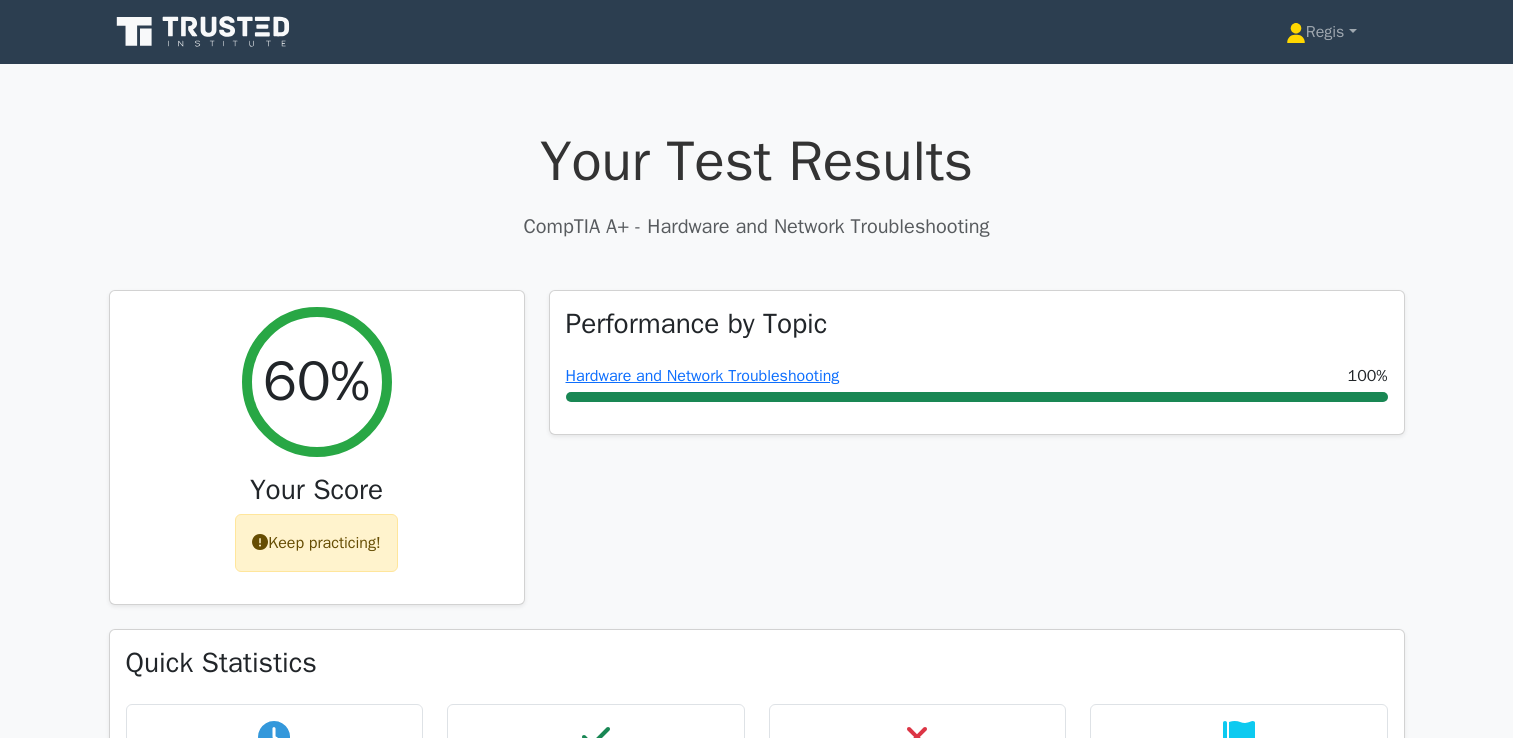 scroll, scrollTop: 0, scrollLeft: 0, axis: both 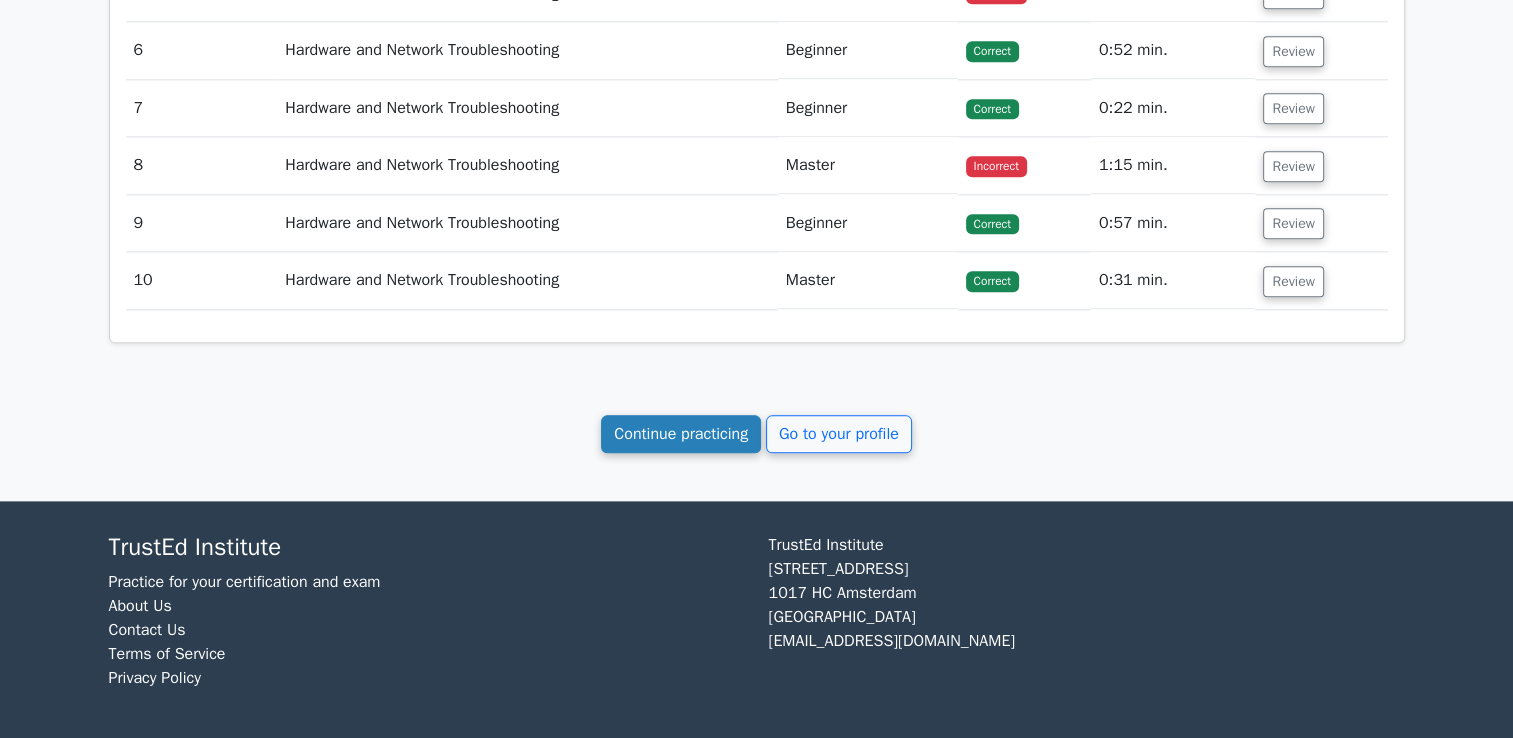 click on "Continue practicing" at bounding box center [681, 434] 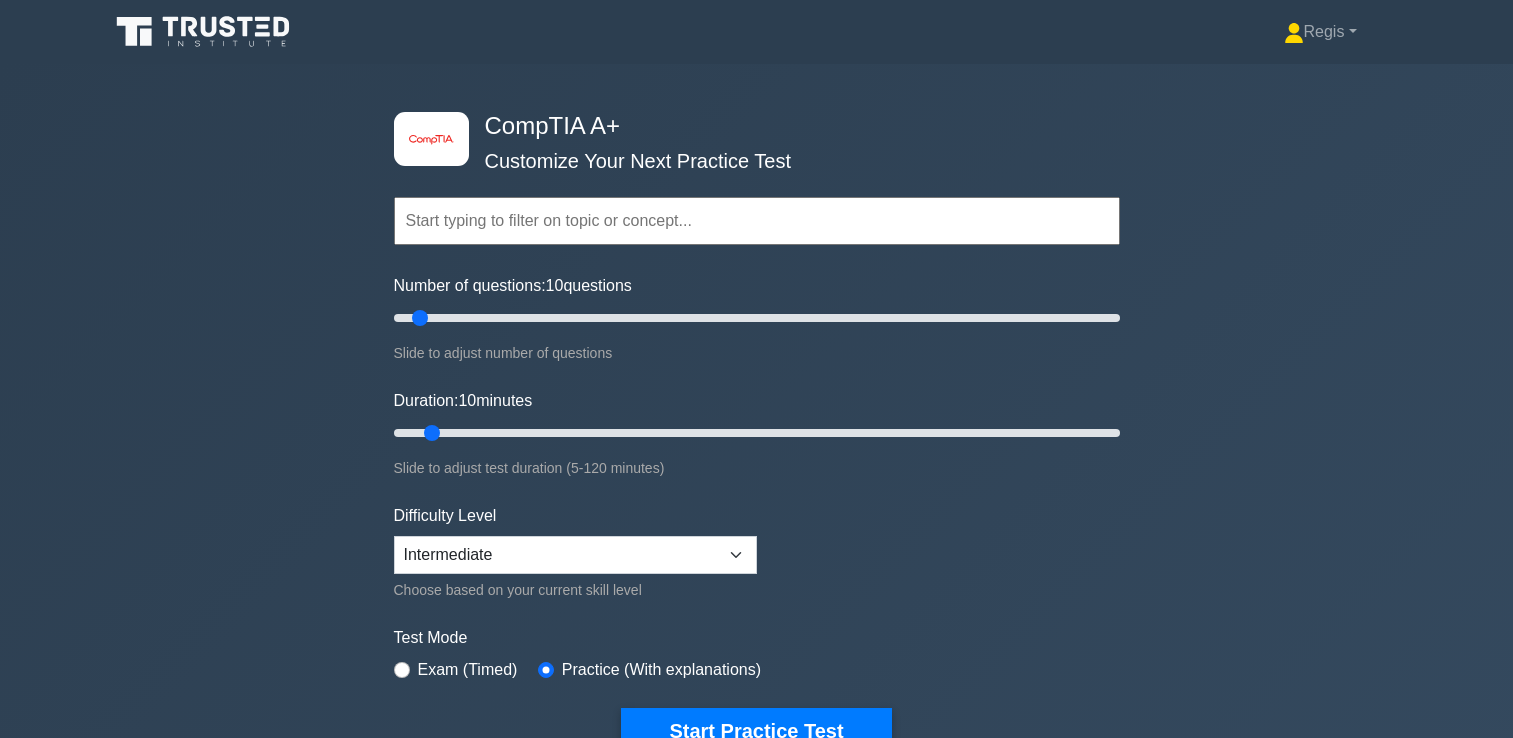 scroll, scrollTop: 0, scrollLeft: 0, axis: both 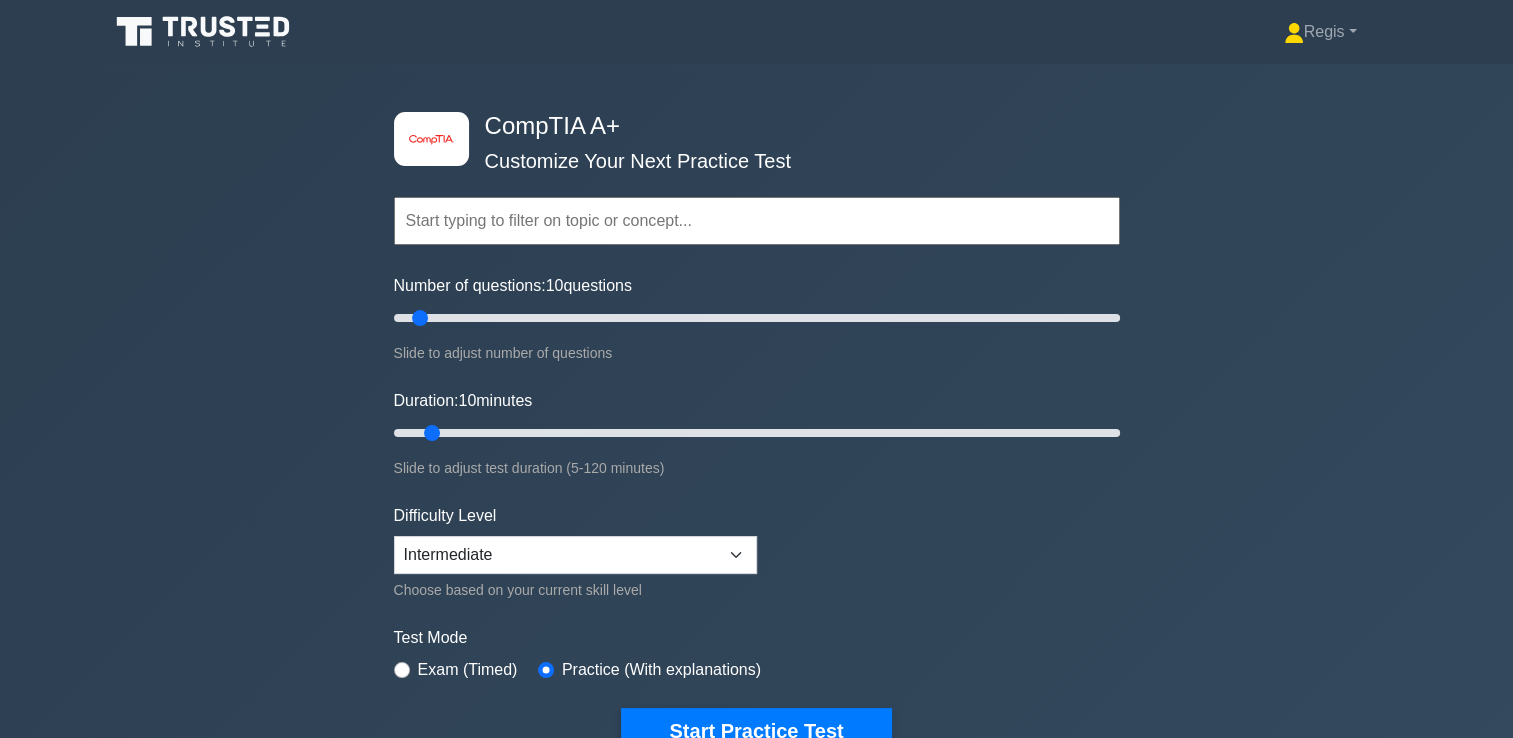 click at bounding box center [757, 221] 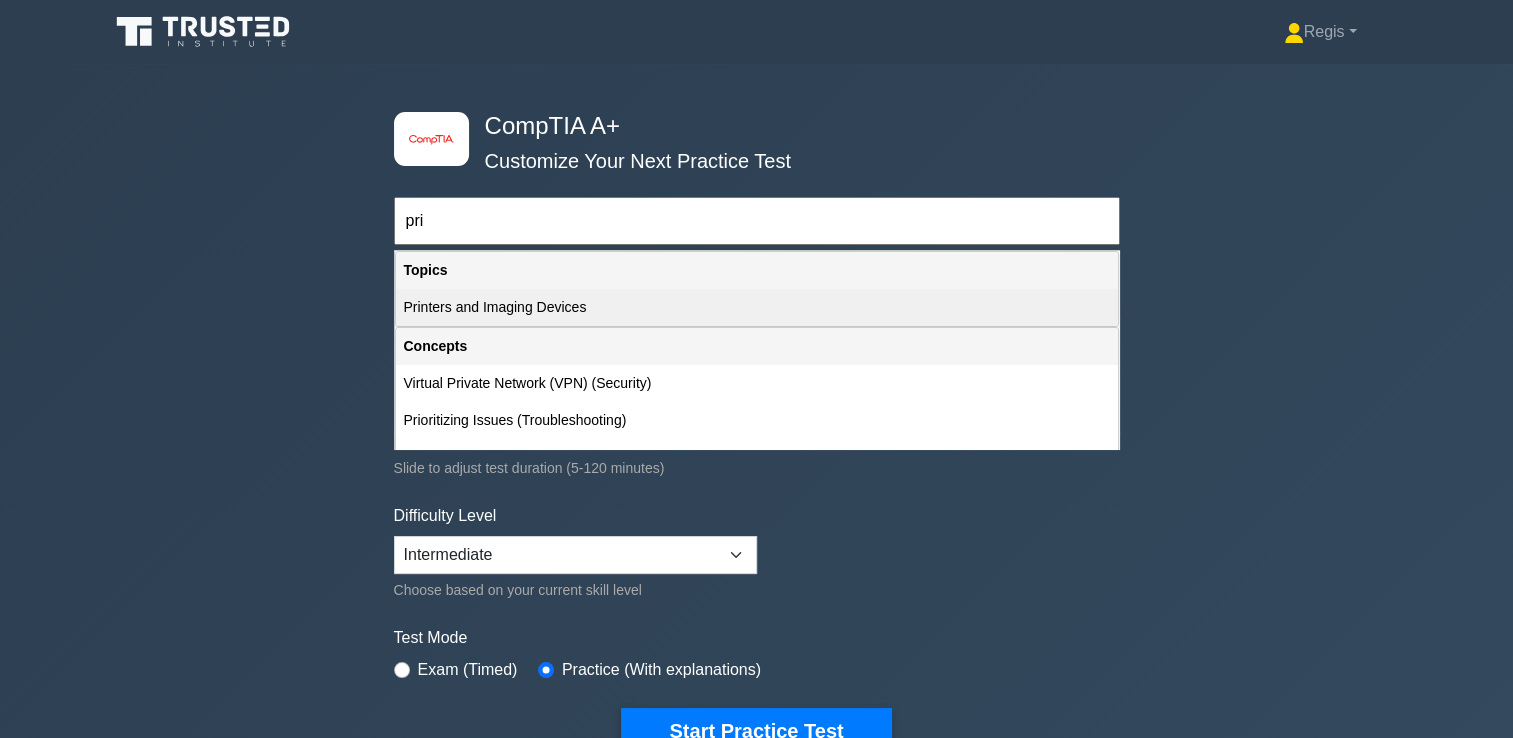 click on "Printers and Imaging Devices" at bounding box center [757, 307] 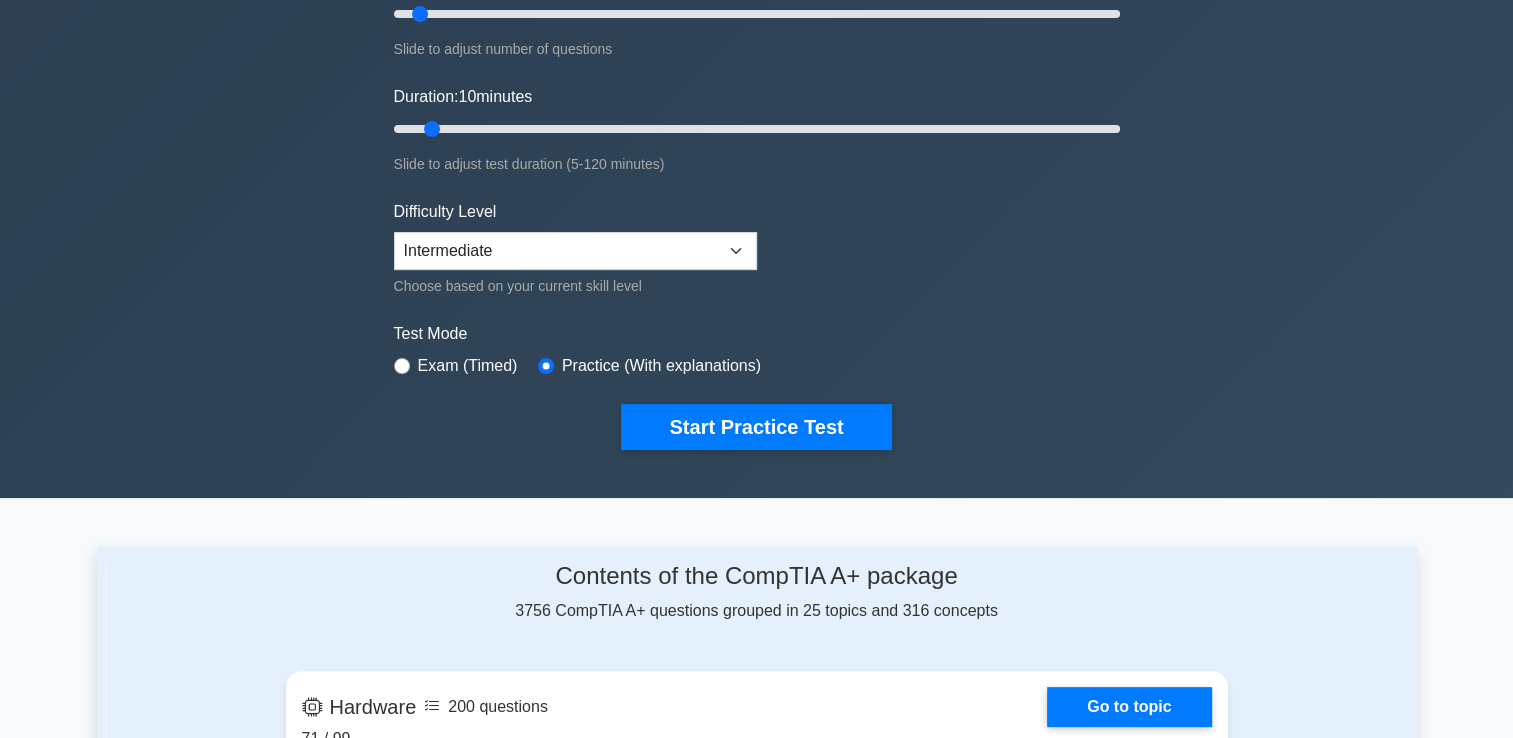 scroll, scrollTop: 100, scrollLeft: 0, axis: vertical 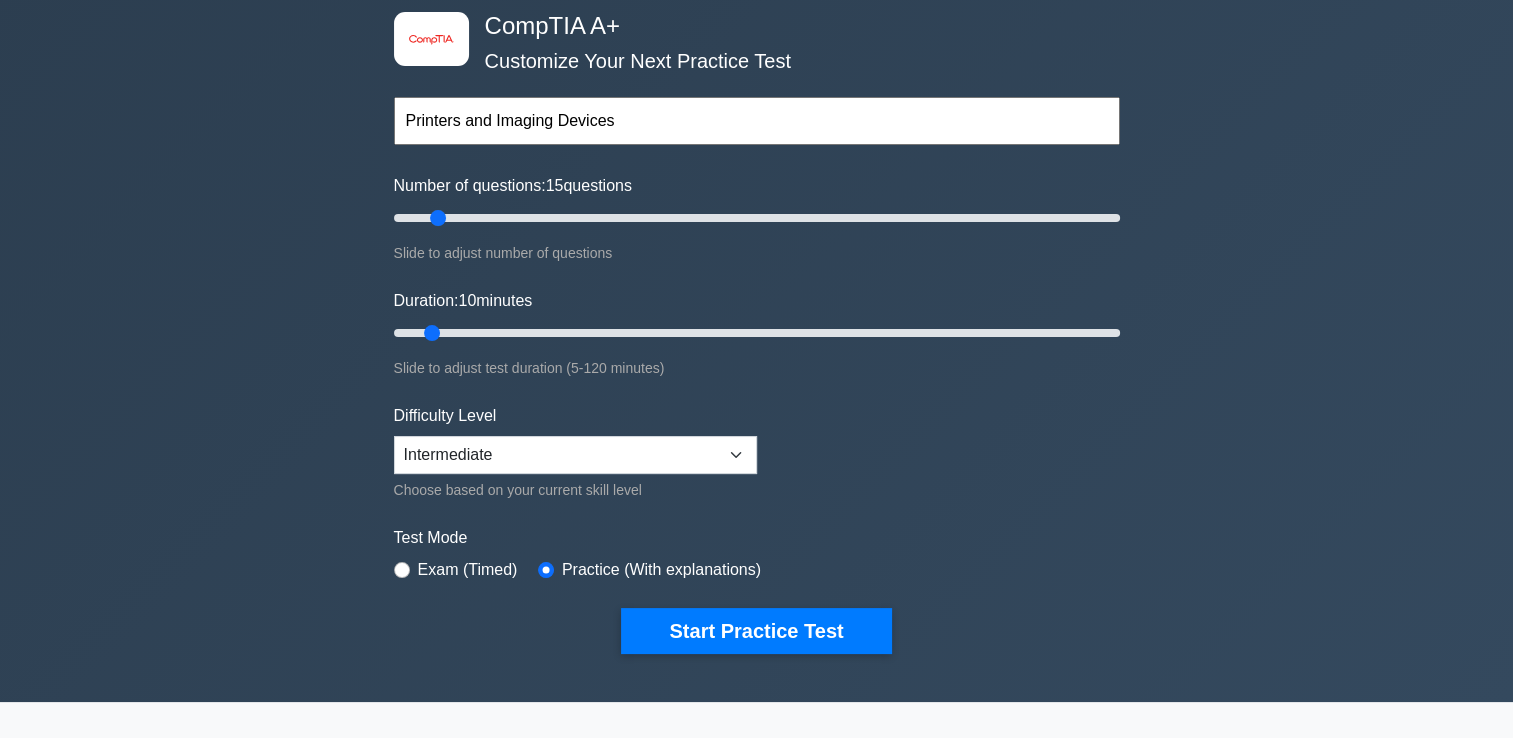 type on "10" 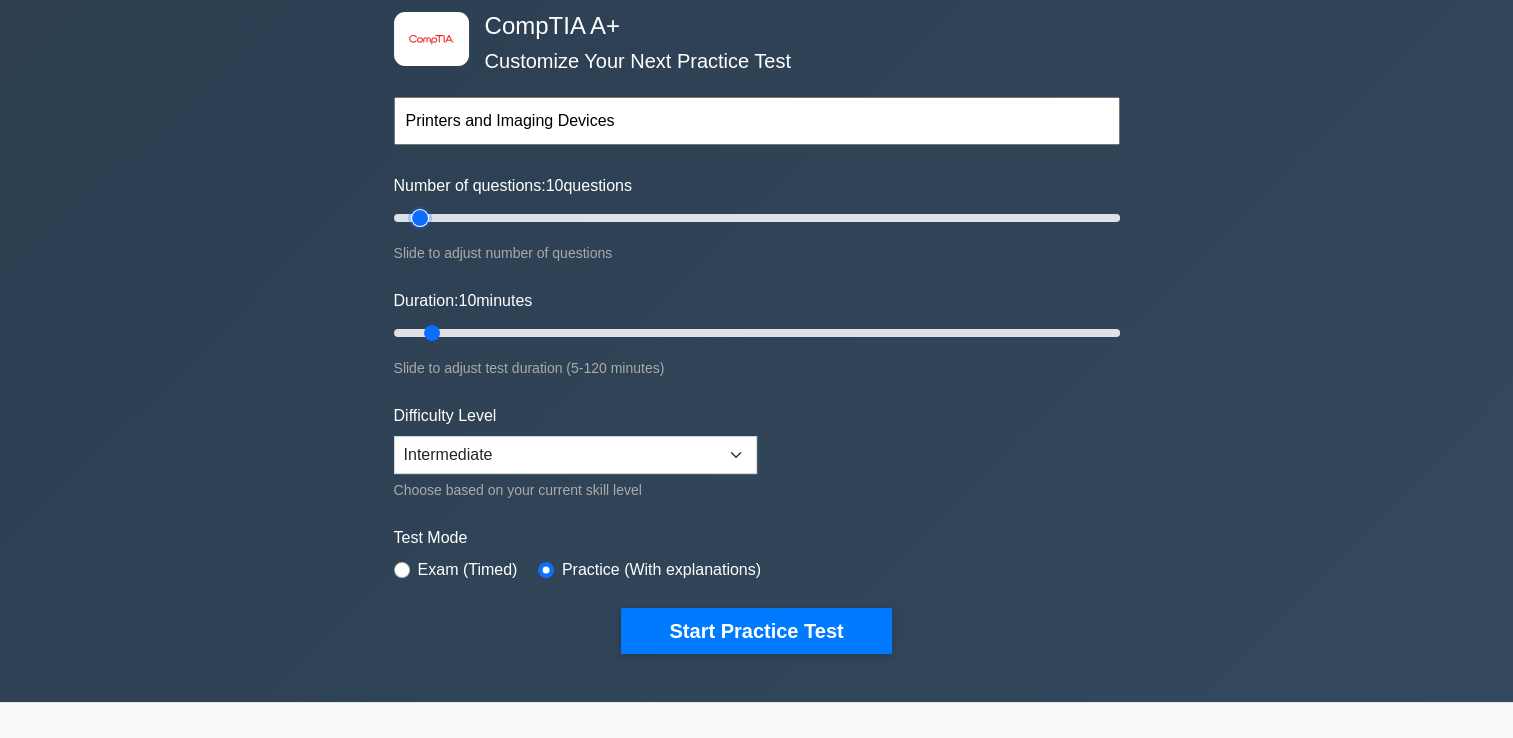 click on "Number of questions:  10  questions" at bounding box center [757, 218] 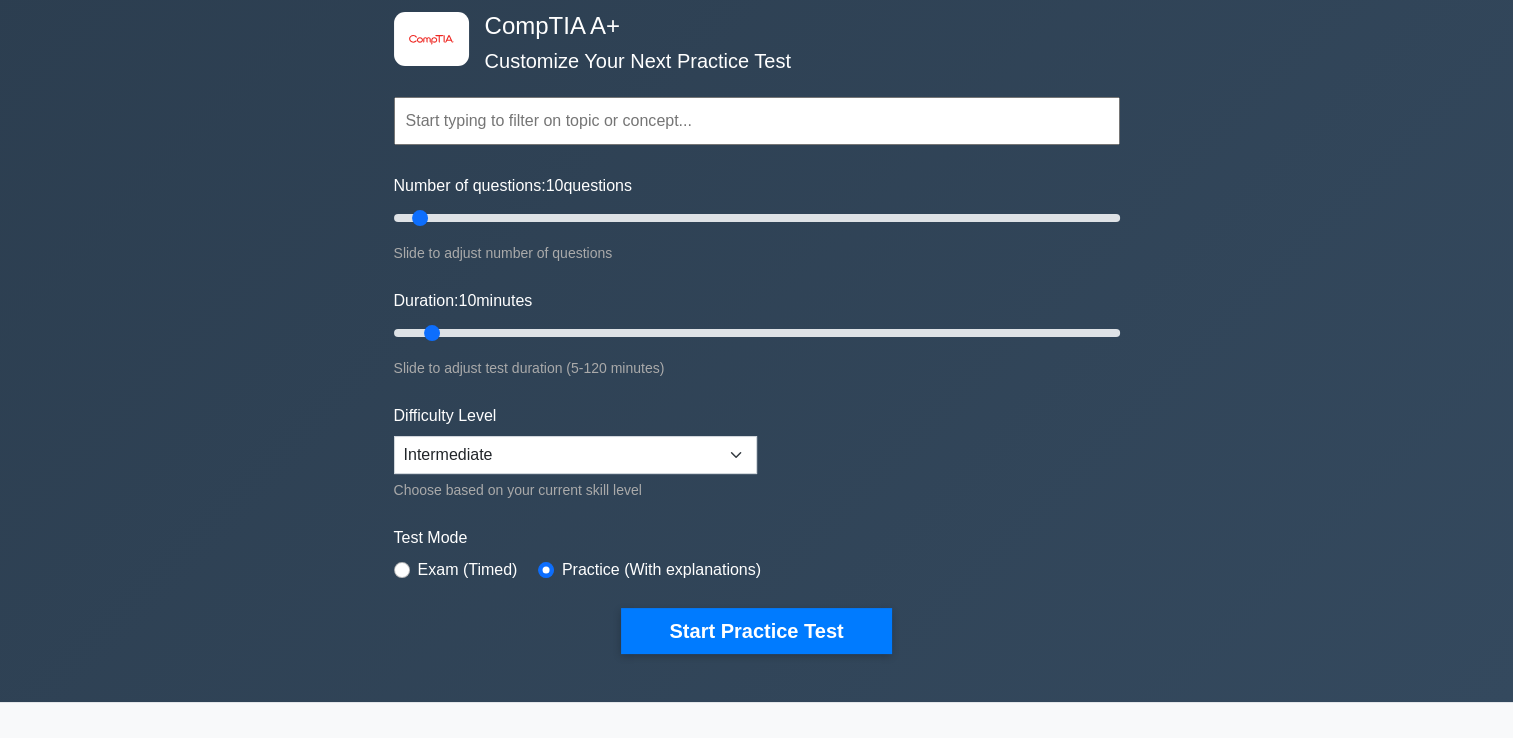 click at bounding box center (757, 121) 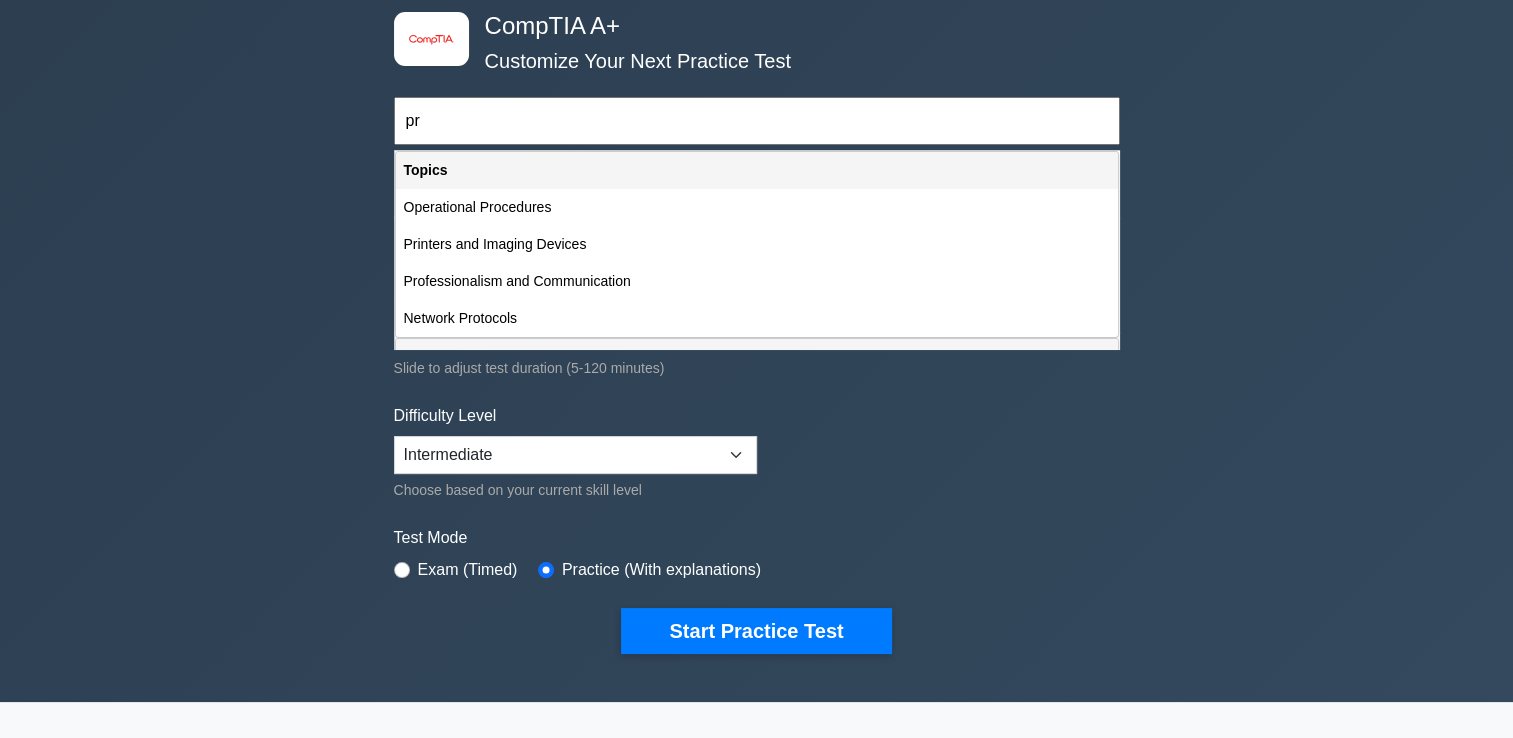 click on "Printers and Imaging Devices" at bounding box center [757, 244] 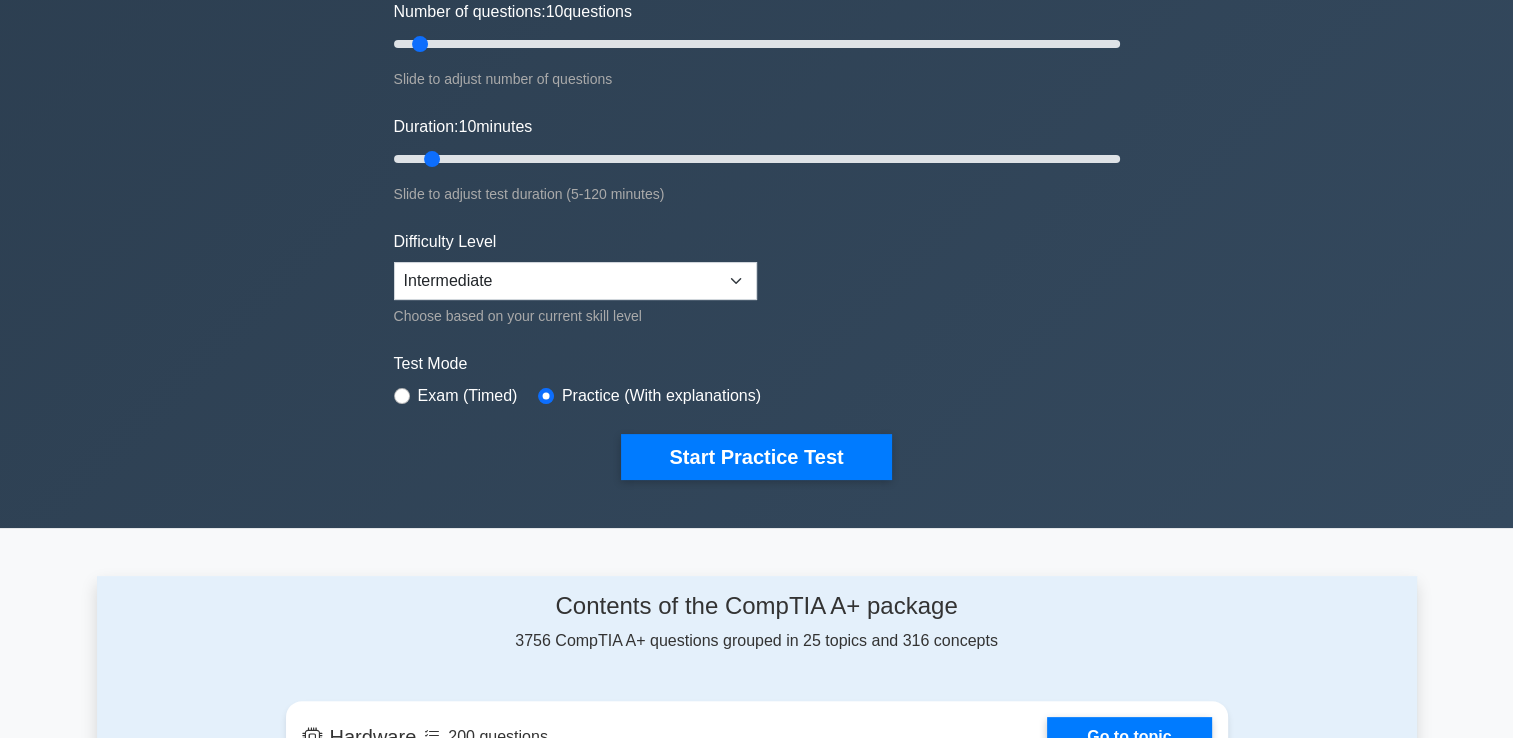 scroll, scrollTop: 500, scrollLeft: 0, axis: vertical 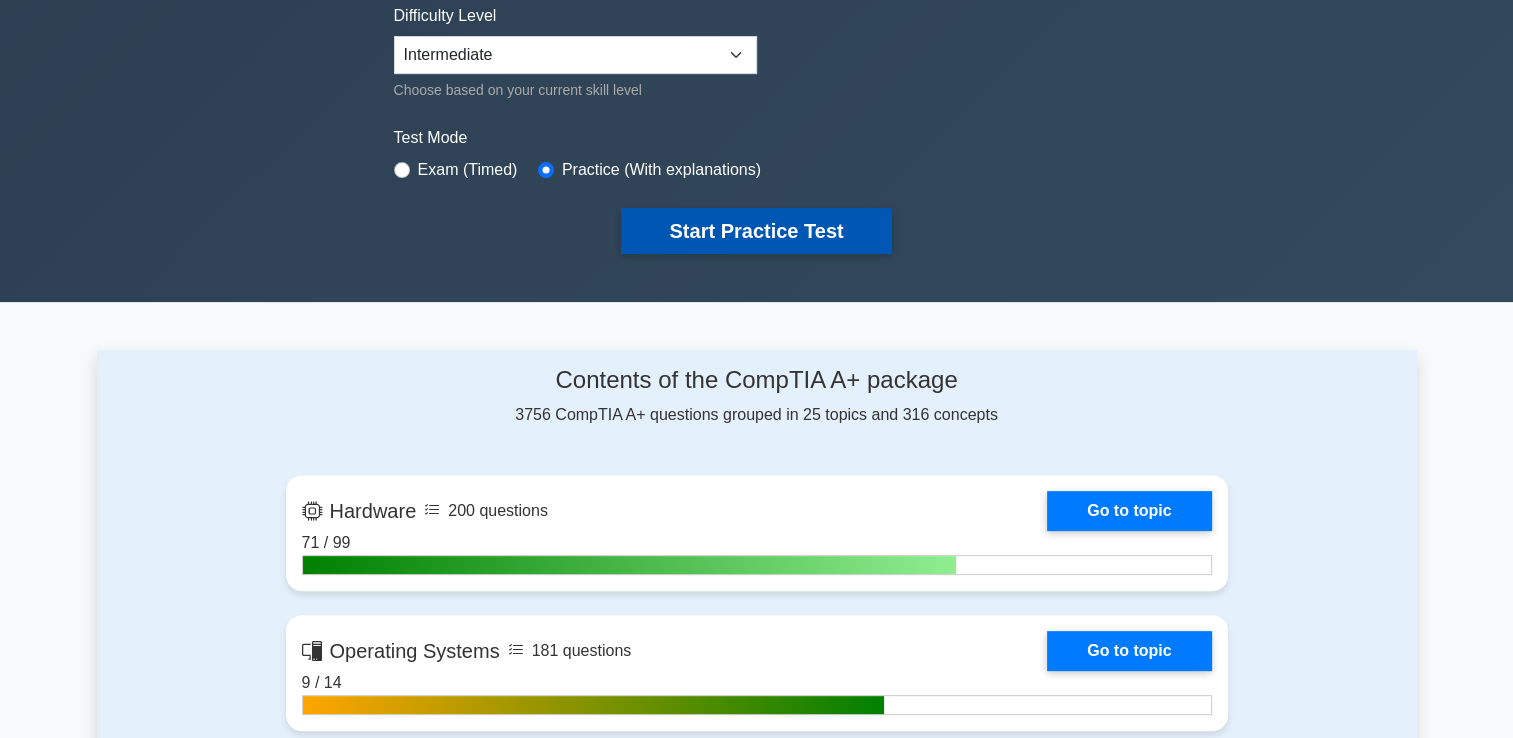 click on "Start Practice Test" at bounding box center [756, 231] 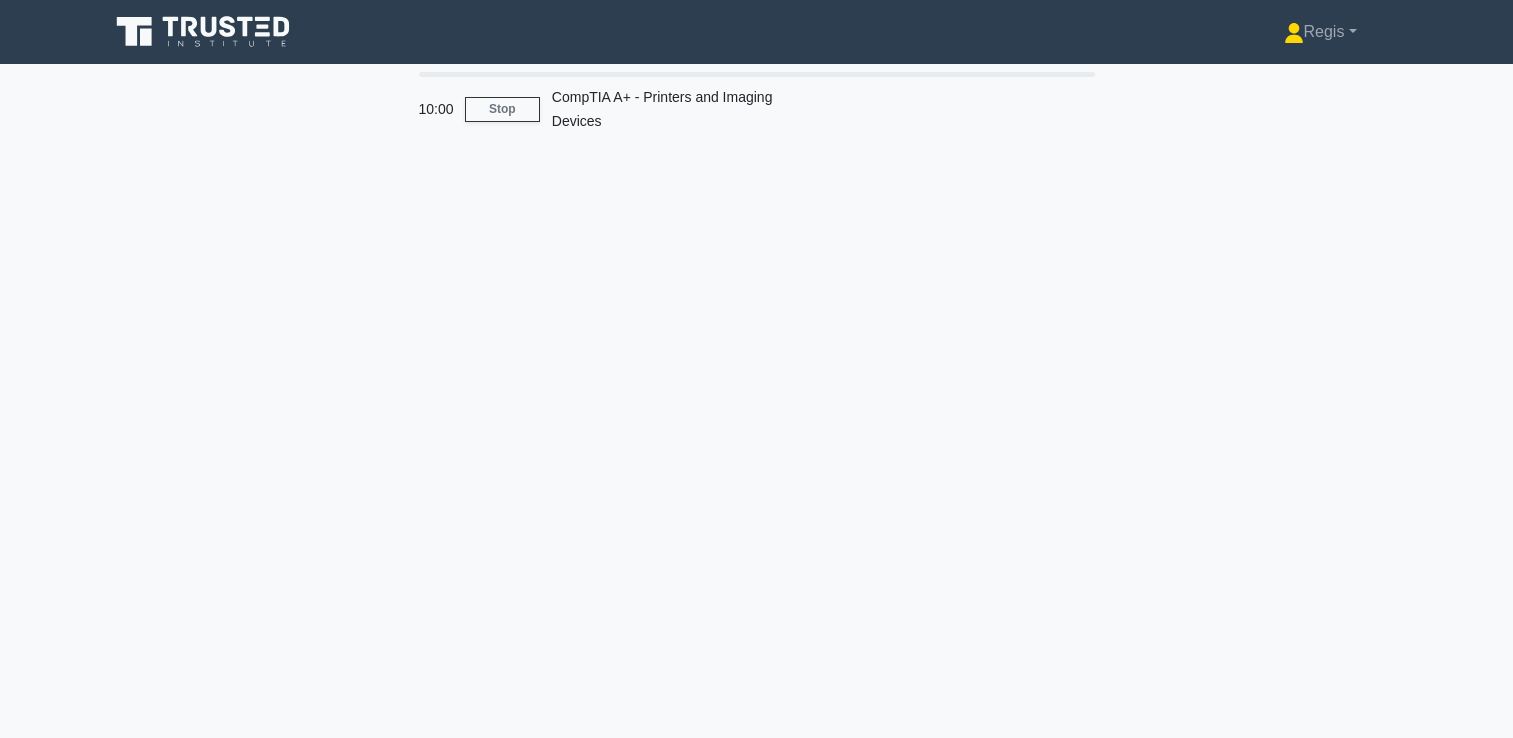 scroll, scrollTop: 0, scrollLeft: 0, axis: both 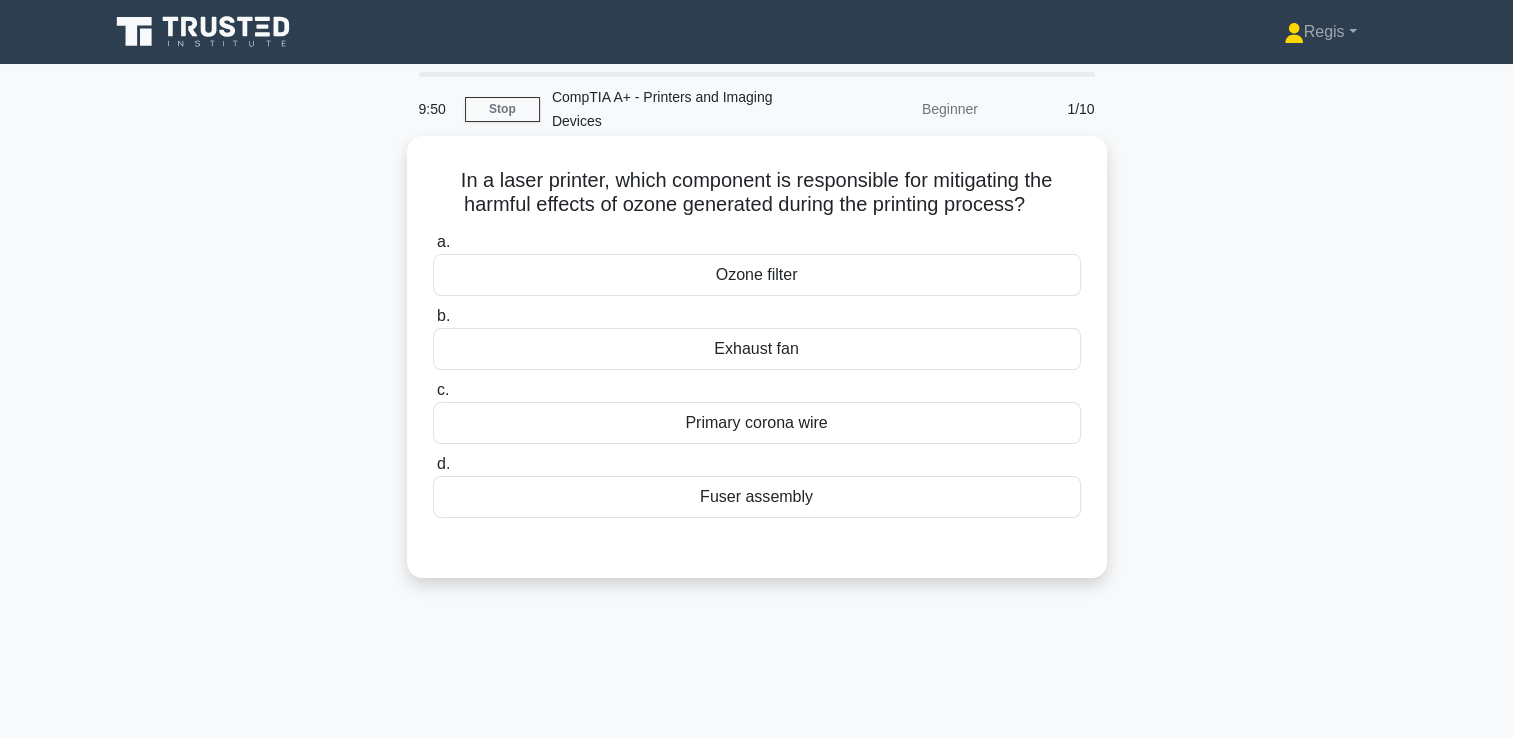 click on "Ozone filter" at bounding box center [757, 275] 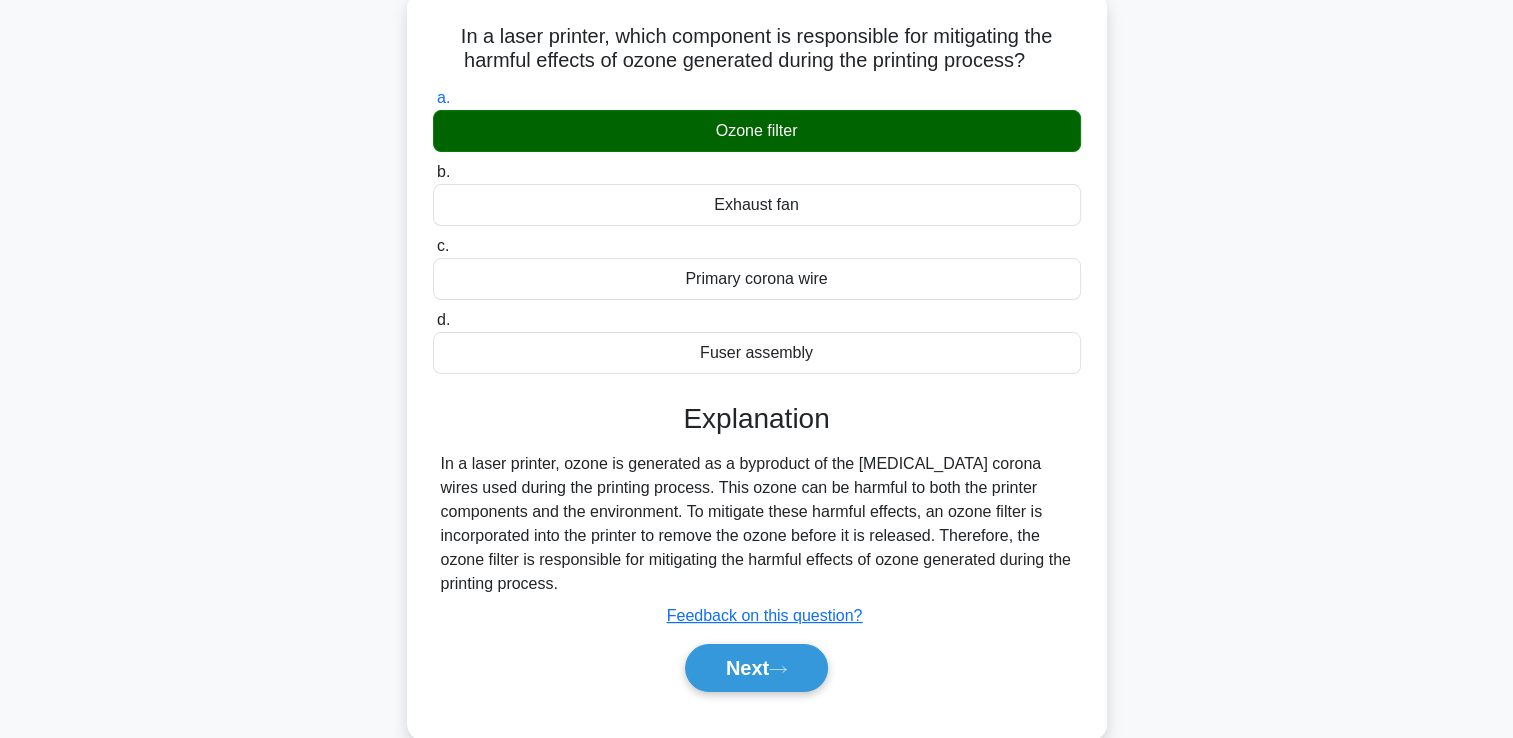 scroll, scrollTop: 342, scrollLeft: 0, axis: vertical 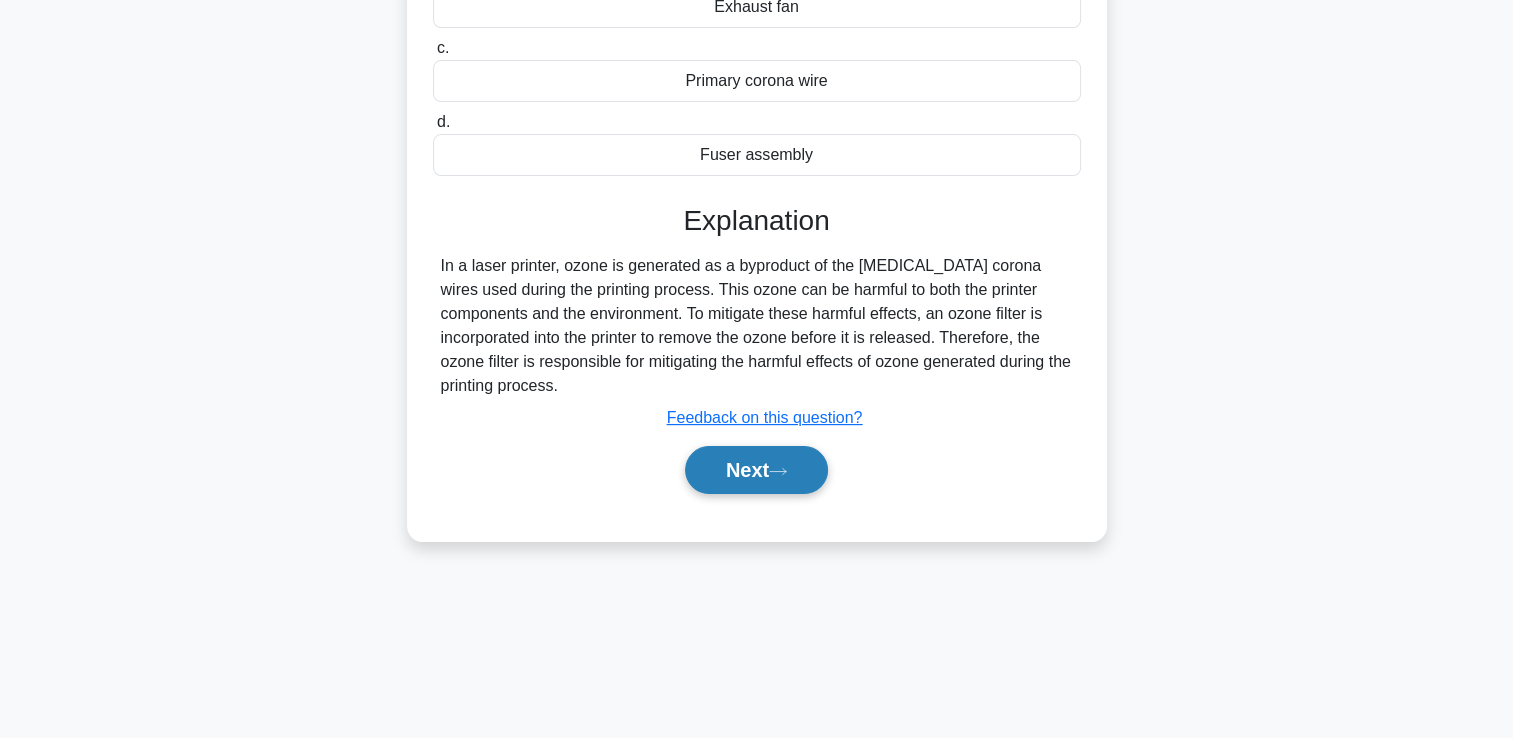 click on "Next" at bounding box center (756, 470) 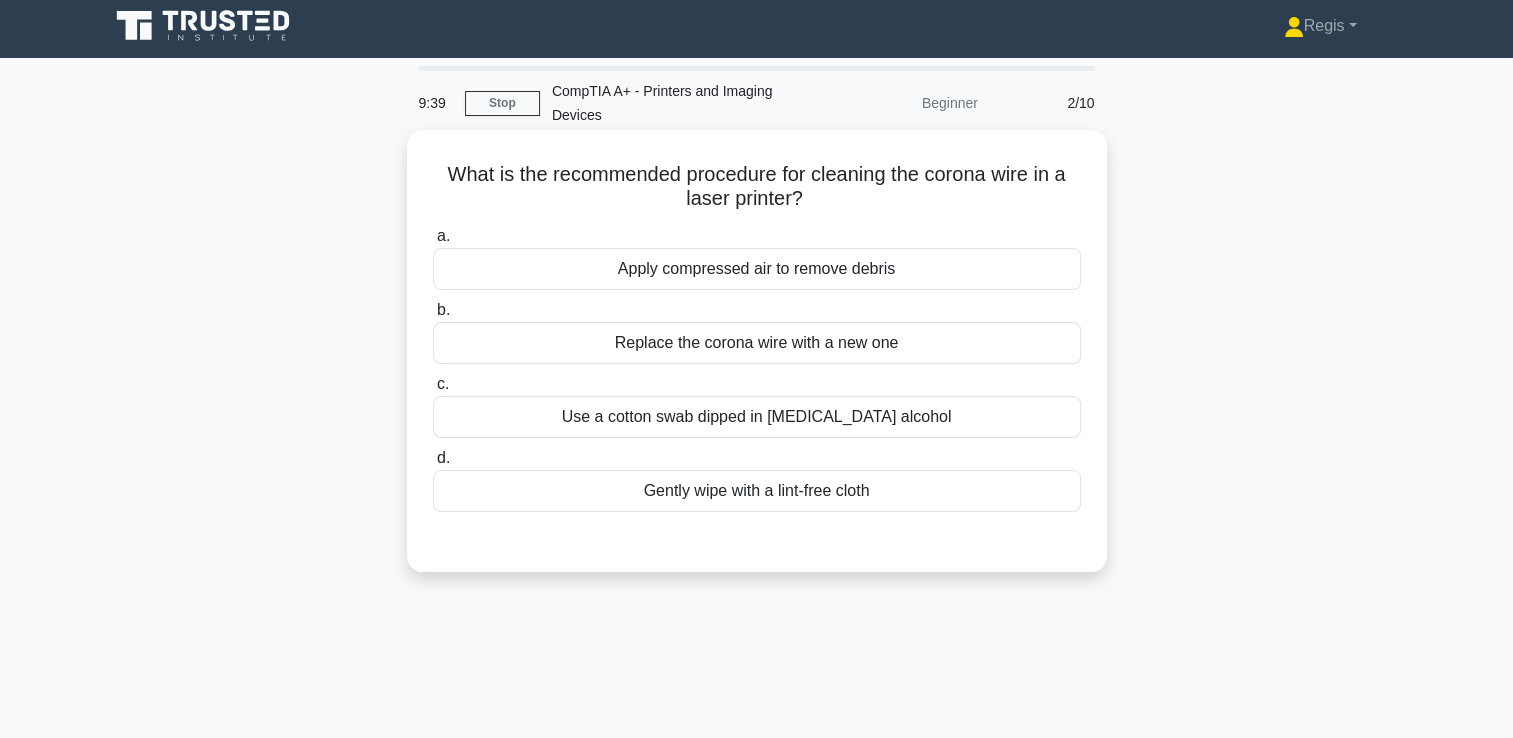 scroll, scrollTop: 0, scrollLeft: 0, axis: both 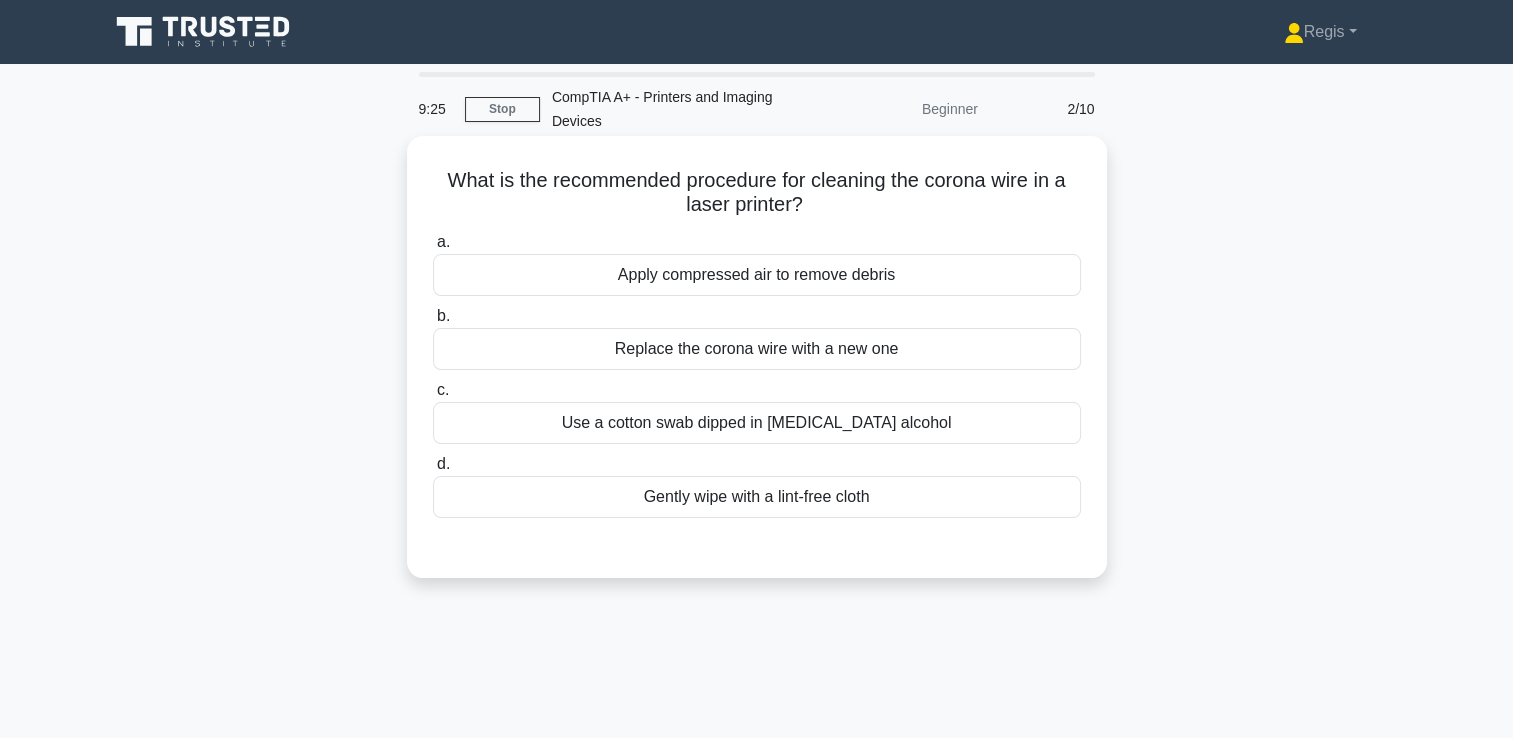 click on "Use a cotton swab dipped in isopropyl alcohol" at bounding box center [757, 423] 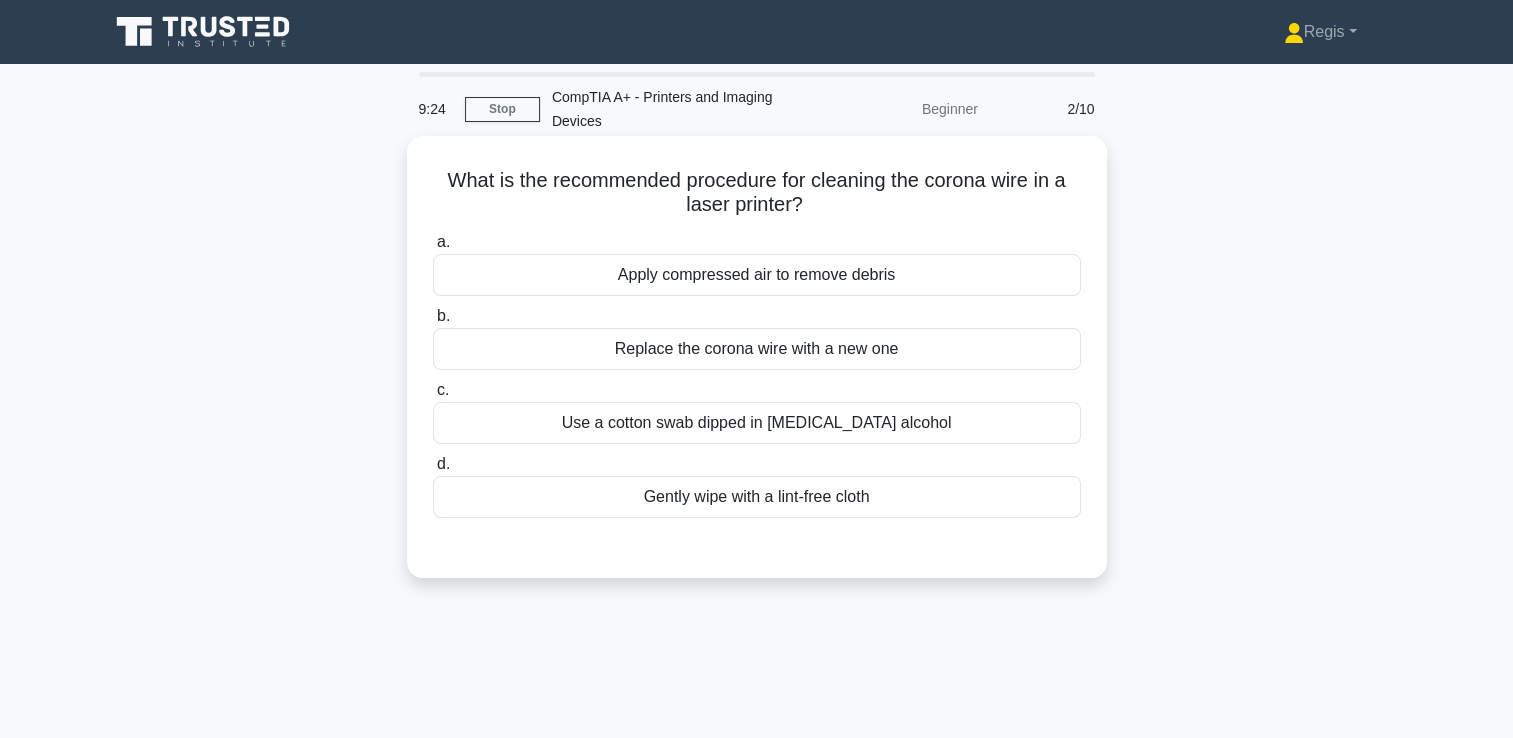 drag, startPoint x: 772, startPoint y: 426, endPoint x: 694, endPoint y: 444, distance: 80.04999 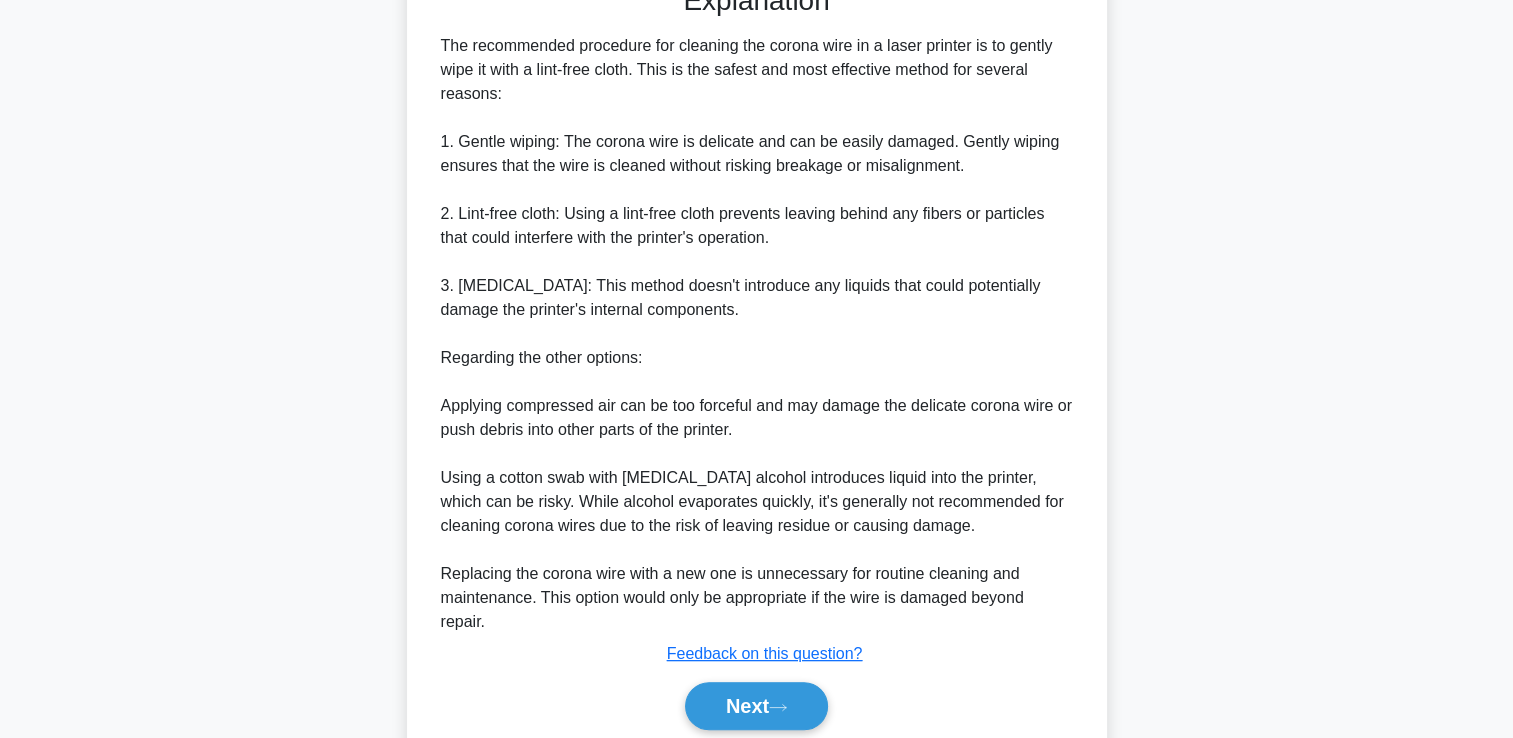 scroll, scrollTop: 600, scrollLeft: 0, axis: vertical 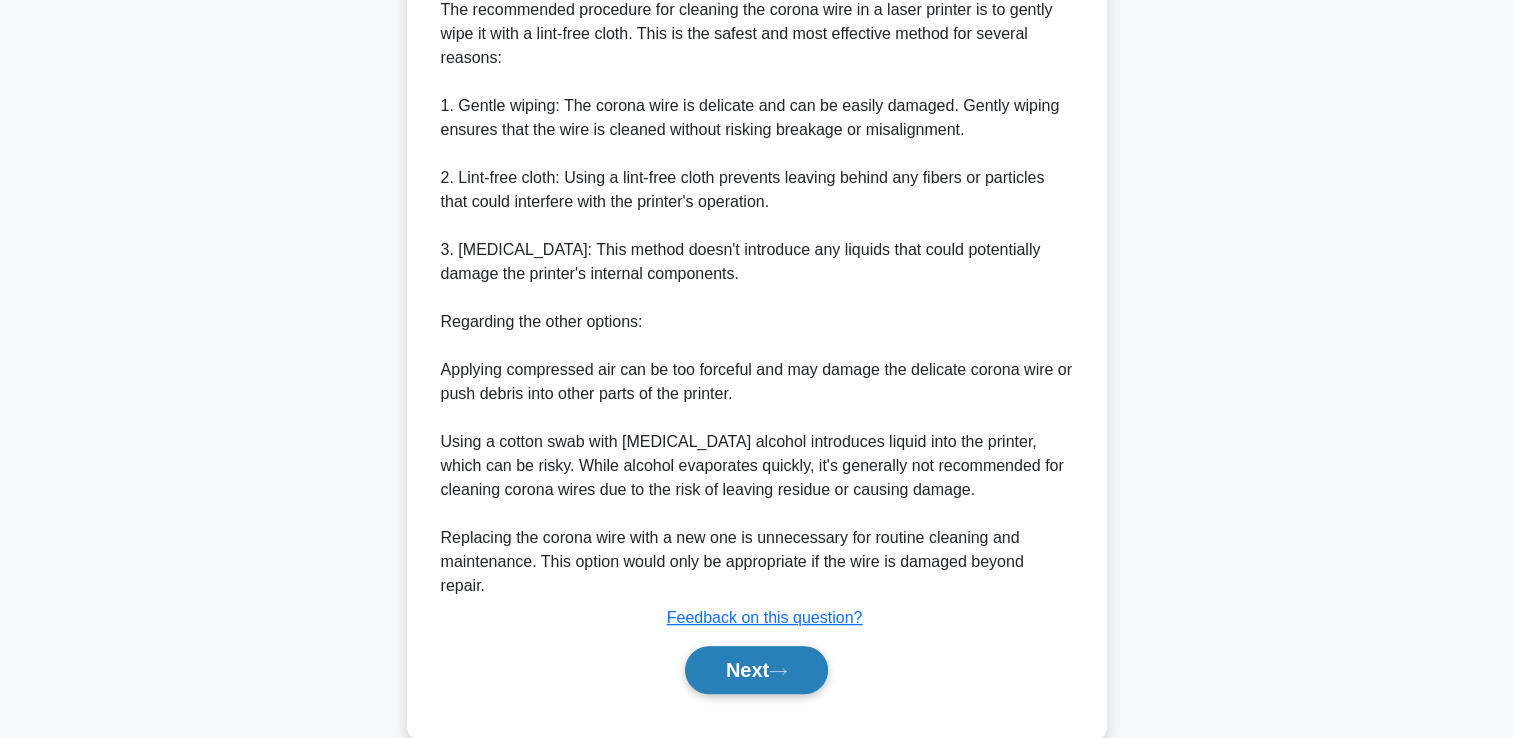 click on "Next" at bounding box center (756, 670) 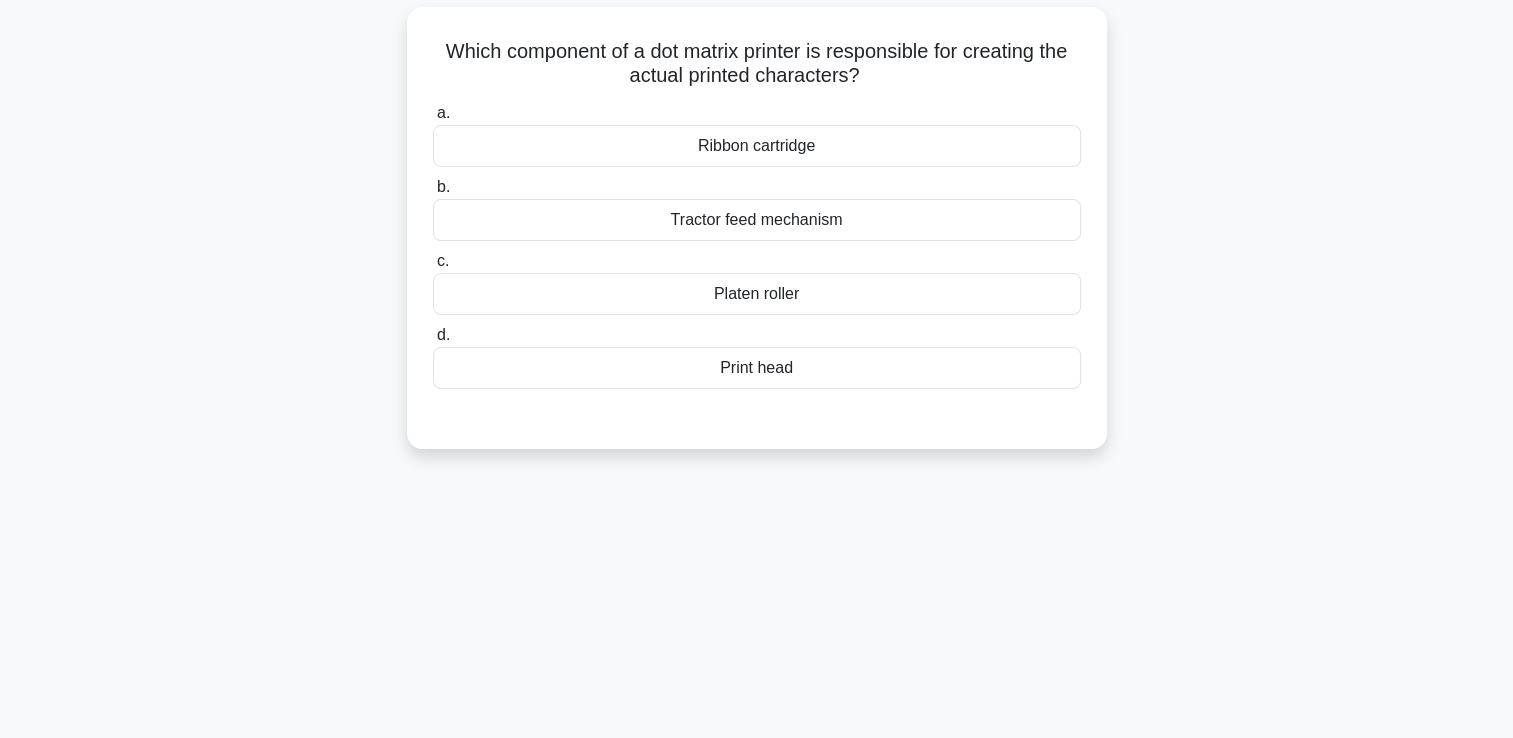 scroll, scrollTop: 0, scrollLeft: 0, axis: both 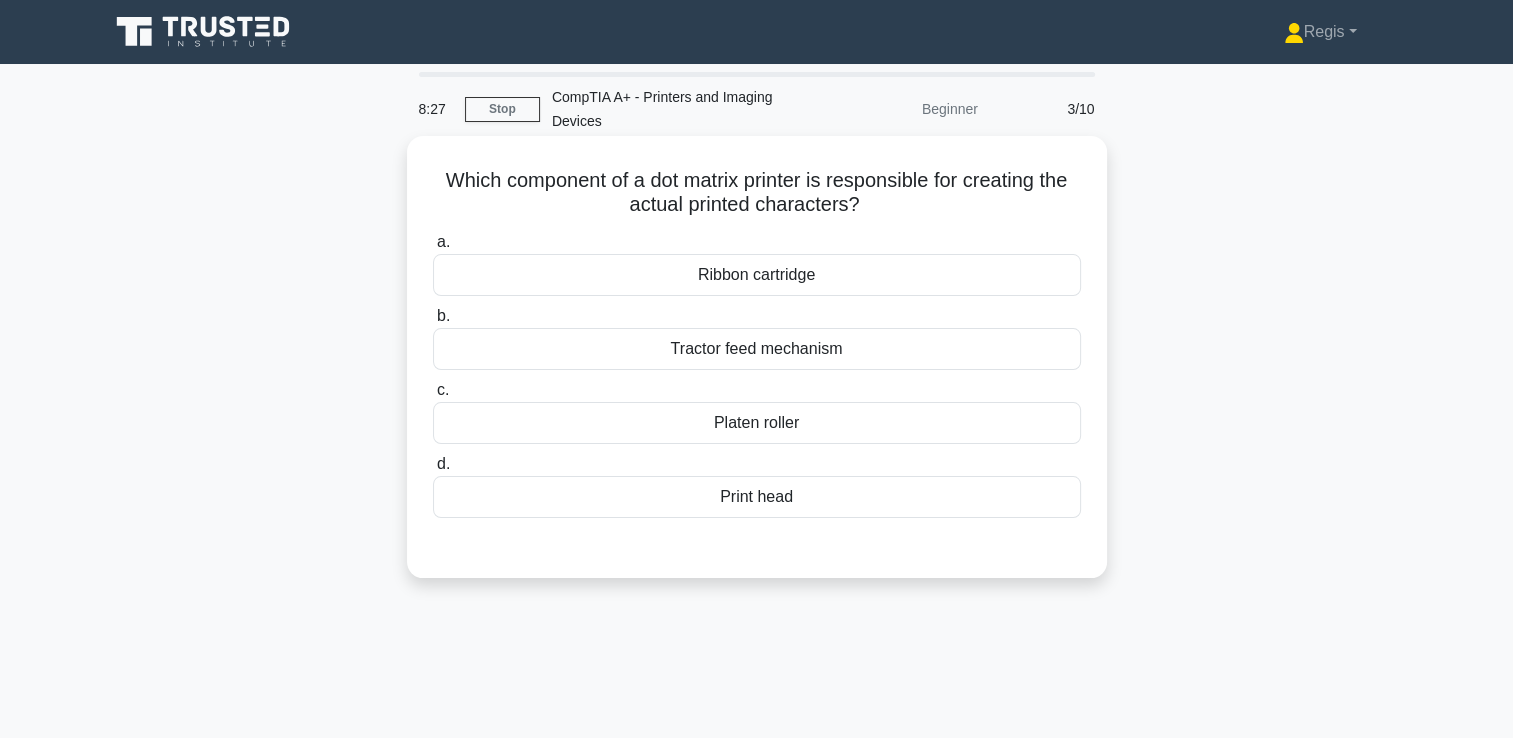 click on "Print head" at bounding box center (757, 497) 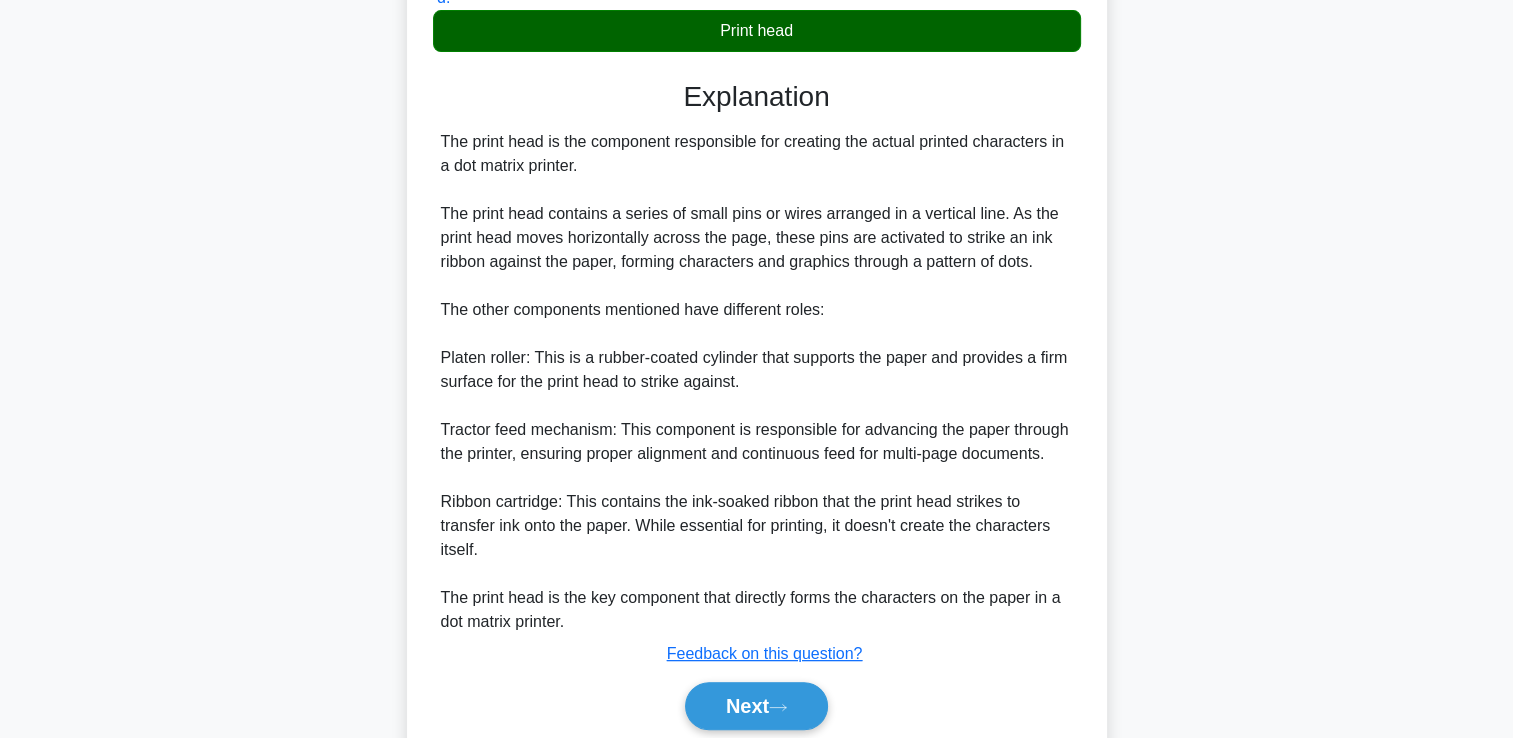 scroll, scrollTop: 500, scrollLeft: 0, axis: vertical 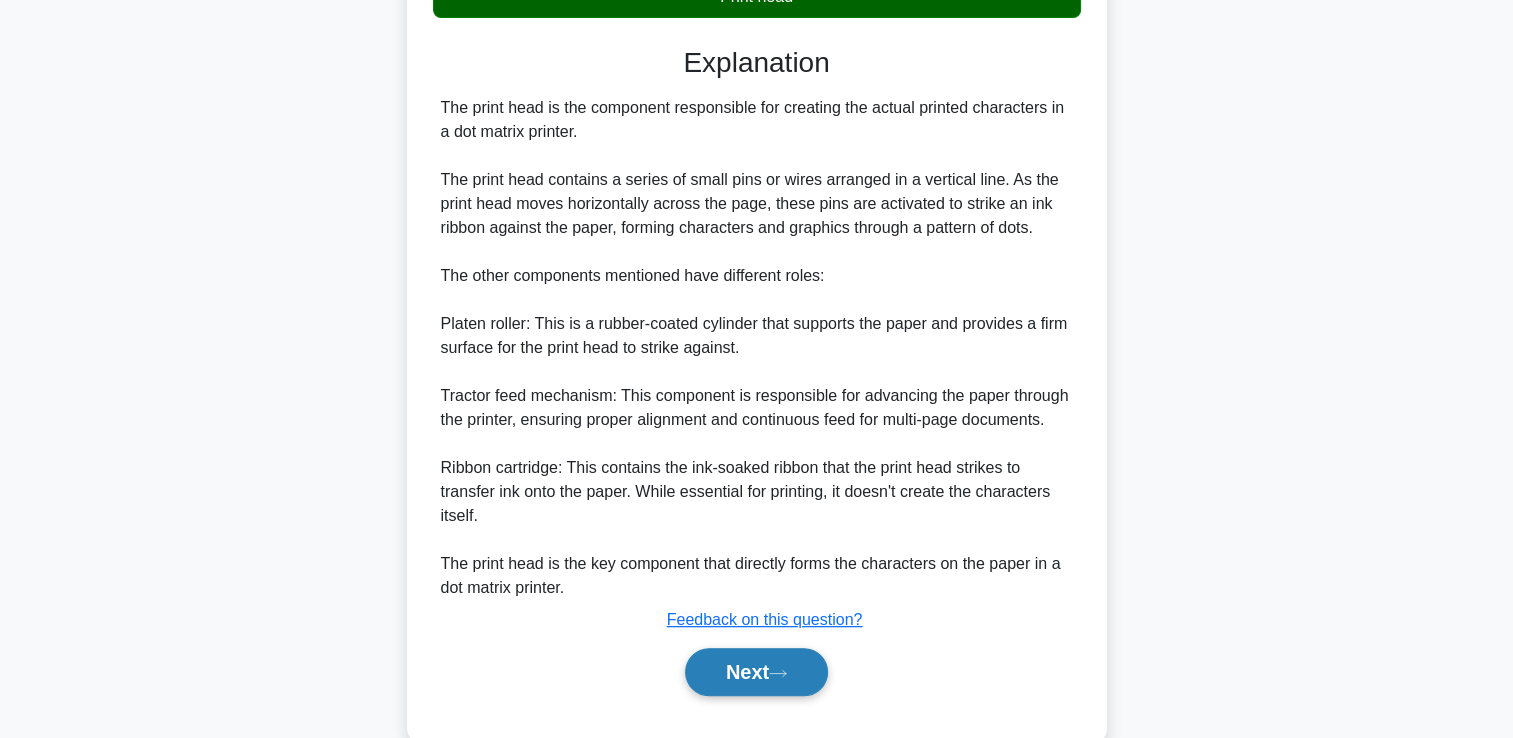 click on "Next" at bounding box center (756, 672) 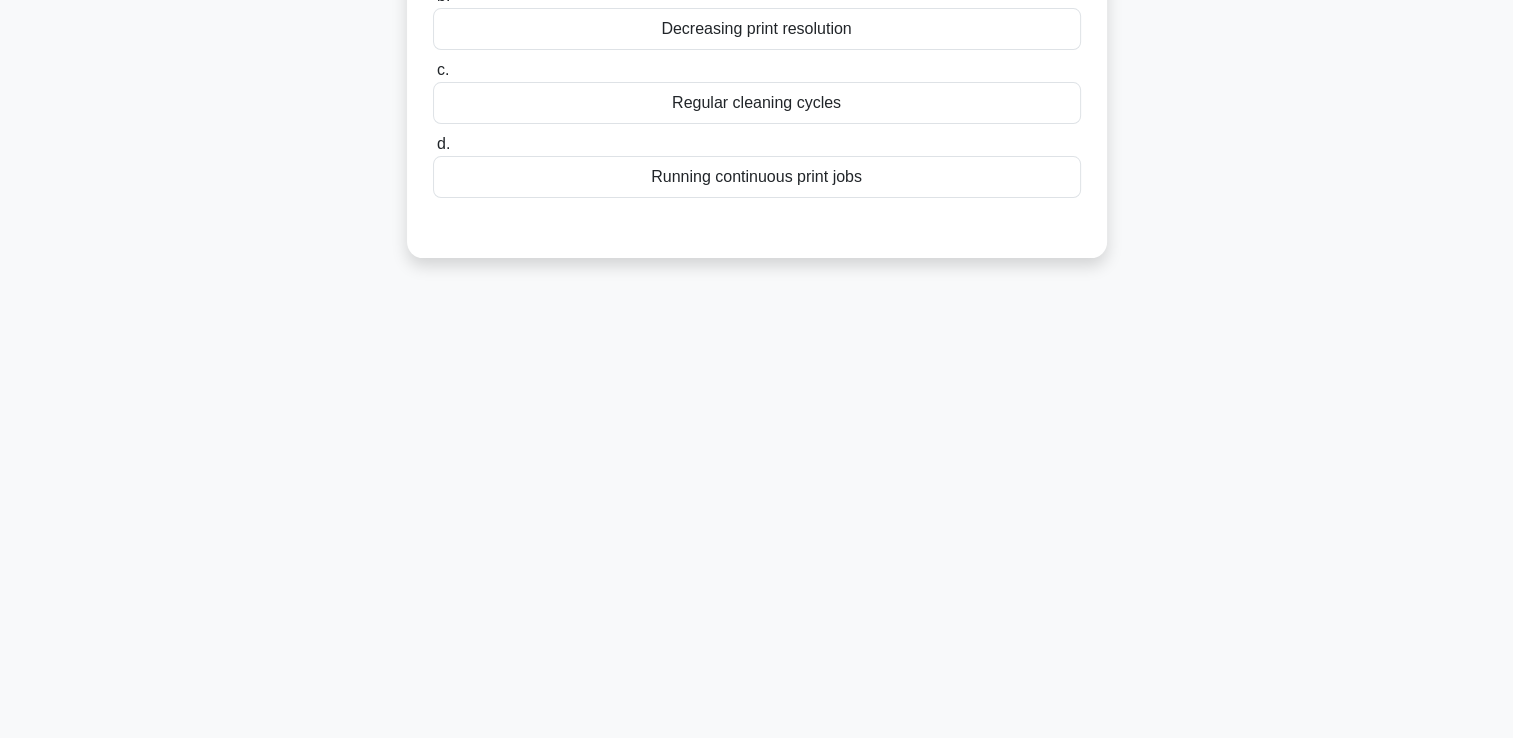 scroll, scrollTop: 0, scrollLeft: 0, axis: both 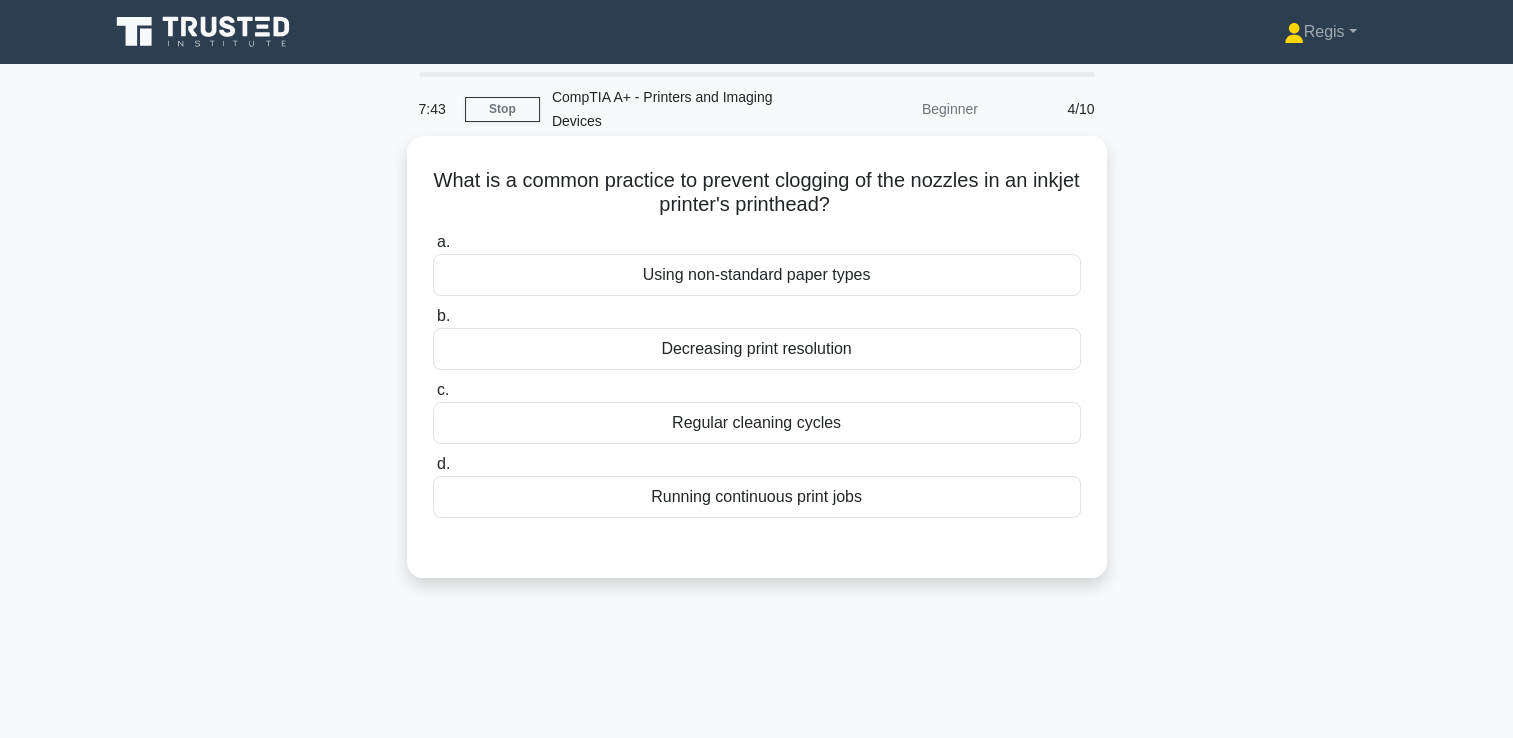 click on "Regular cleaning cycles" at bounding box center [757, 423] 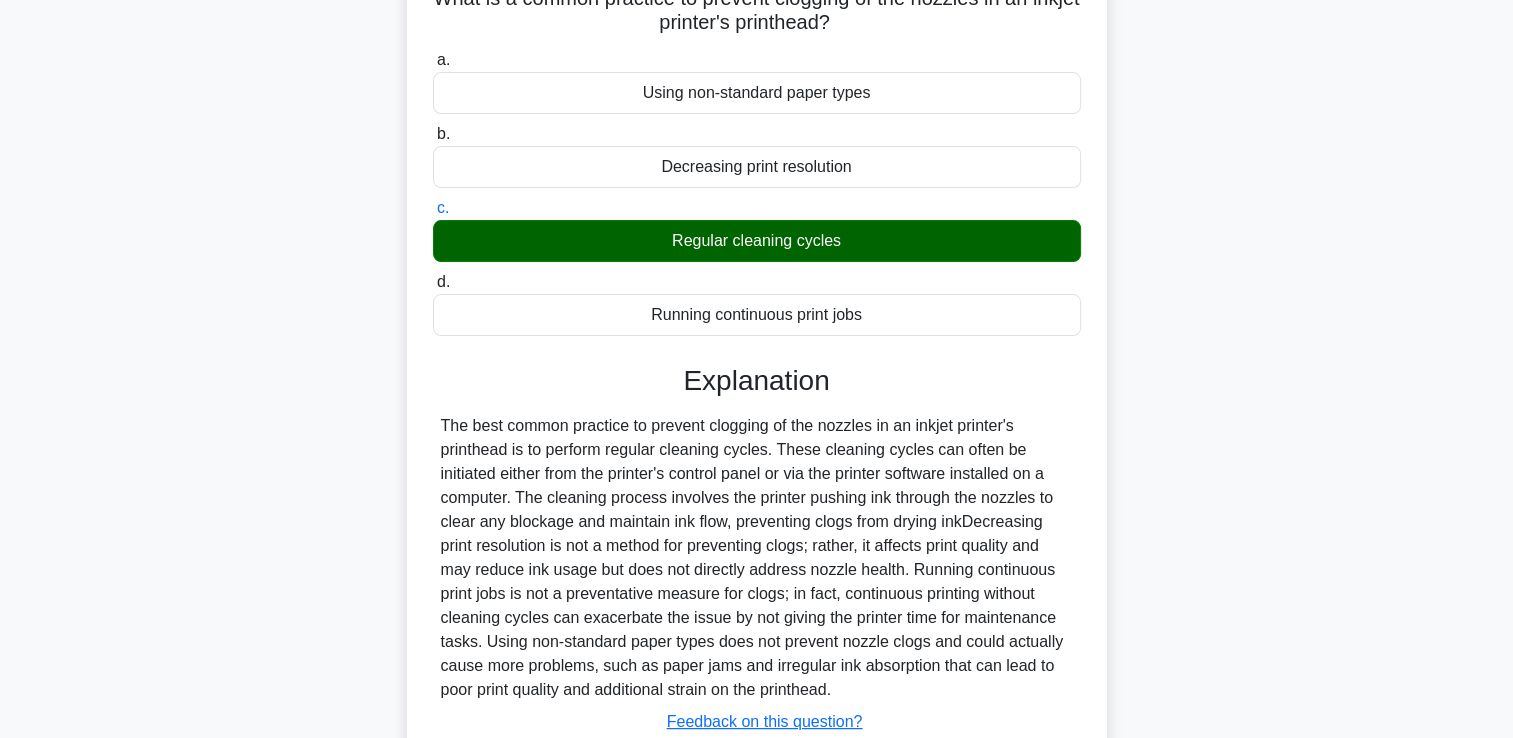 scroll, scrollTop: 342, scrollLeft: 0, axis: vertical 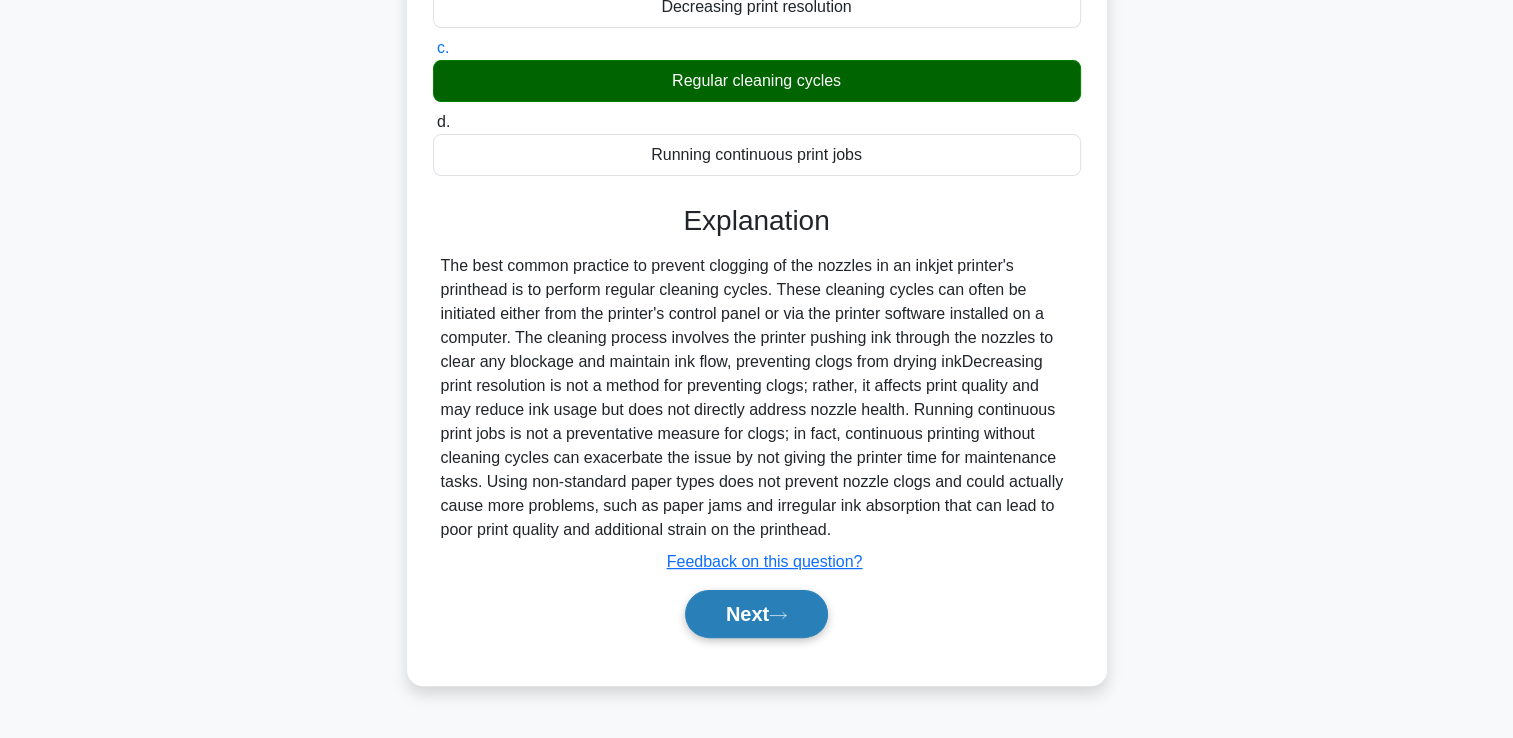 click on "Next" at bounding box center (756, 614) 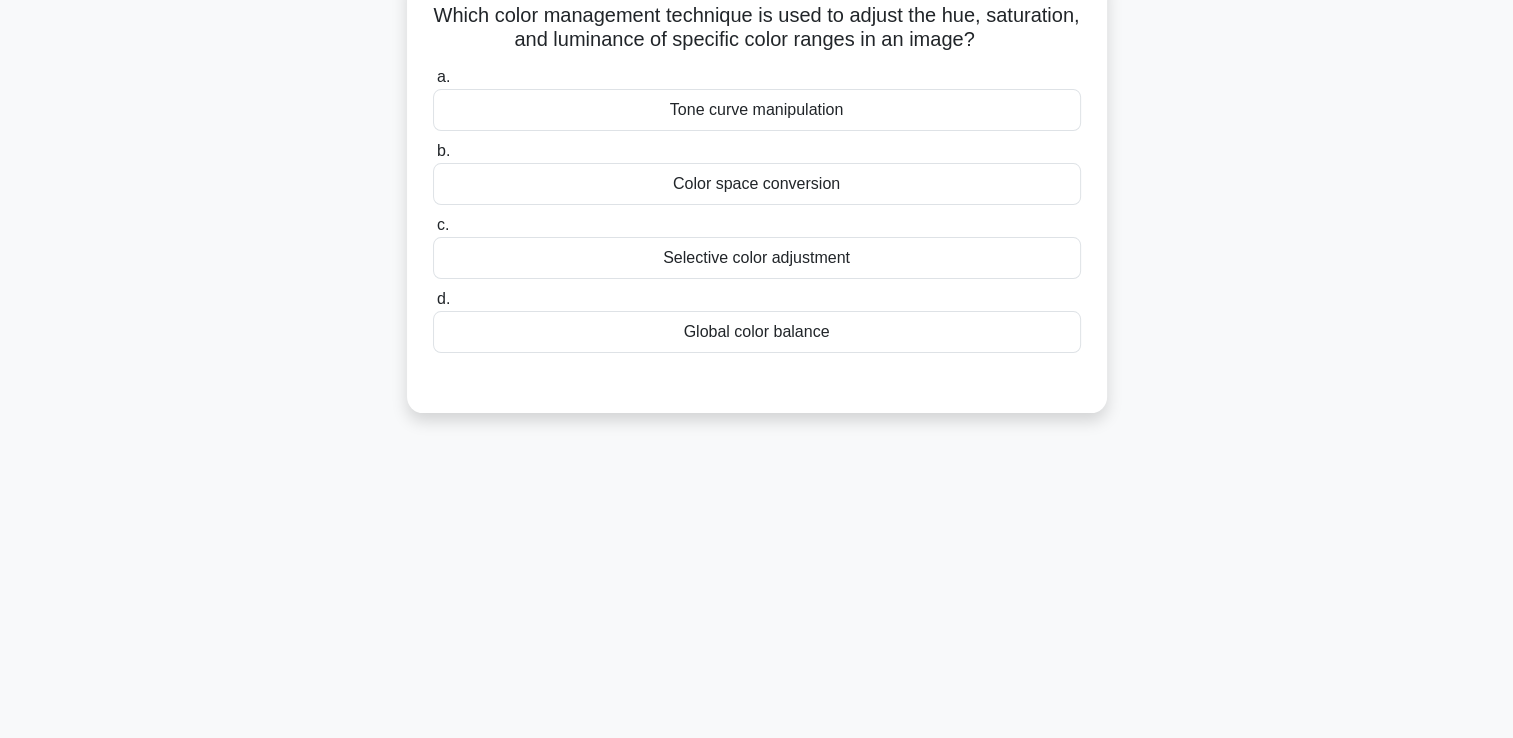 scroll, scrollTop: 0, scrollLeft: 0, axis: both 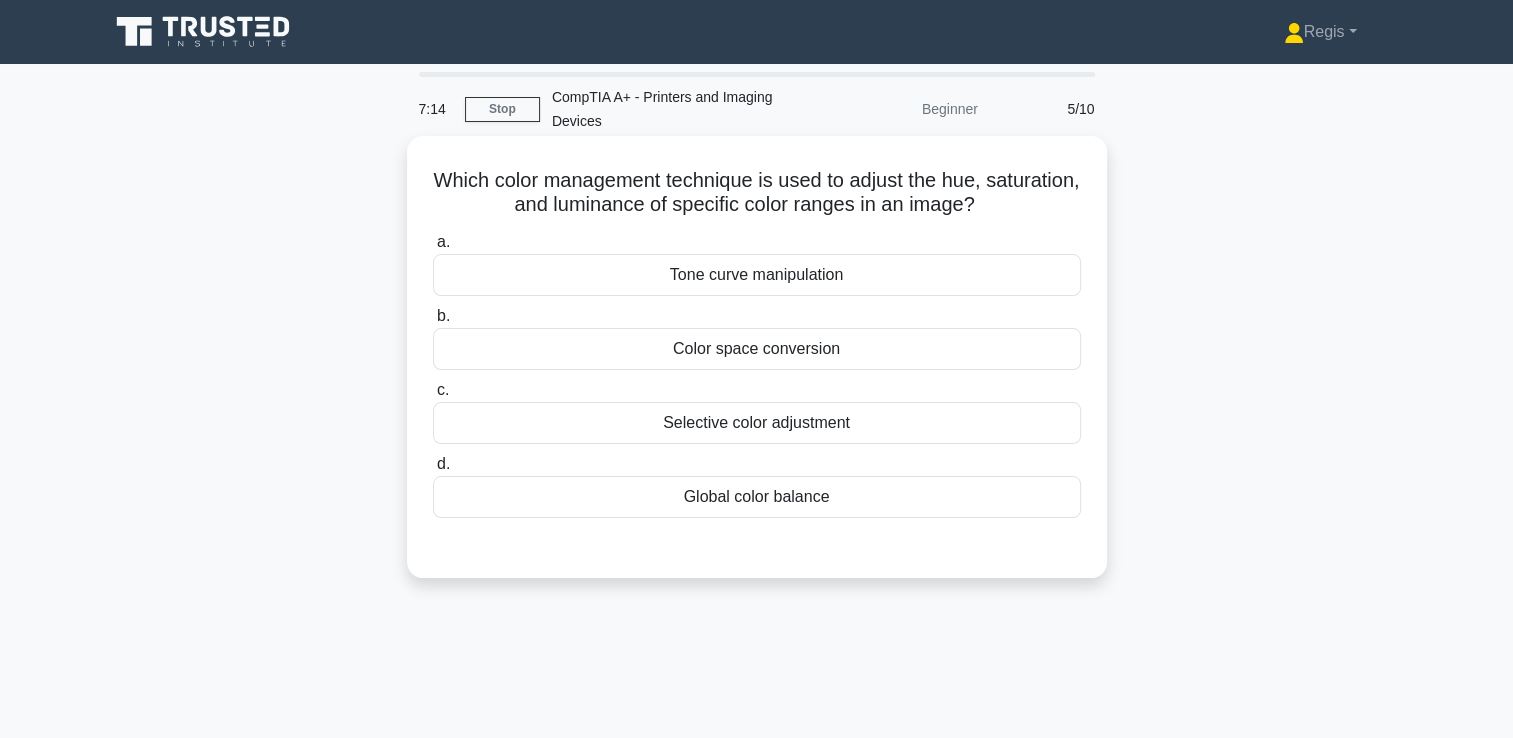 click on "Selective color adjustment" at bounding box center [757, 423] 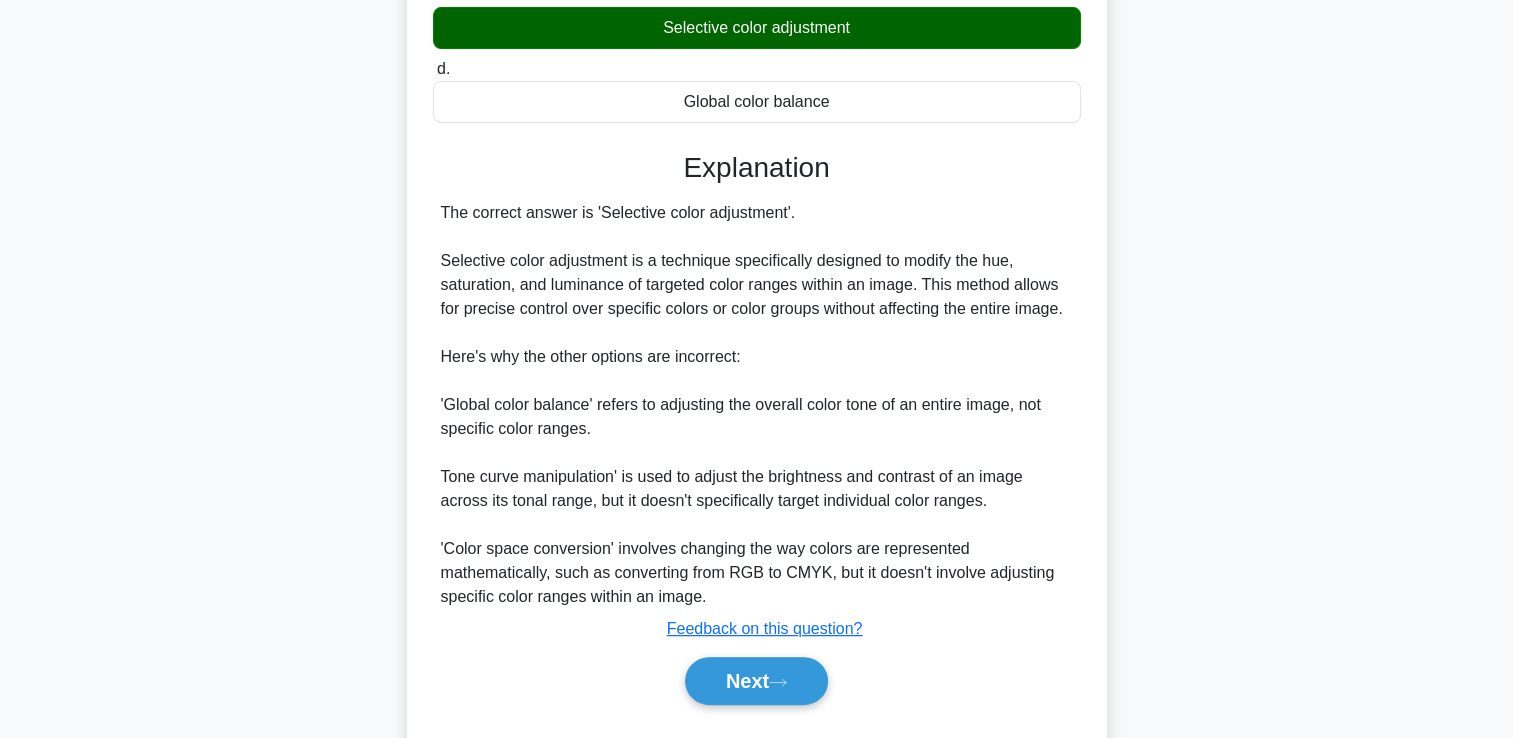 scroll, scrollTop: 400, scrollLeft: 0, axis: vertical 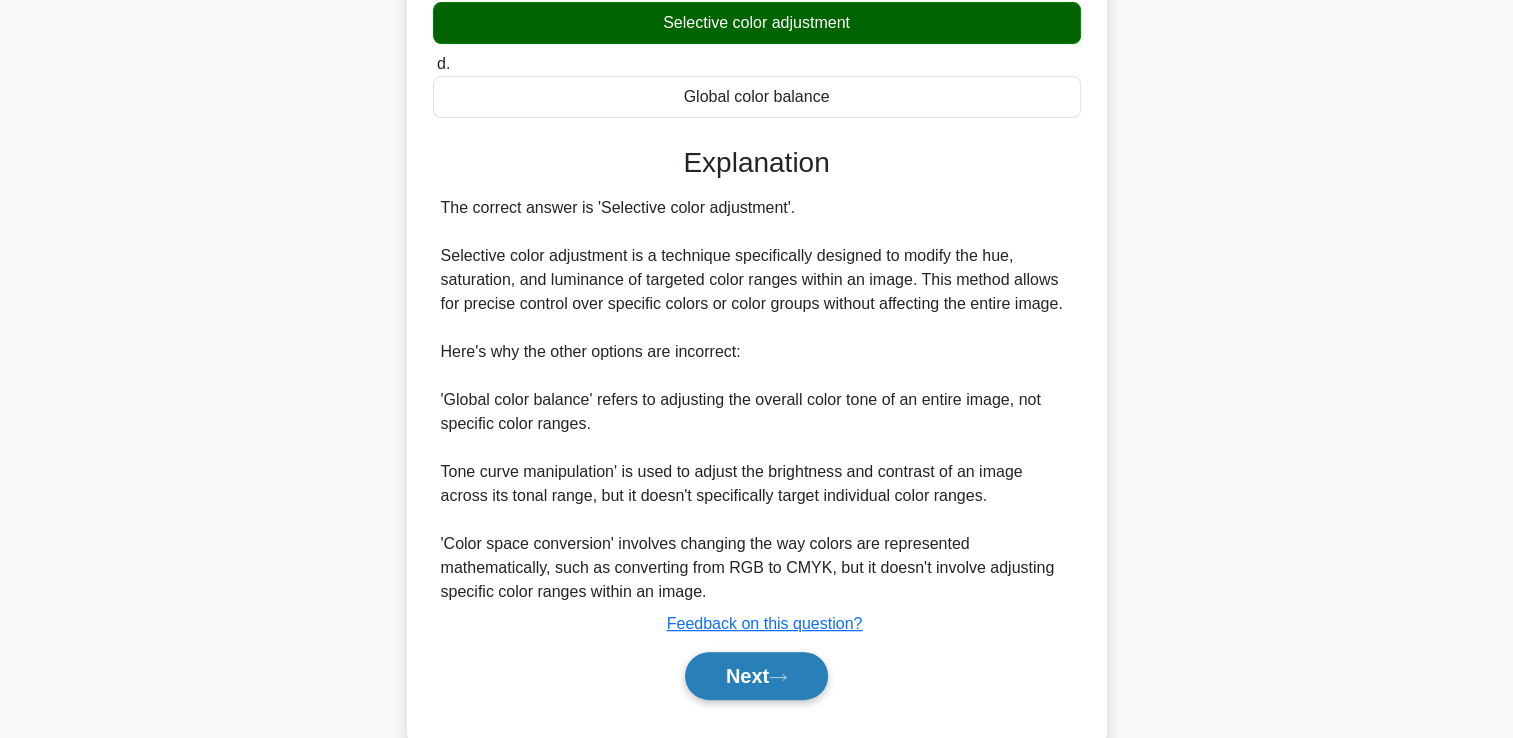 click 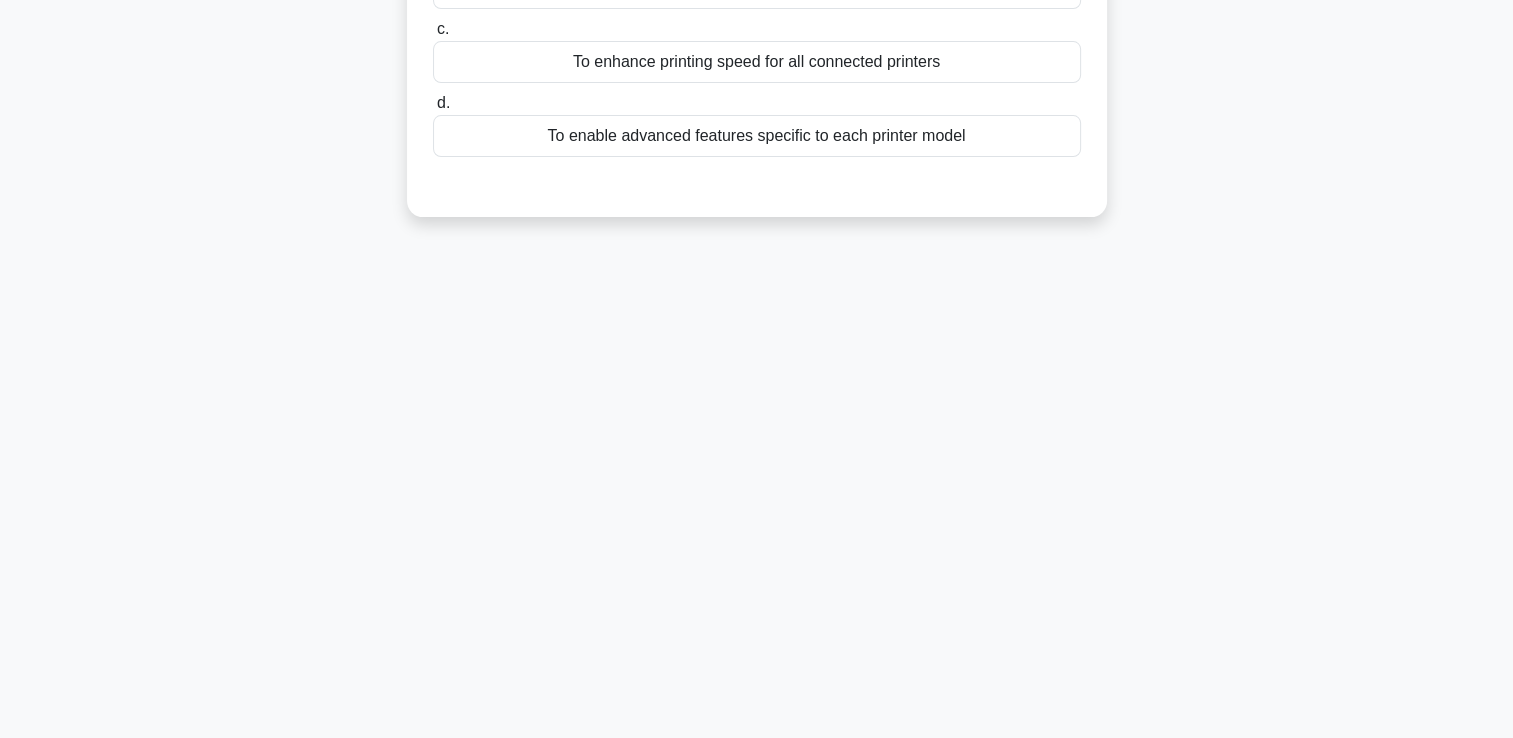 scroll, scrollTop: 42, scrollLeft: 0, axis: vertical 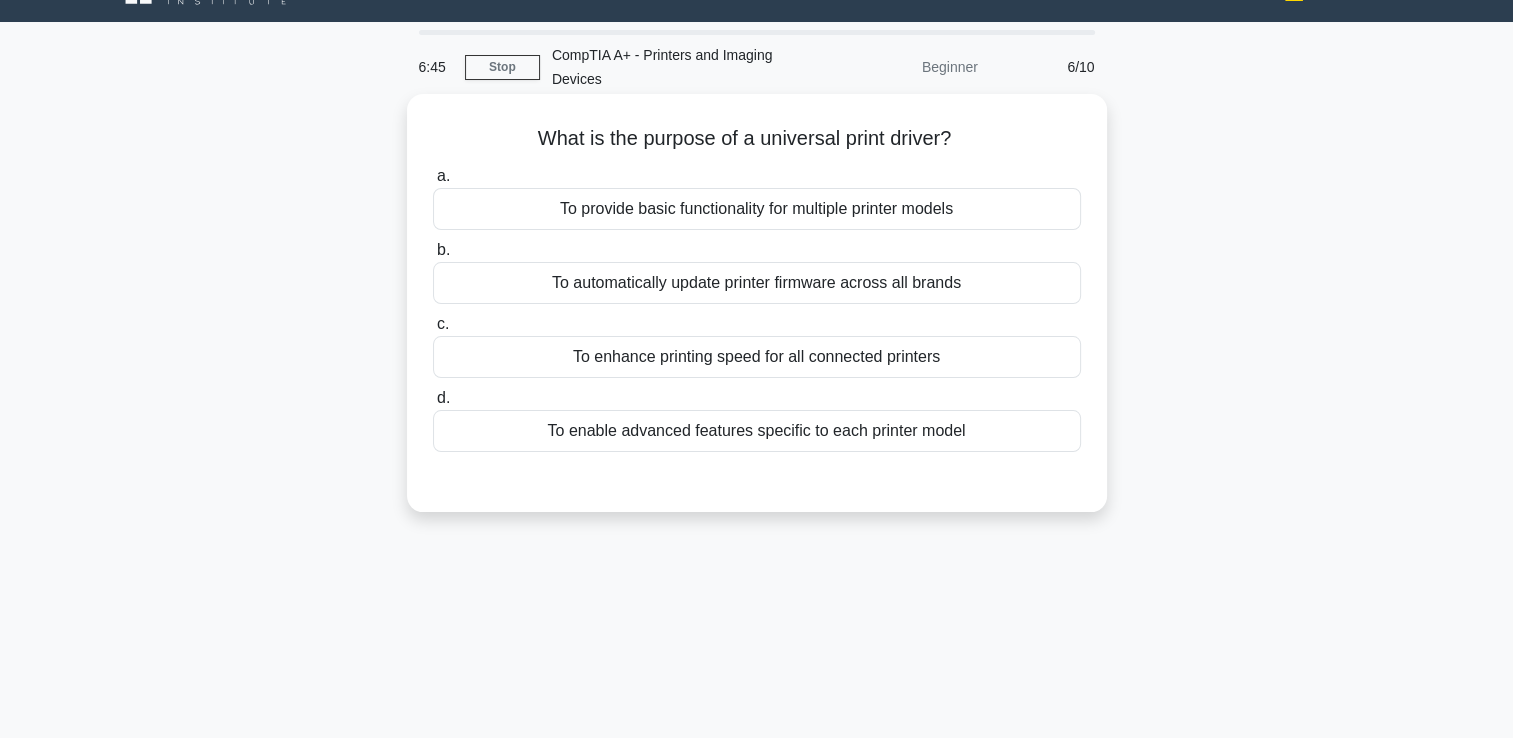 click on "To provide basic functionality for multiple printer models" at bounding box center [757, 209] 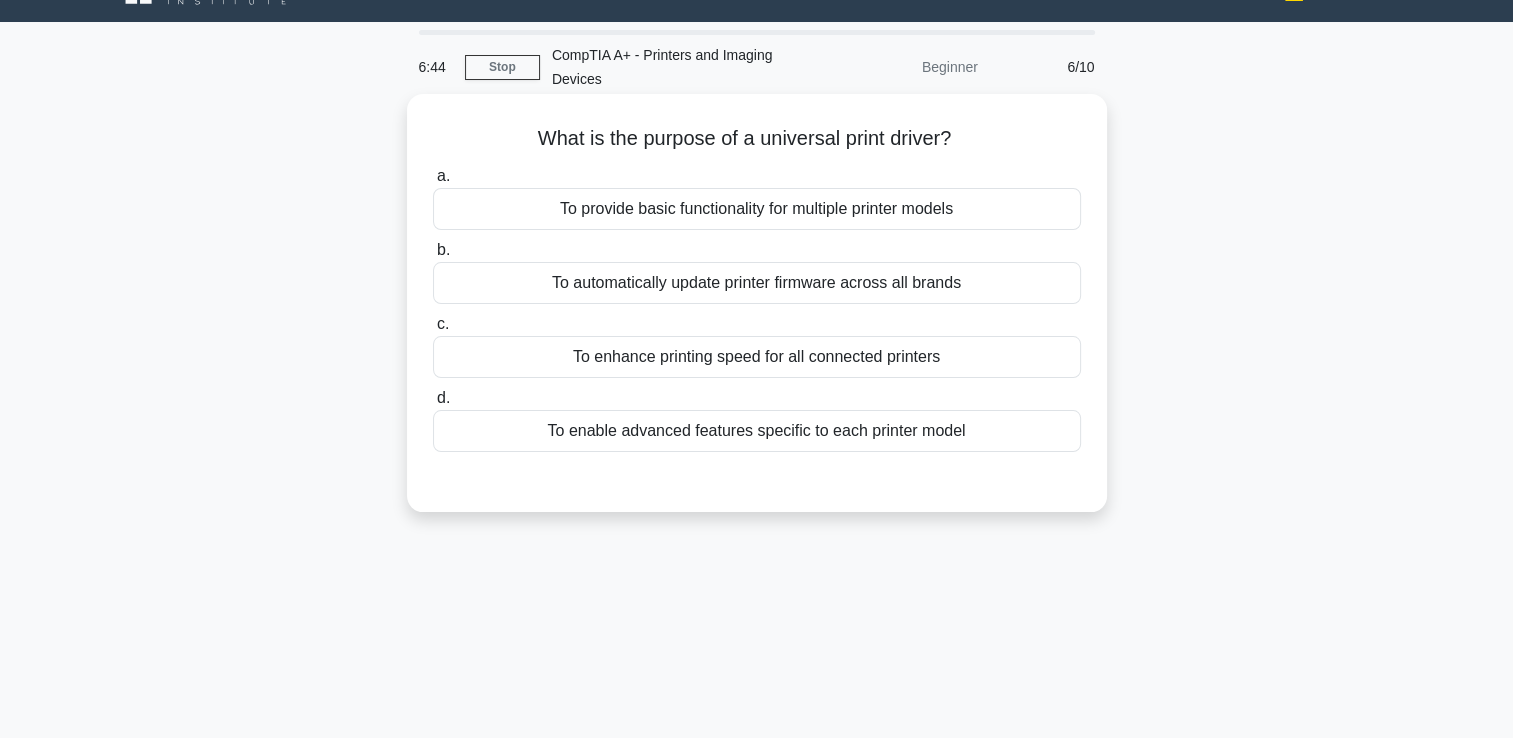 drag, startPoint x: 702, startPoint y: 222, endPoint x: 693, endPoint y: 217, distance: 10.29563 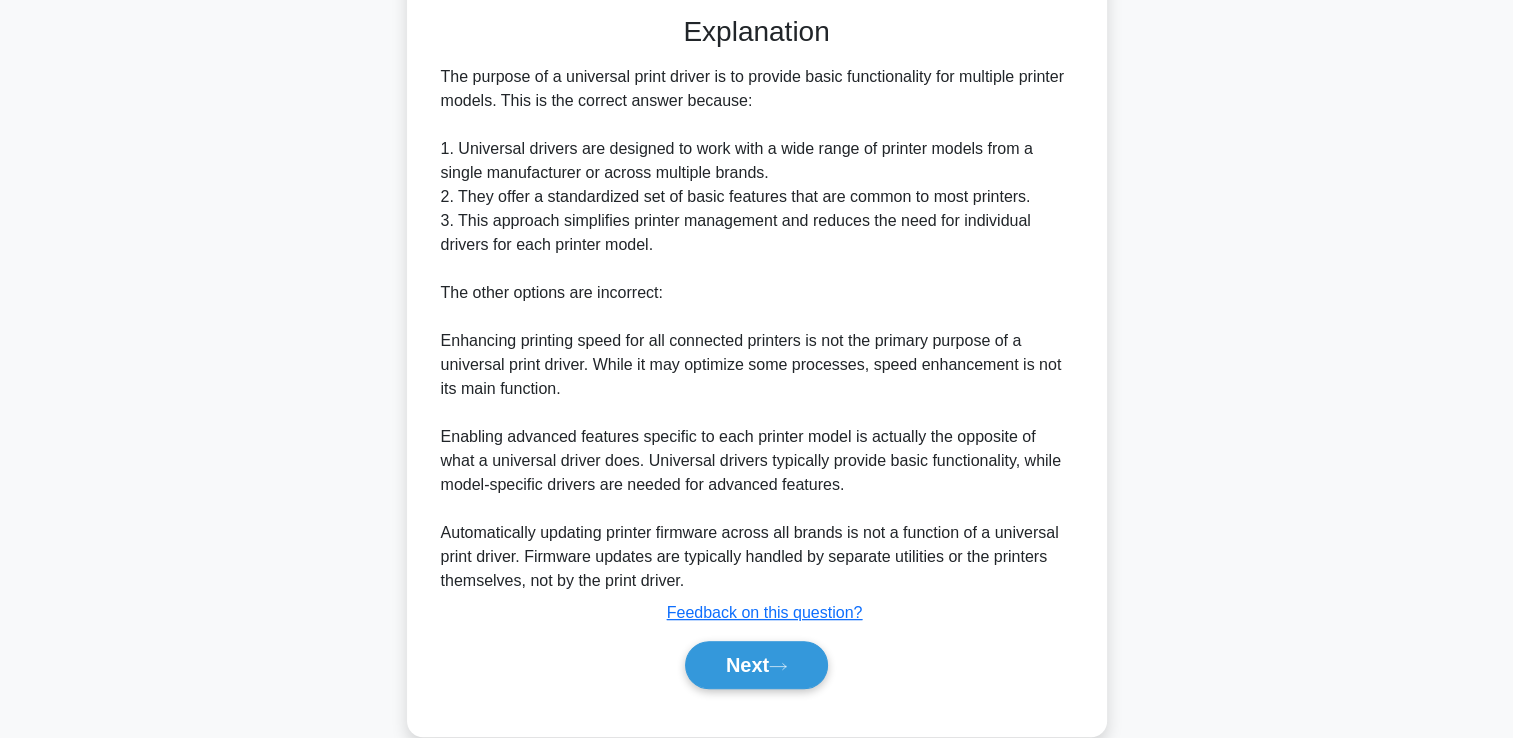 scroll, scrollTop: 541, scrollLeft: 0, axis: vertical 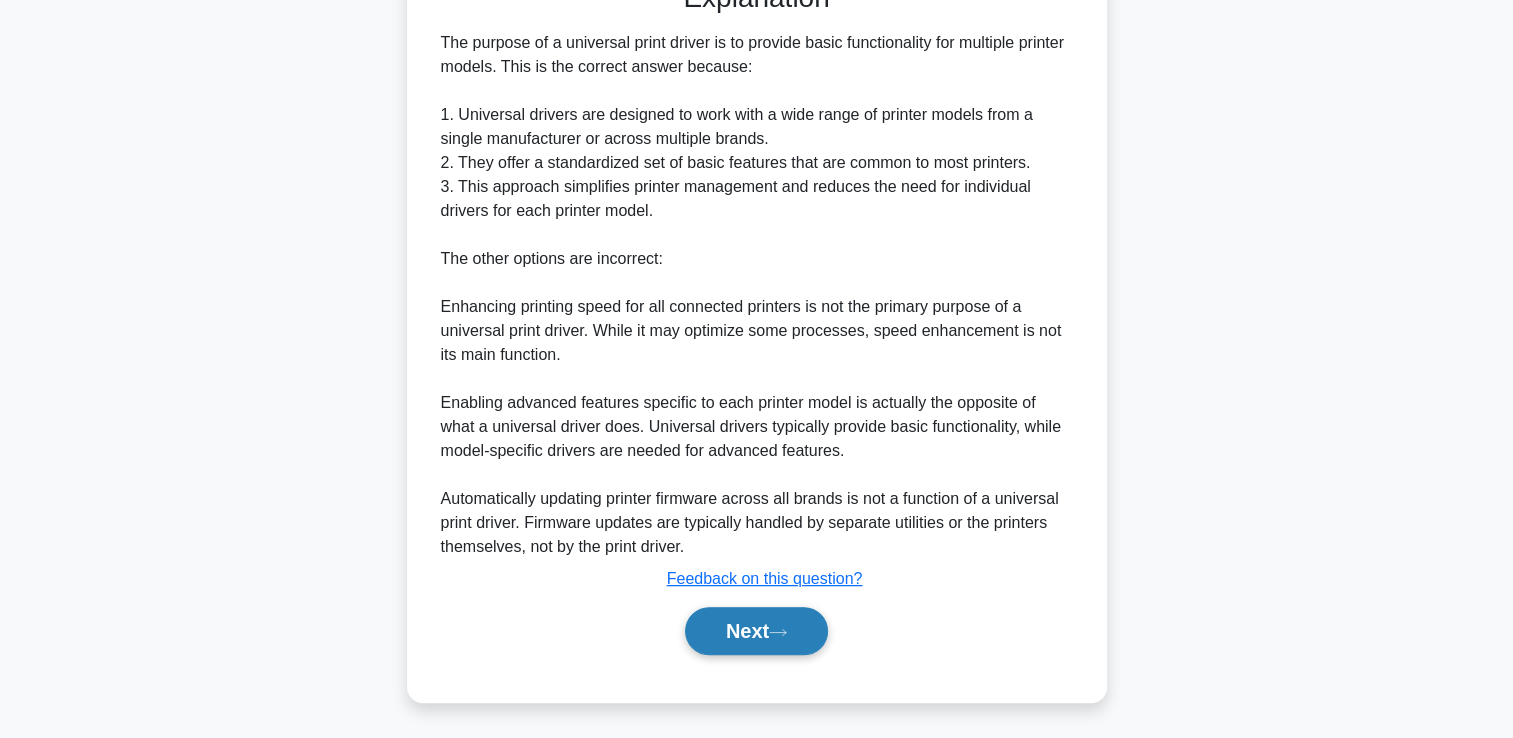 click on "Next" at bounding box center (756, 631) 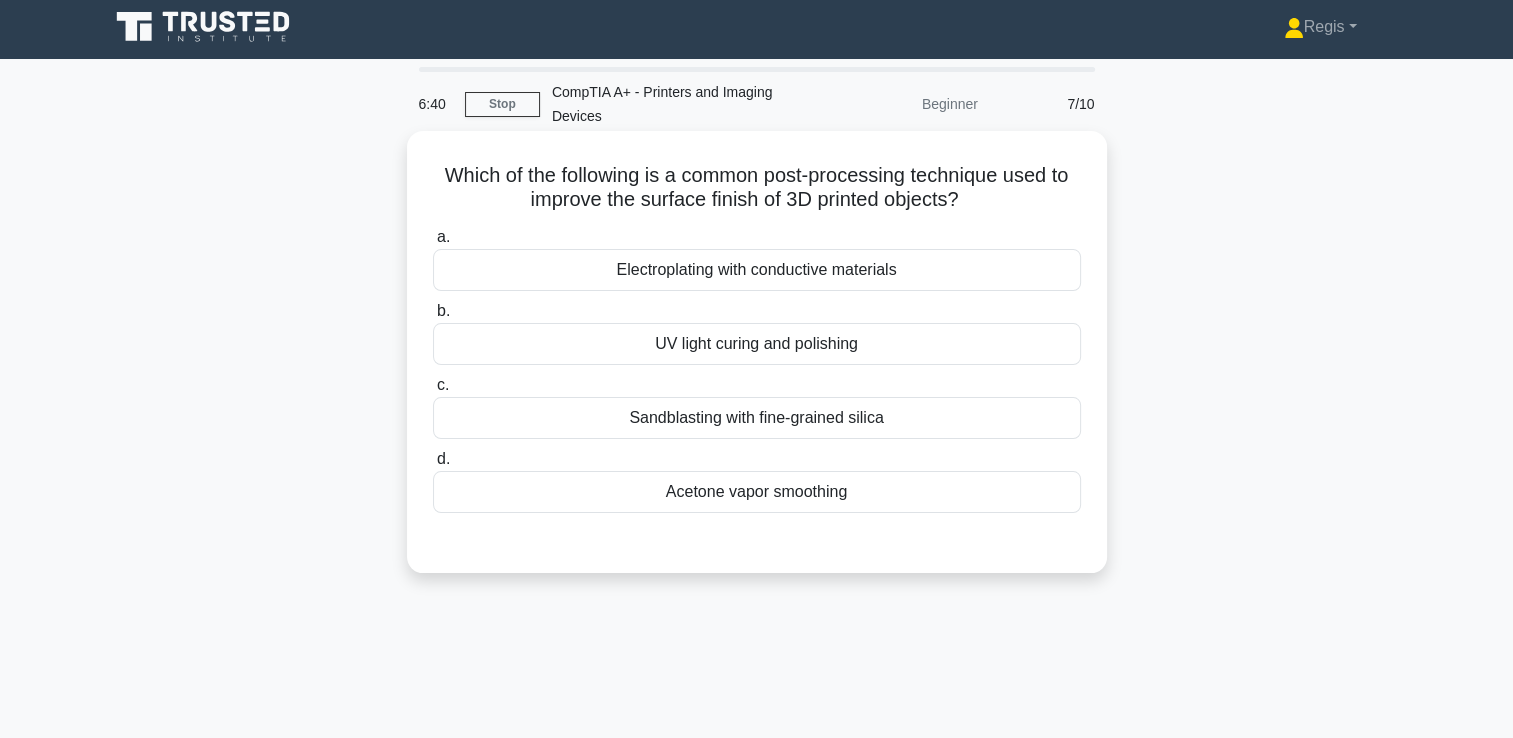 scroll, scrollTop: 0, scrollLeft: 0, axis: both 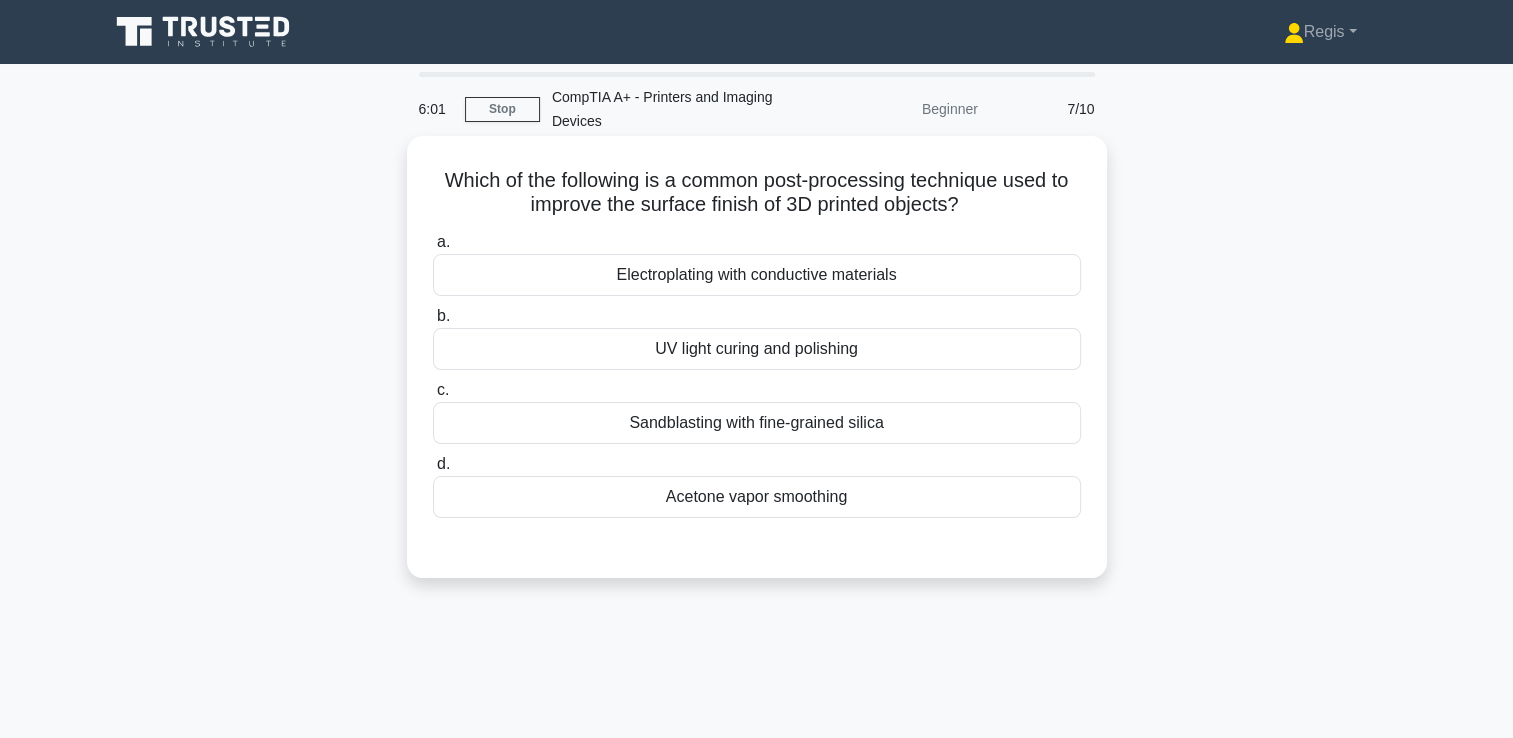 click on "UV light curing and polishing" at bounding box center [757, 349] 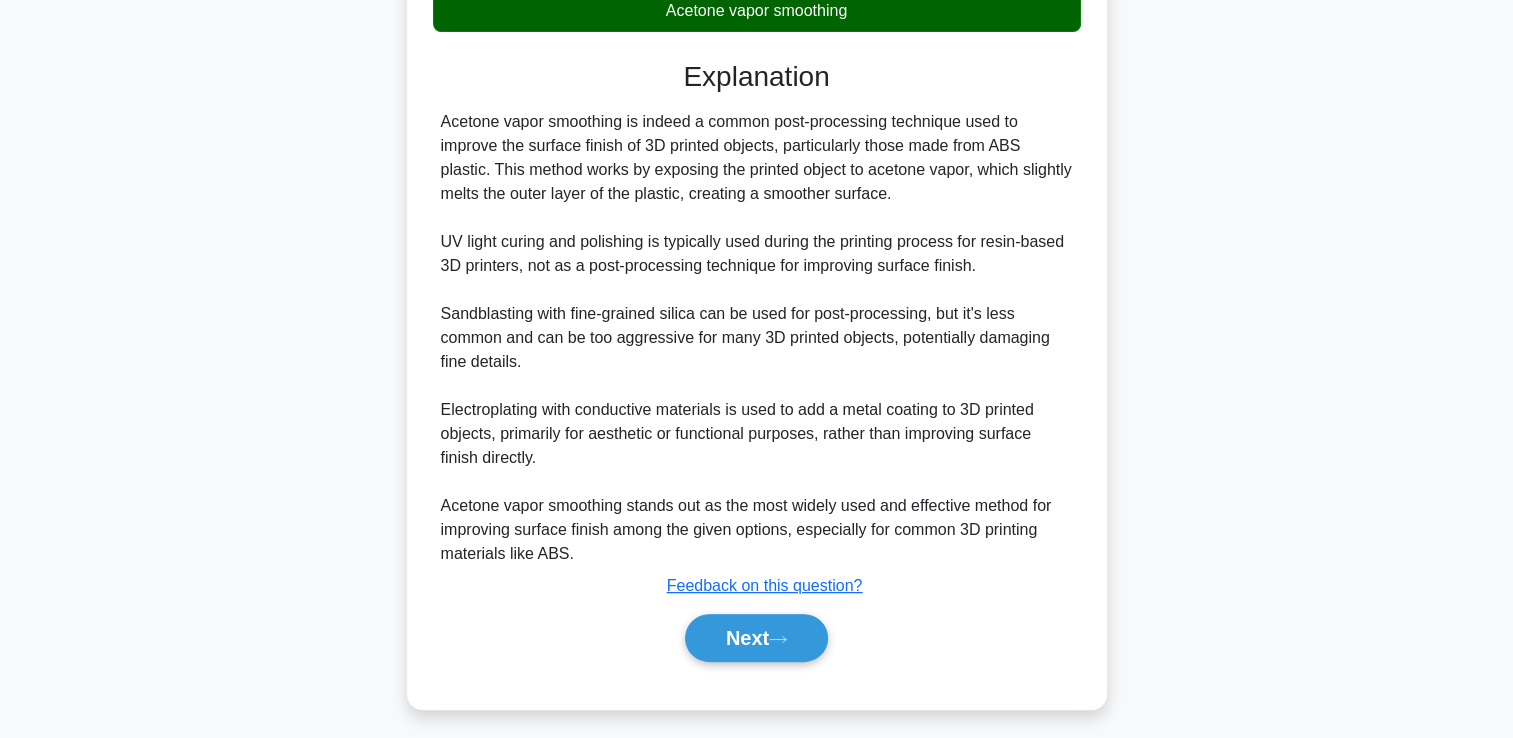 scroll, scrollTop: 495, scrollLeft: 0, axis: vertical 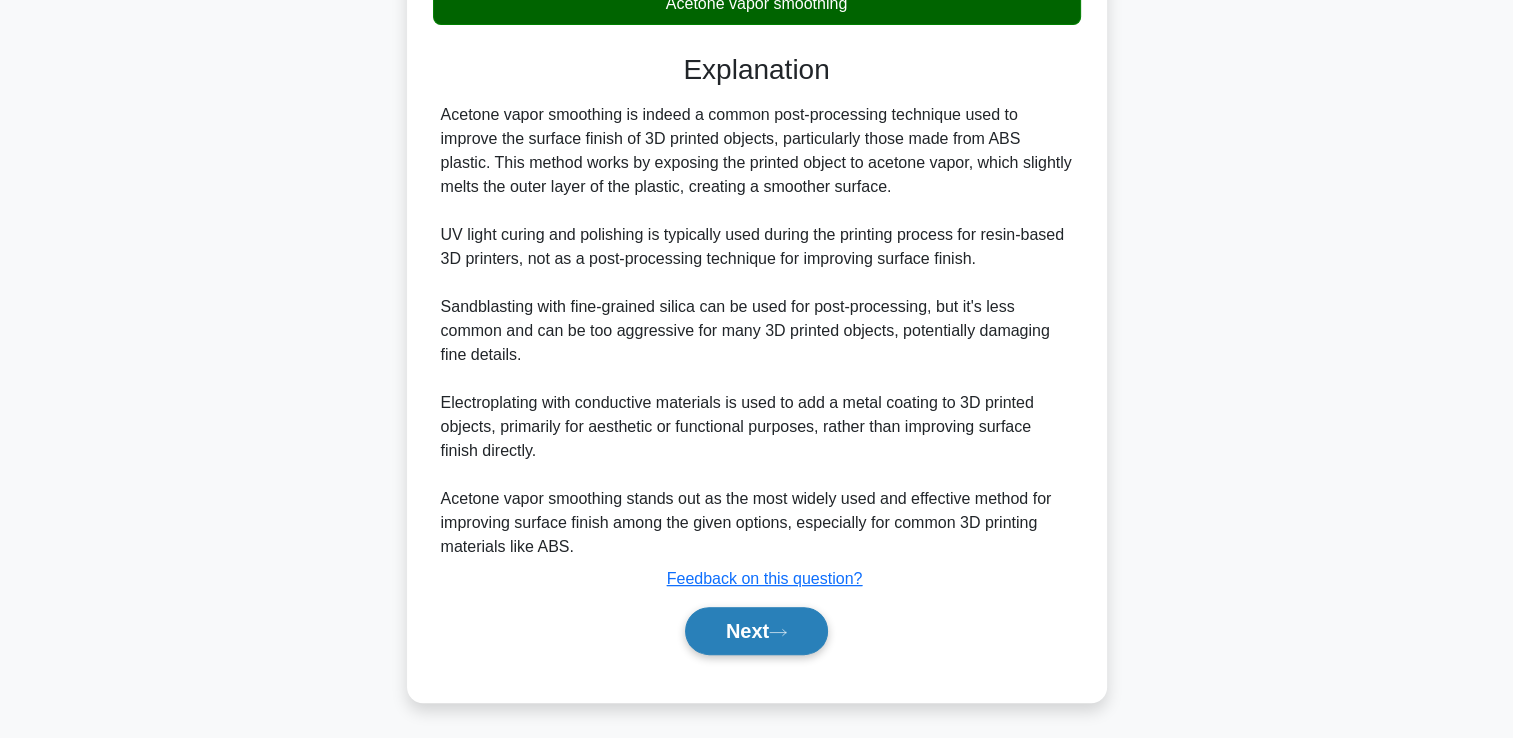 click on "Next" at bounding box center [756, 631] 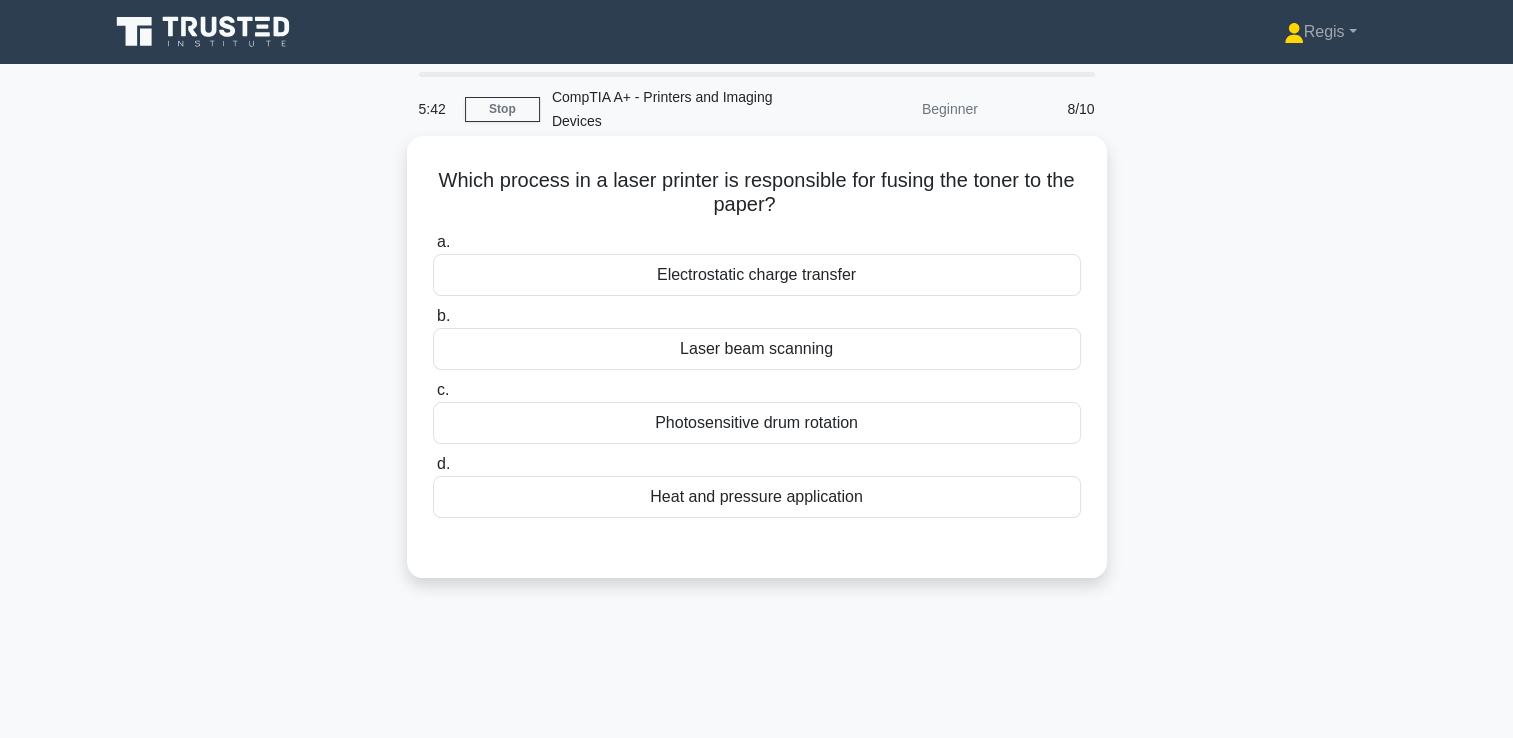 scroll, scrollTop: 0, scrollLeft: 0, axis: both 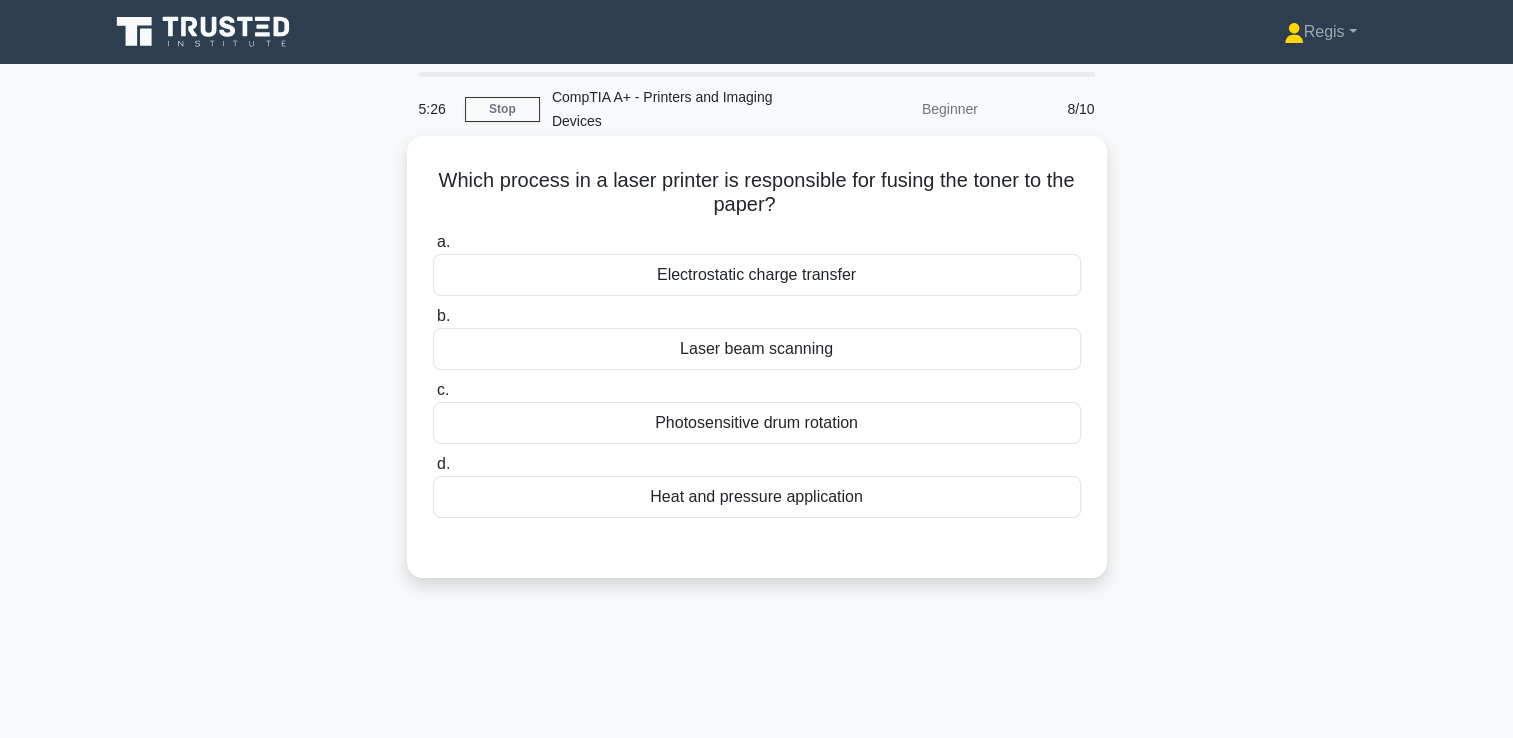 click on "Electrostatic charge transfer" at bounding box center [757, 275] 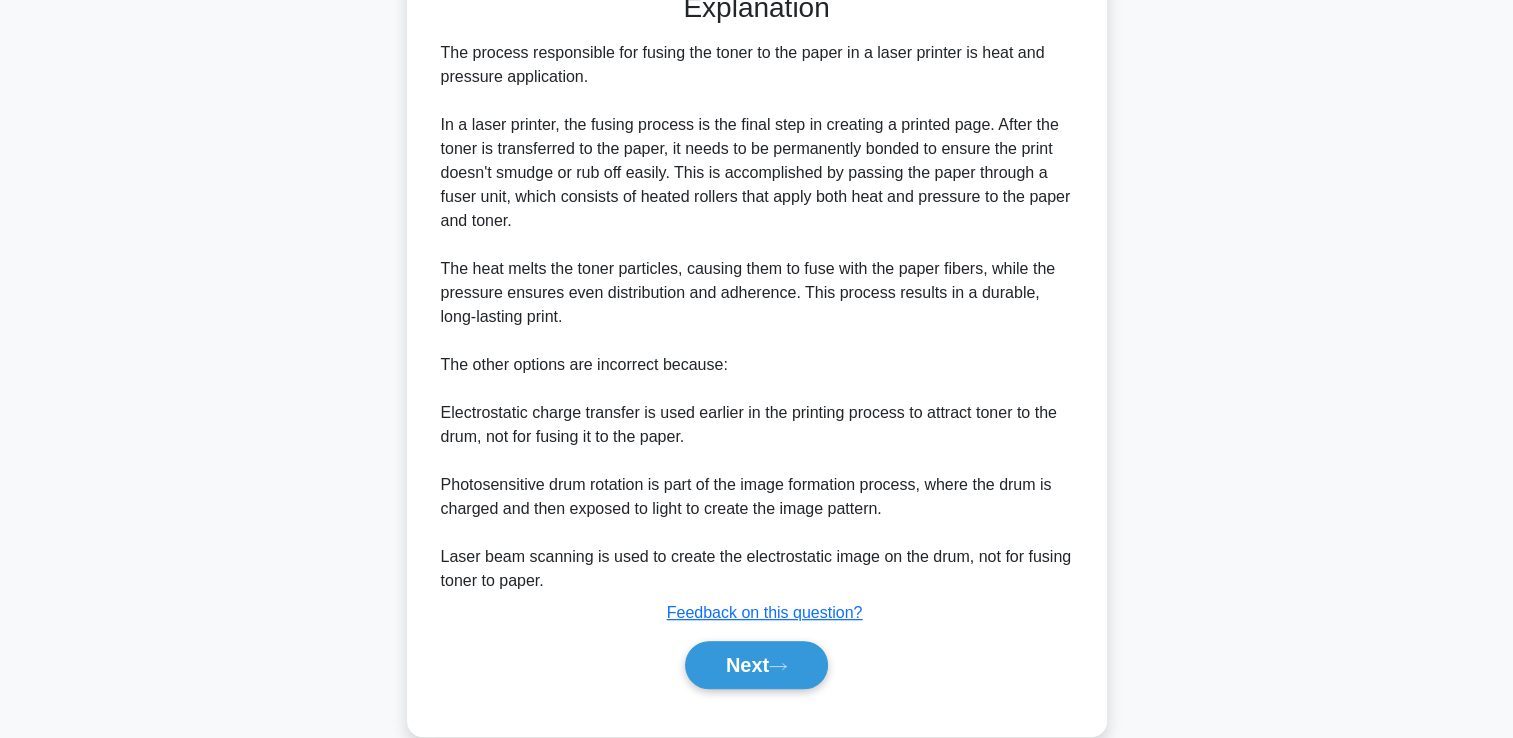 scroll, scrollTop: 591, scrollLeft: 0, axis: vertical 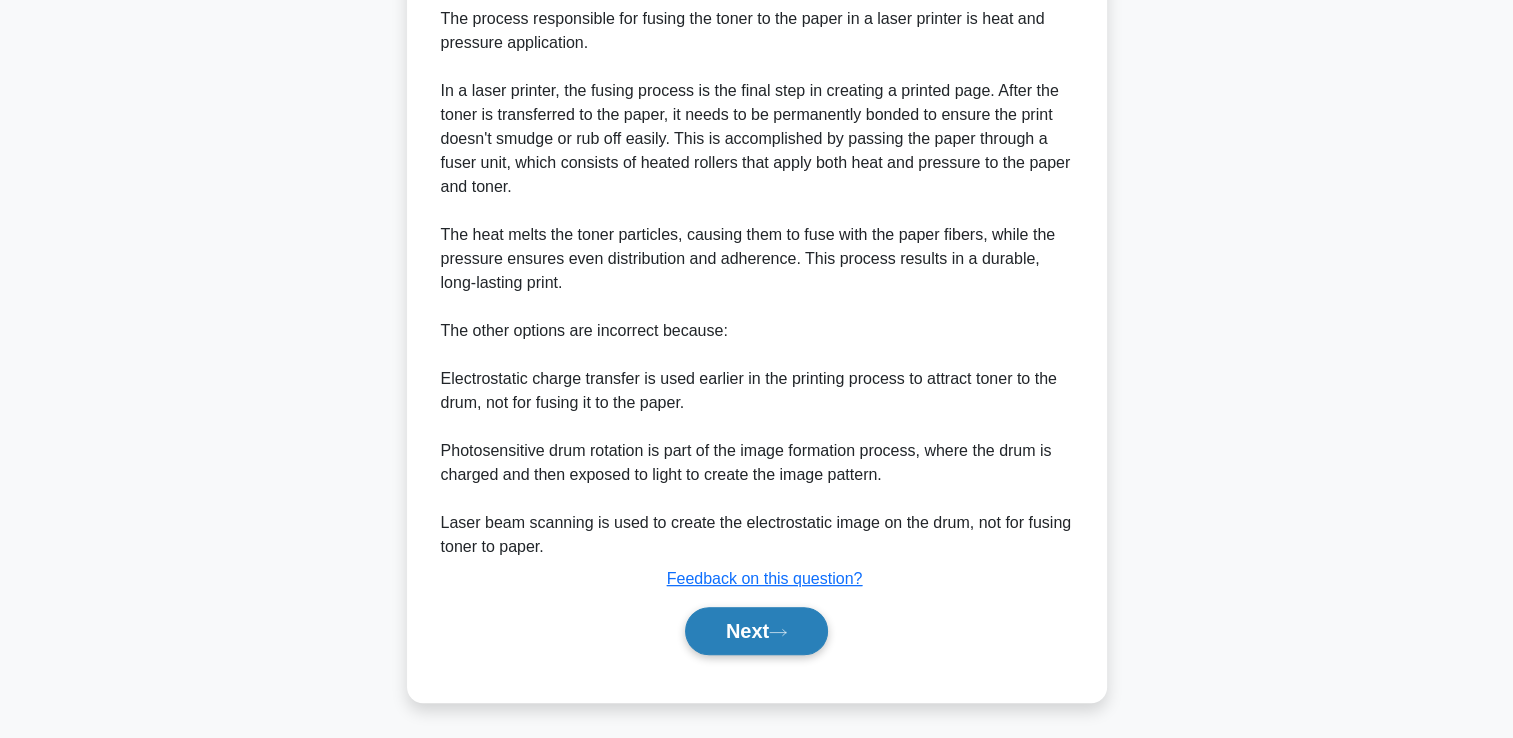 click on "Next" at bounding box center (756, 631) 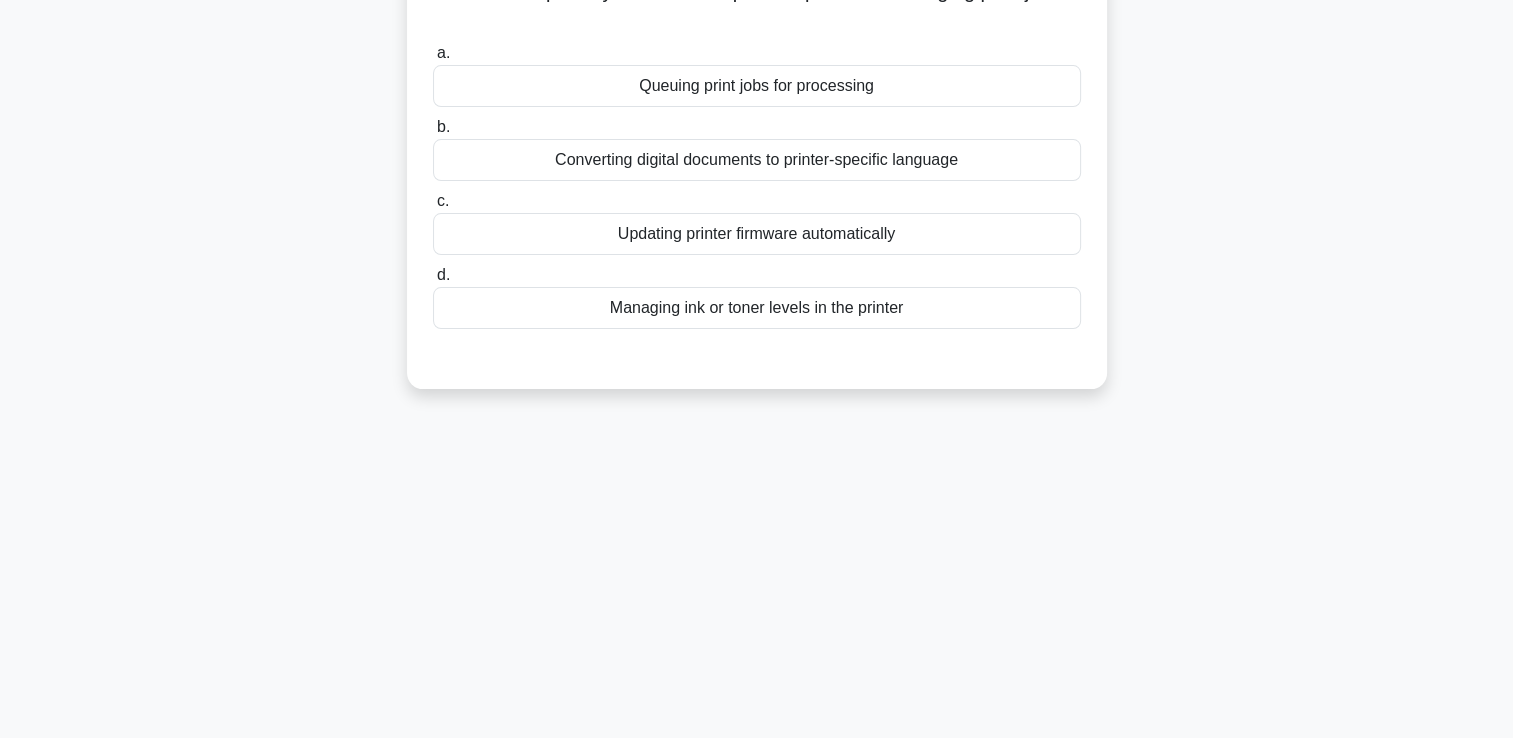 scroll, scrollTop: 0, scrollLeft: 0, axis: both 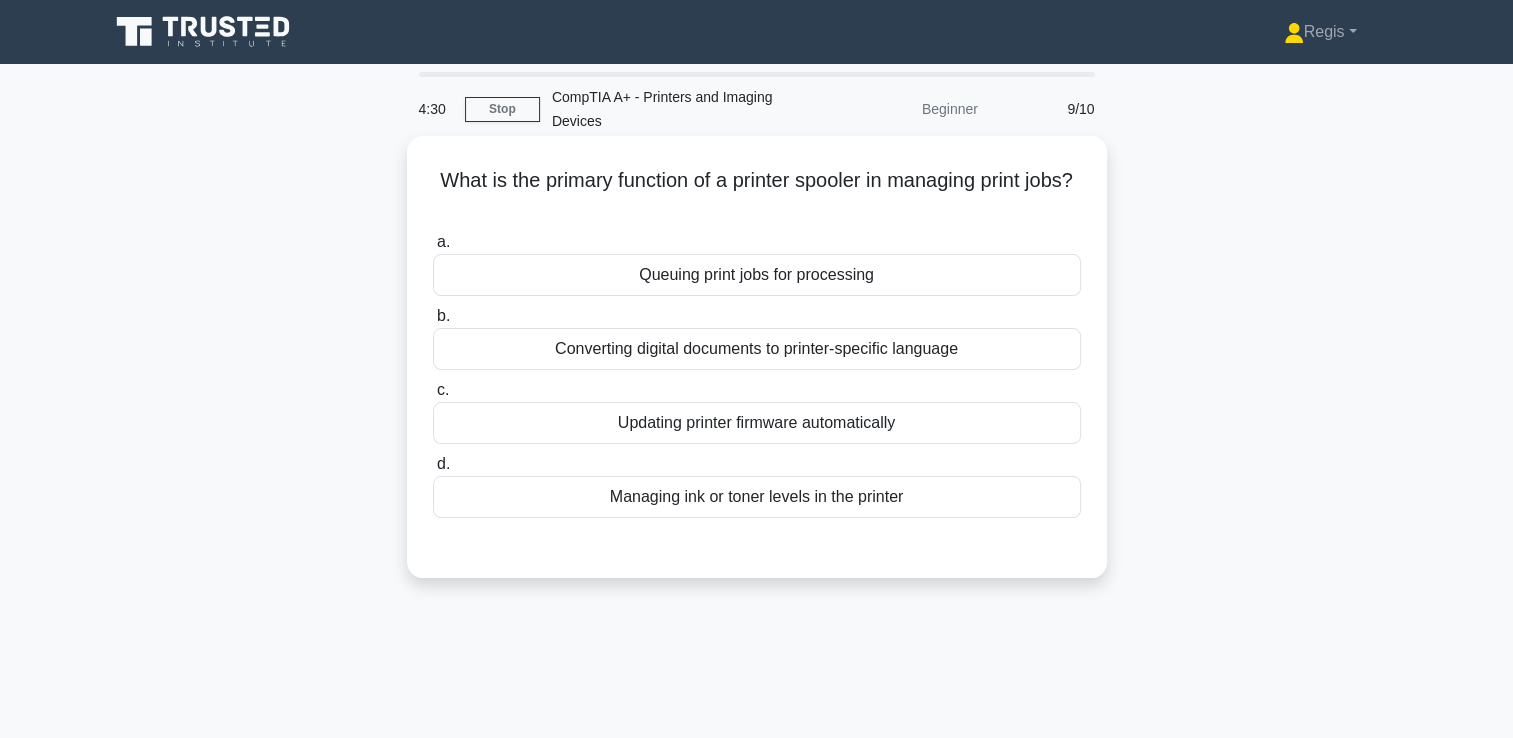 click on "Queuing print jobs for processing" at bounding box center (757, 275) 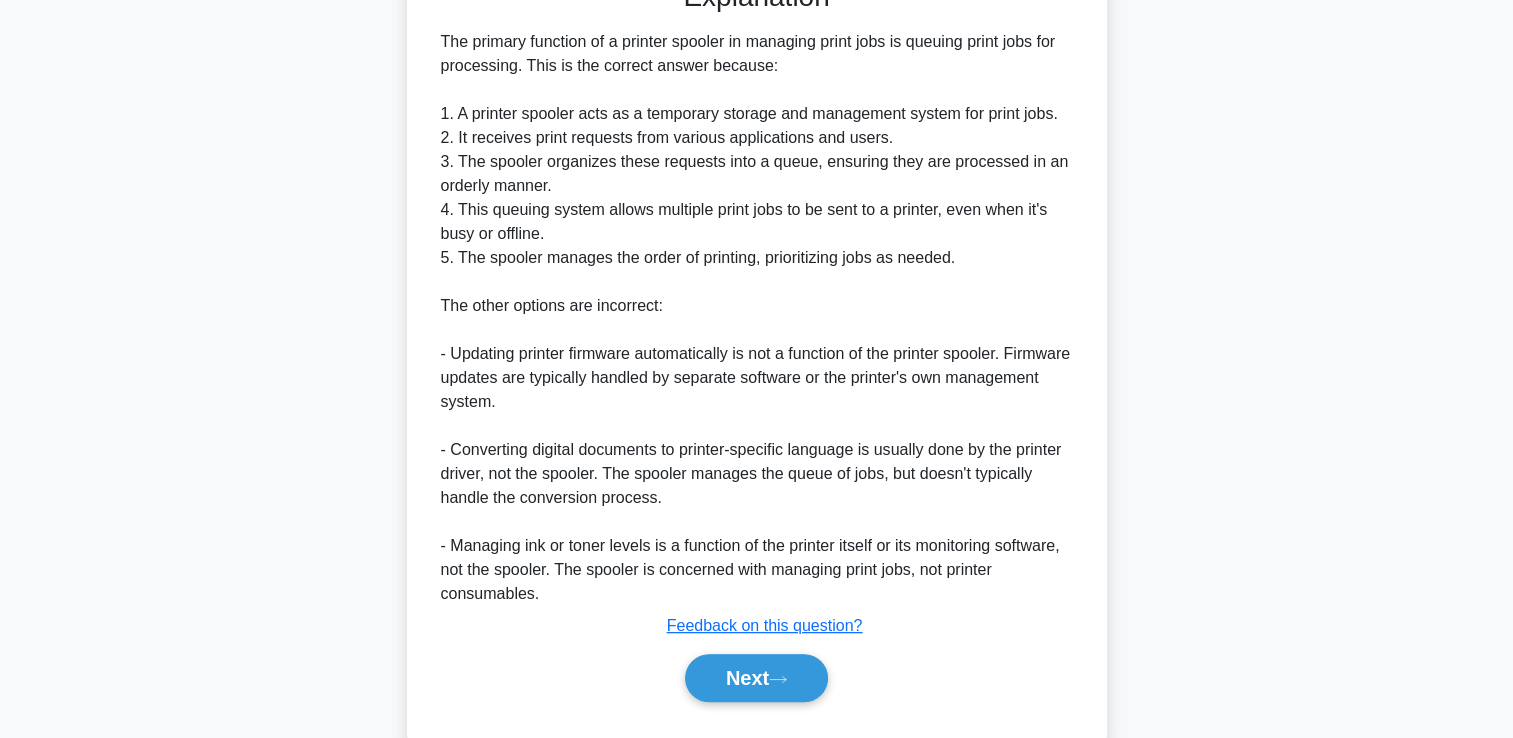 scroll, scrollTop: 600, scrollLeft: 0, axis: vertical 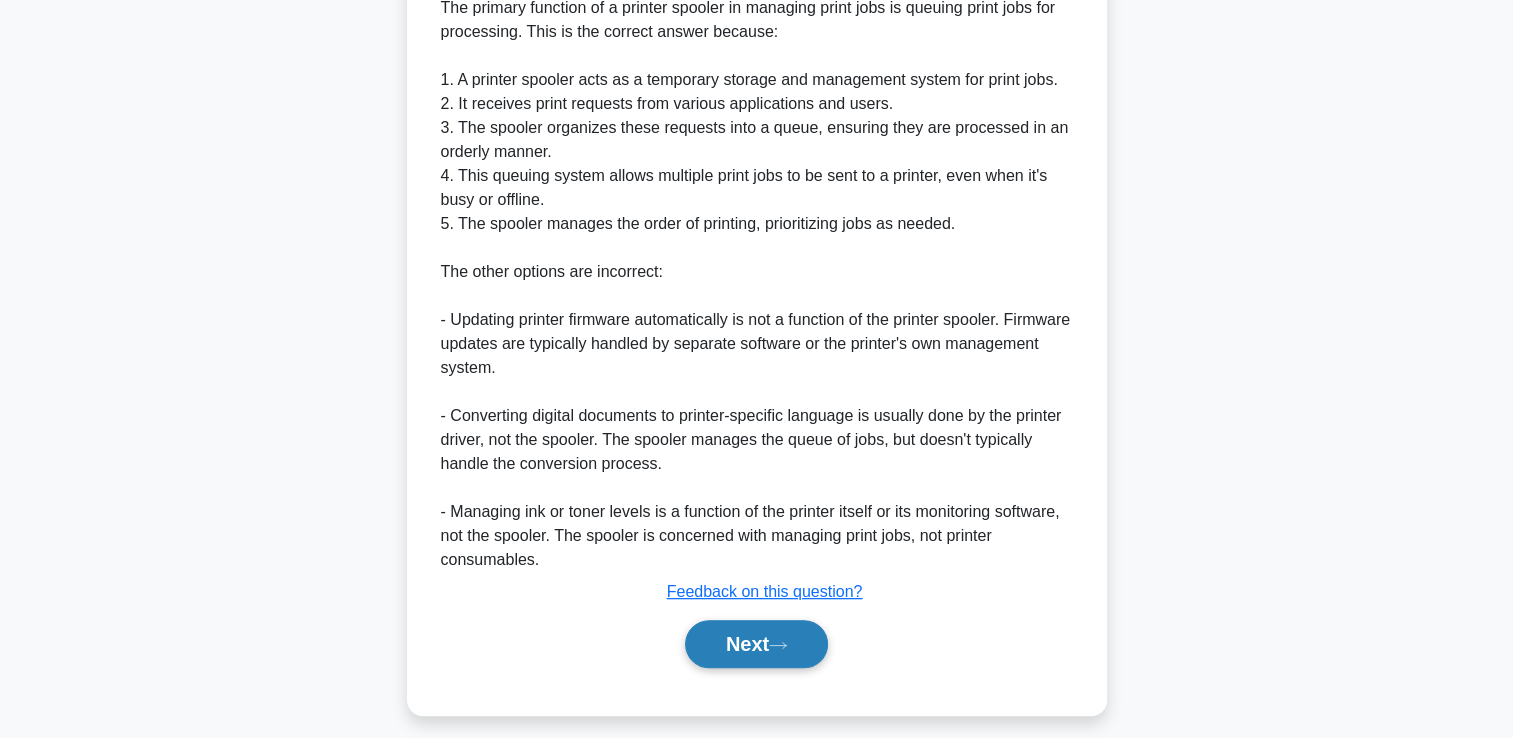 click on "Next" at bounding box center [756, 644] 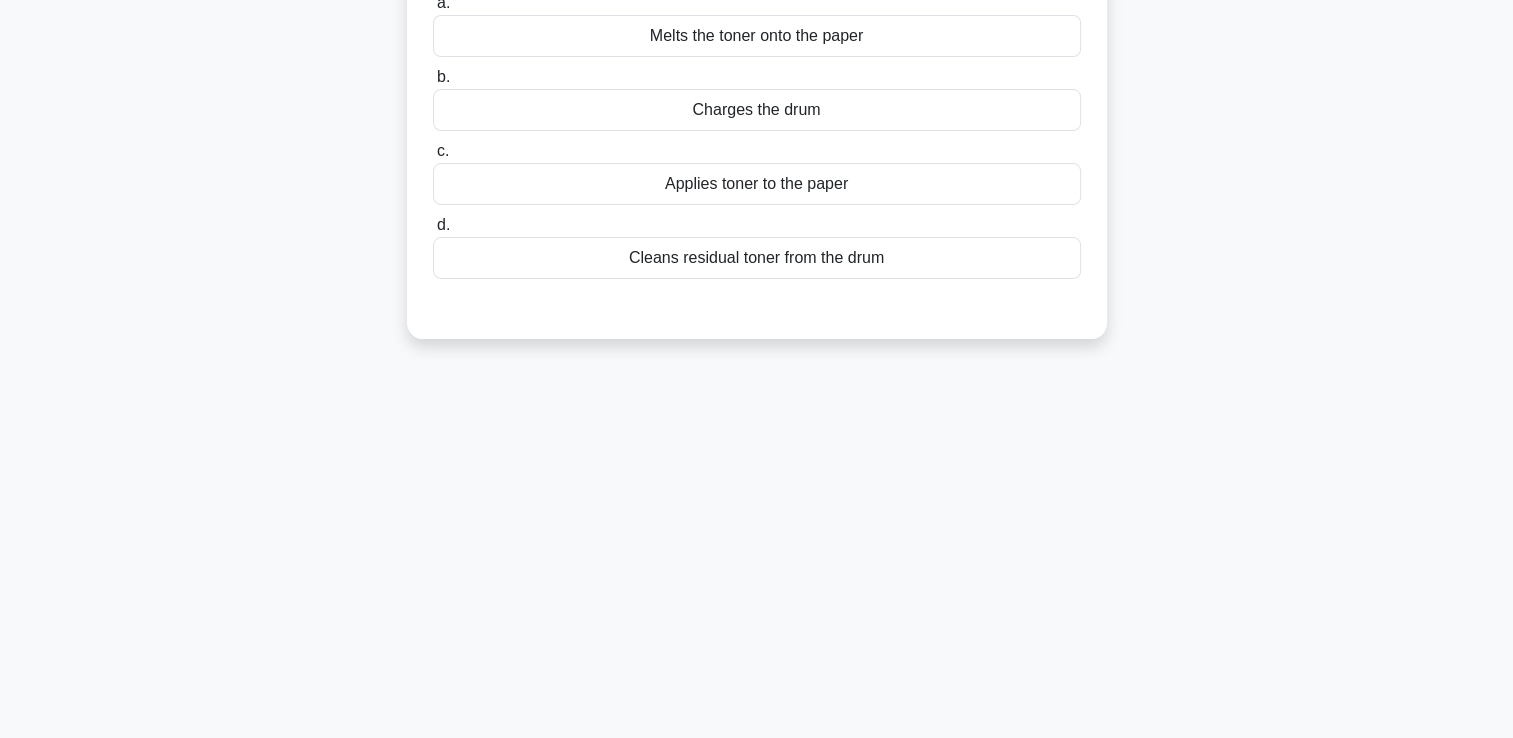 scroll, scrollTop: 42, scrollLeft: 0, axis: vertical 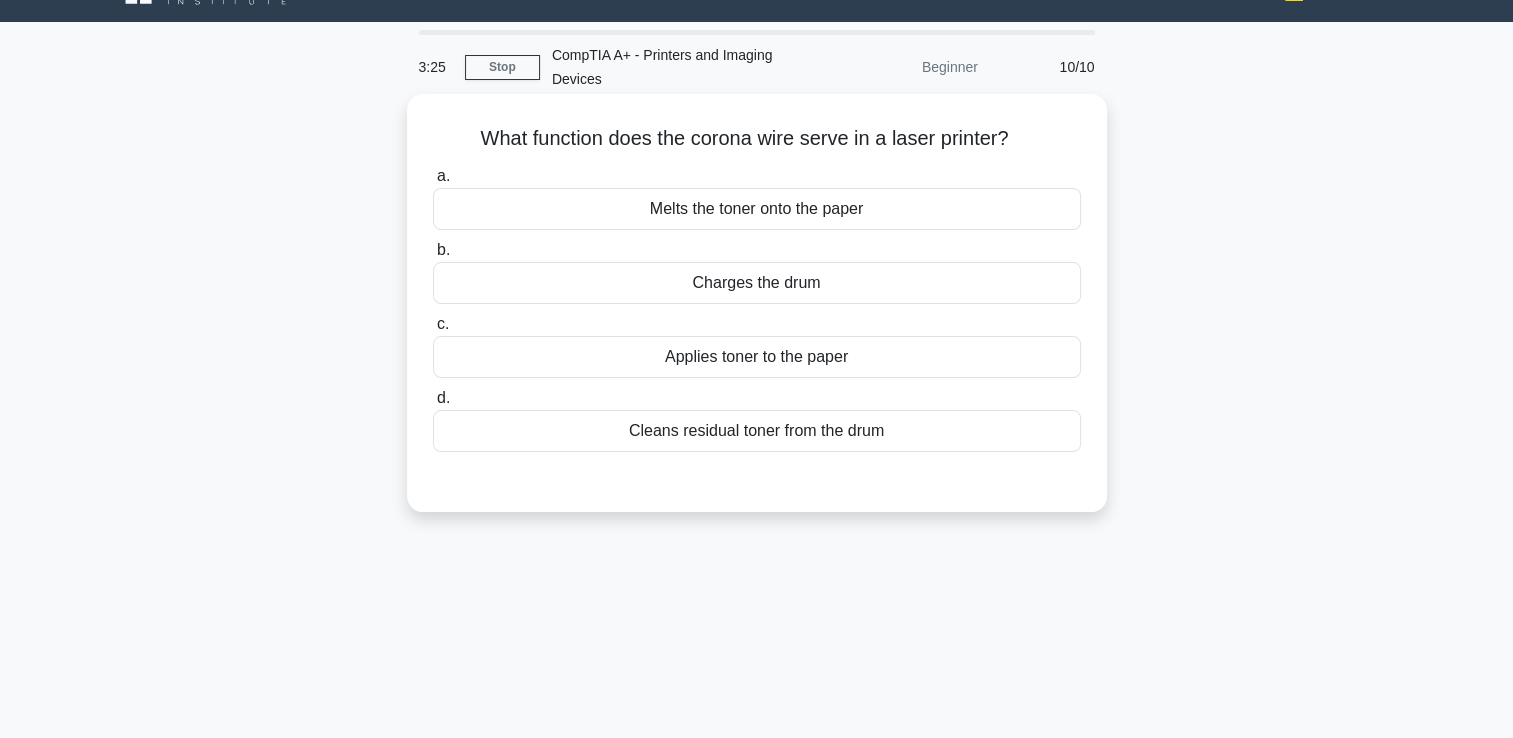 click on "Charges the drum" at bounding box center (757, 283) 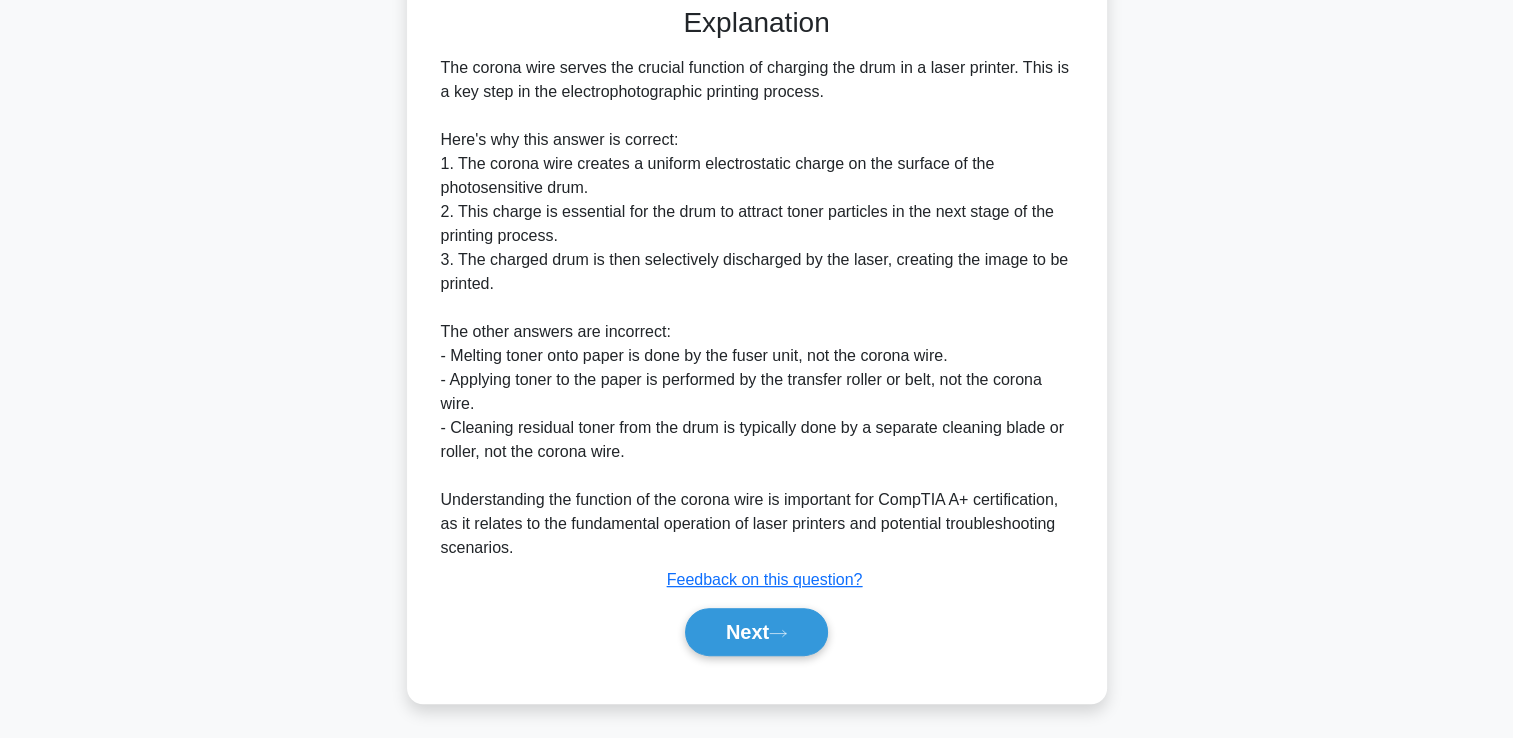 scroll, scrollTop: 517, scrollLeft: 0, axis: vertical 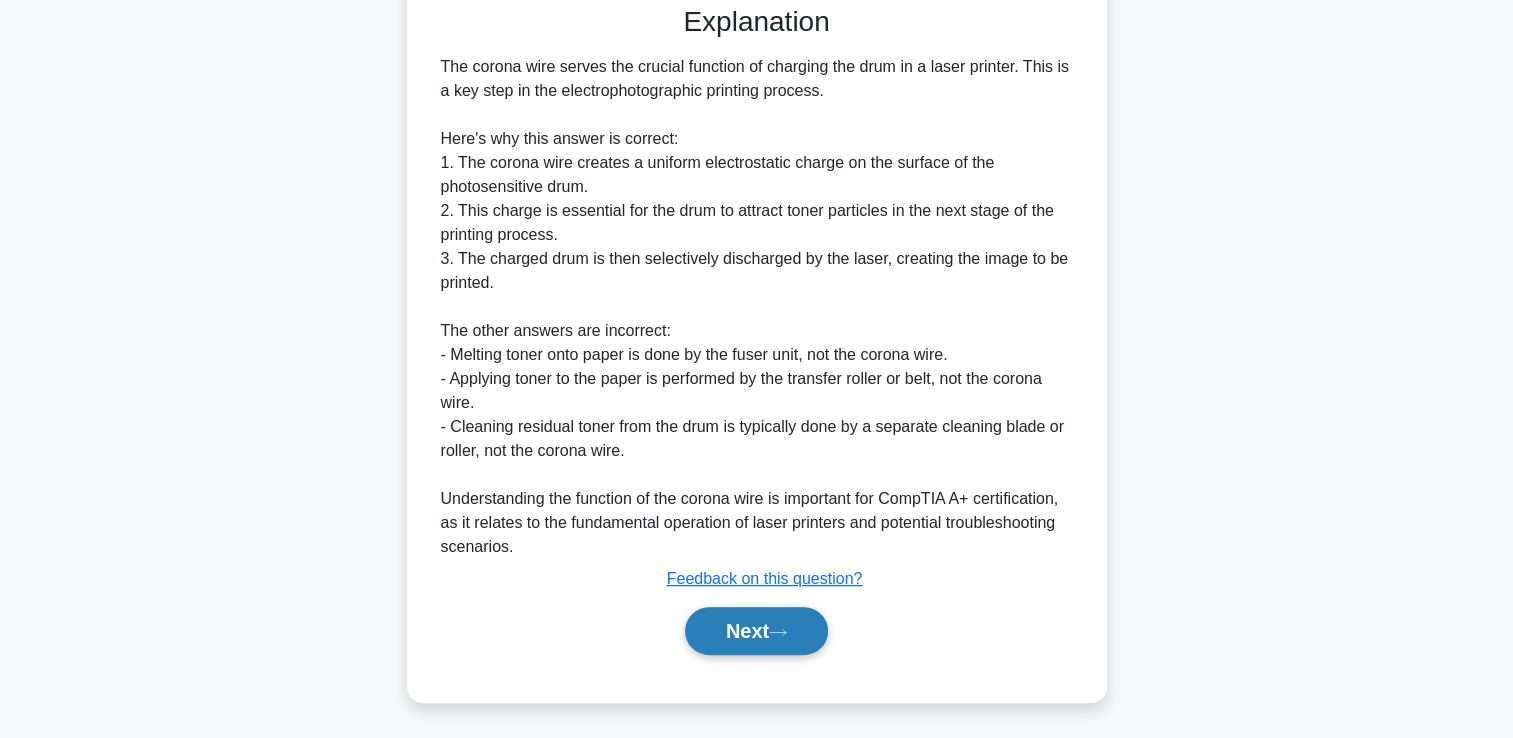 click on "Next" at bounding box center [756, 631] 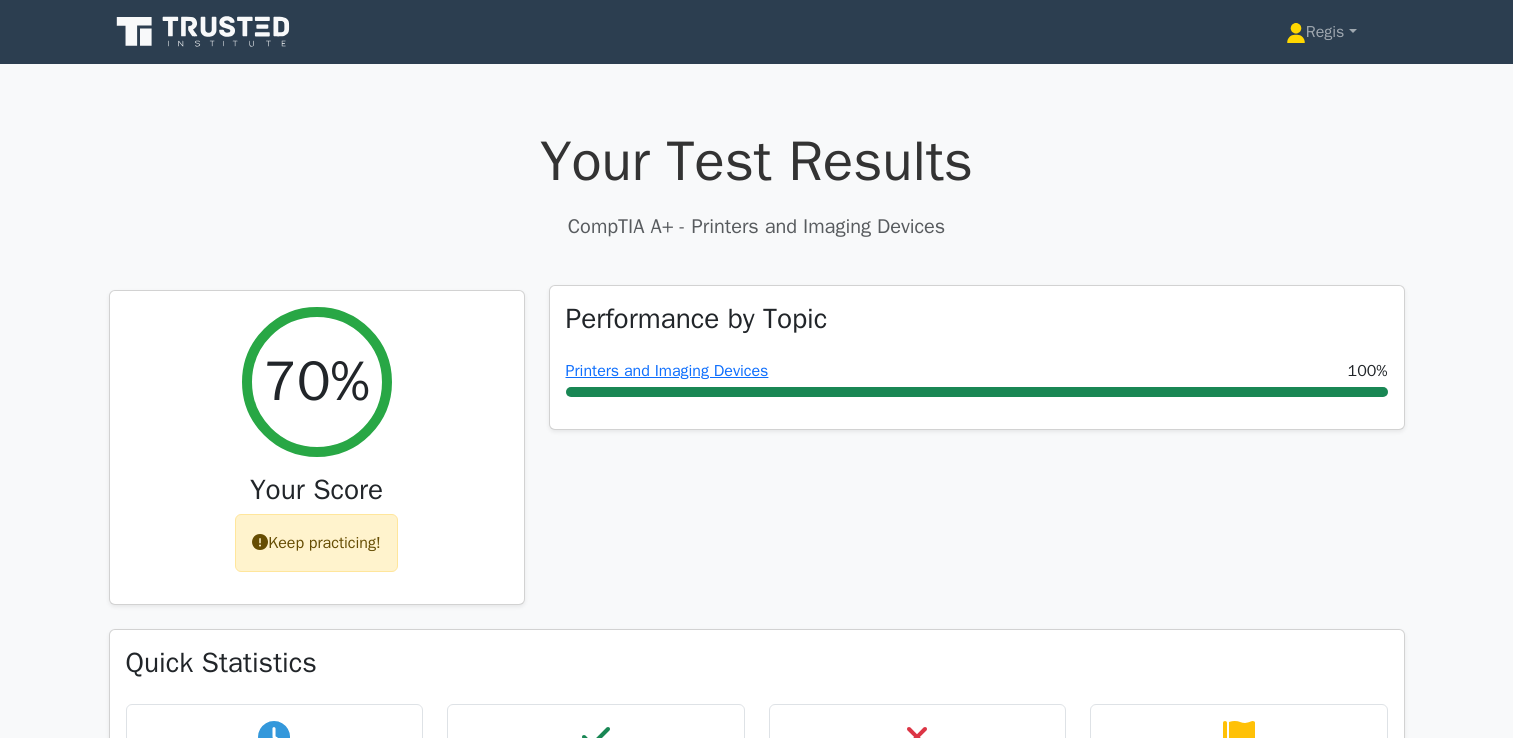 scroll, scrollTop: 260, scrollLeft: 0, axis: vertical 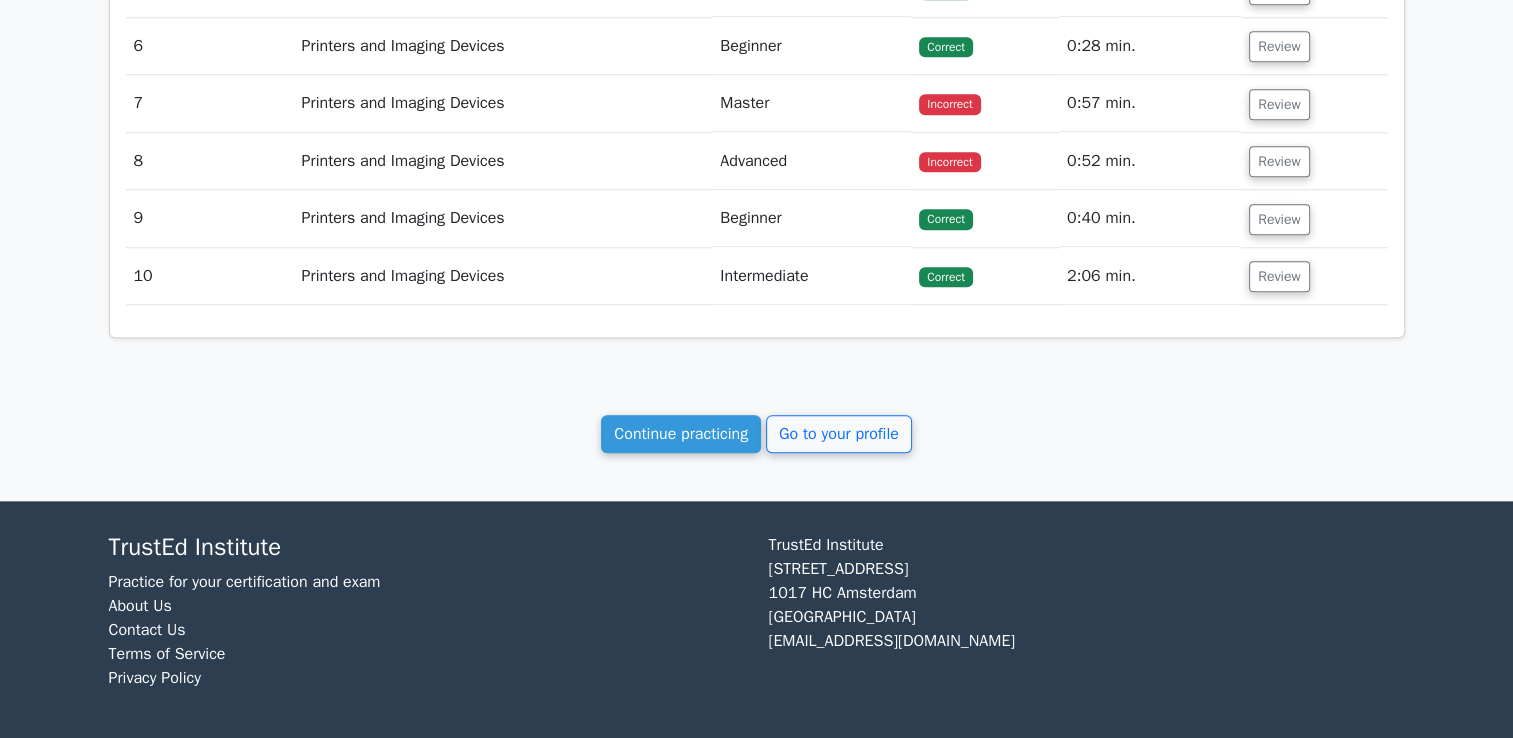 click on "Review" at bounding box center (1314, 276) 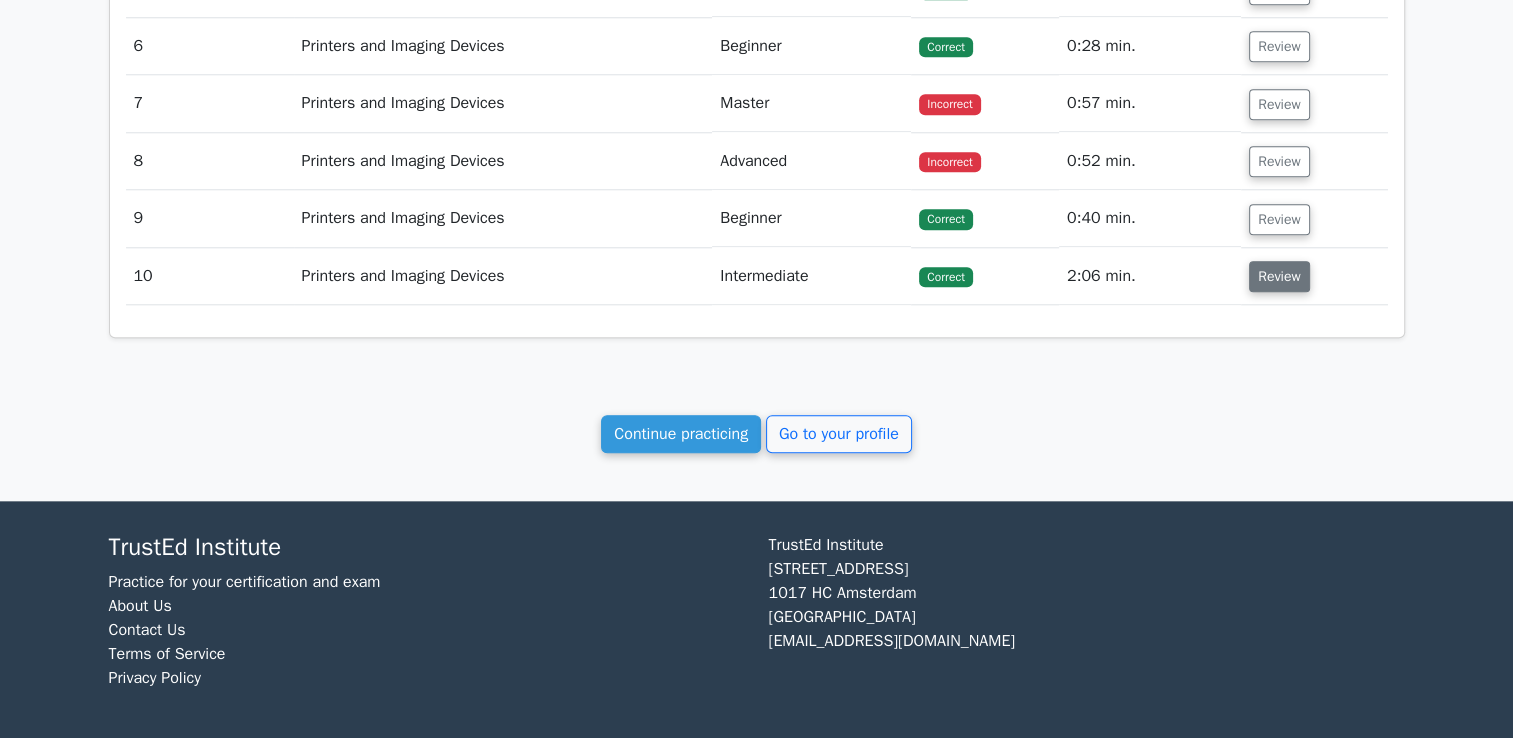 click on "Review" at bounding box center (1279, 276) 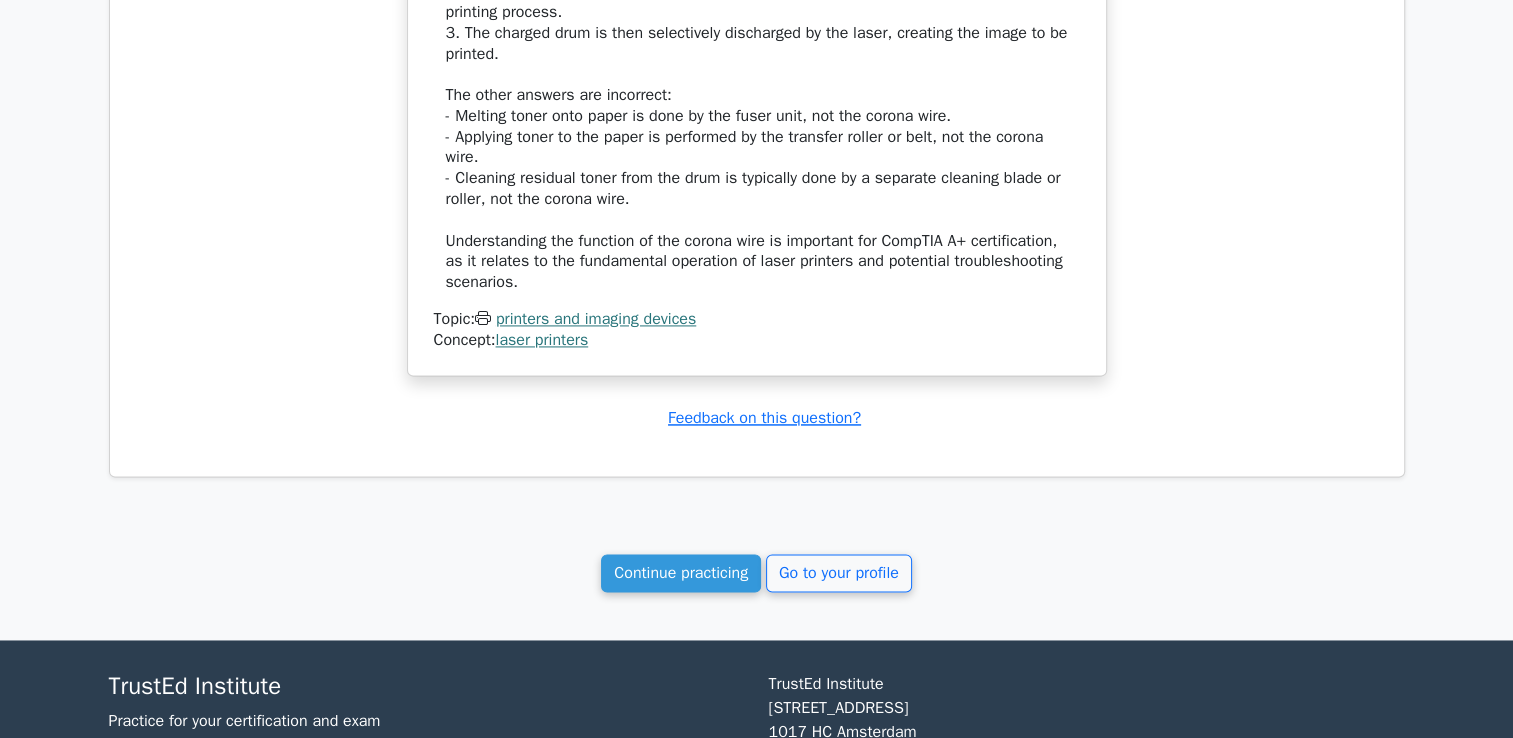 scroll, scrollTop: 2908, scrollLeft: 0, axis: vertical 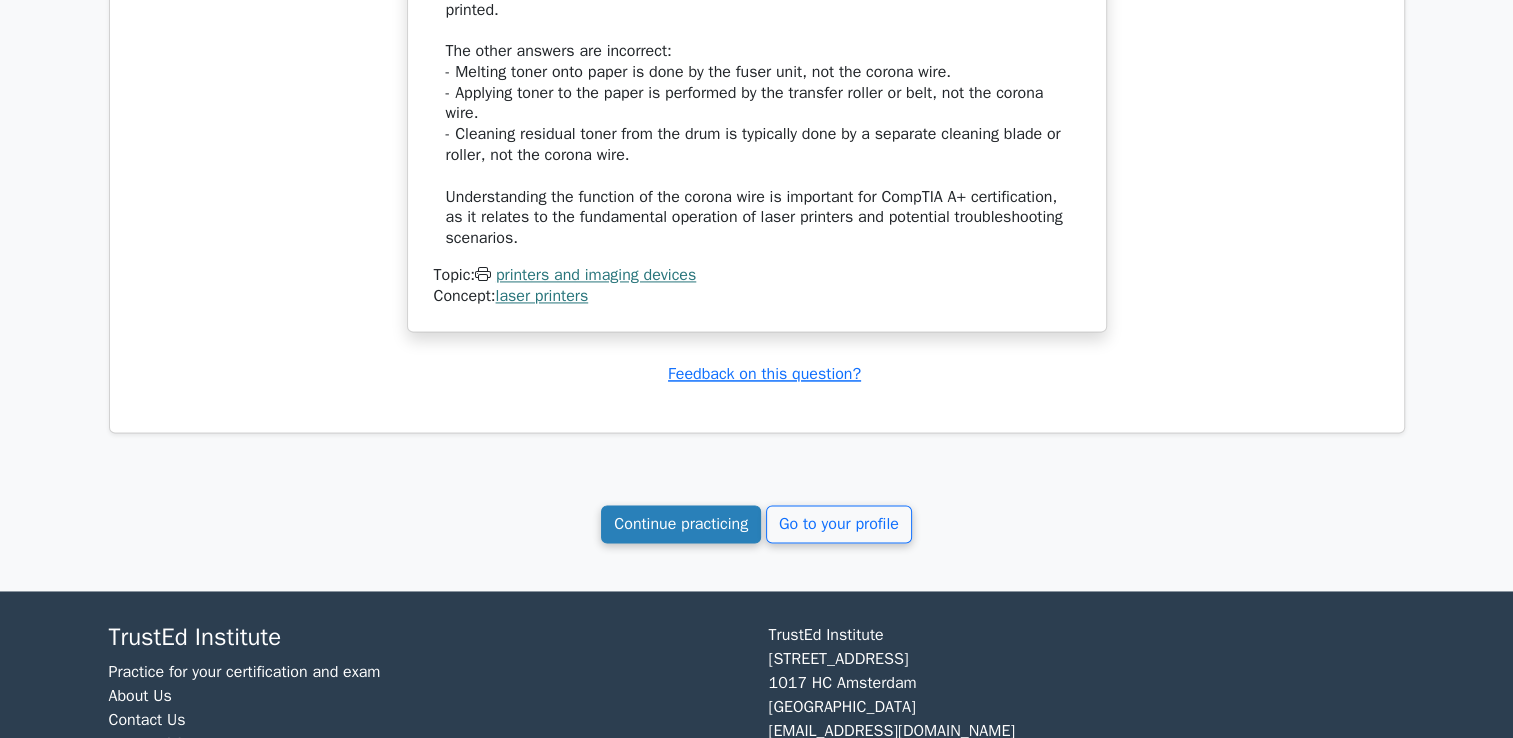 click on "Continue practicing" at bounding box center (681, 524) 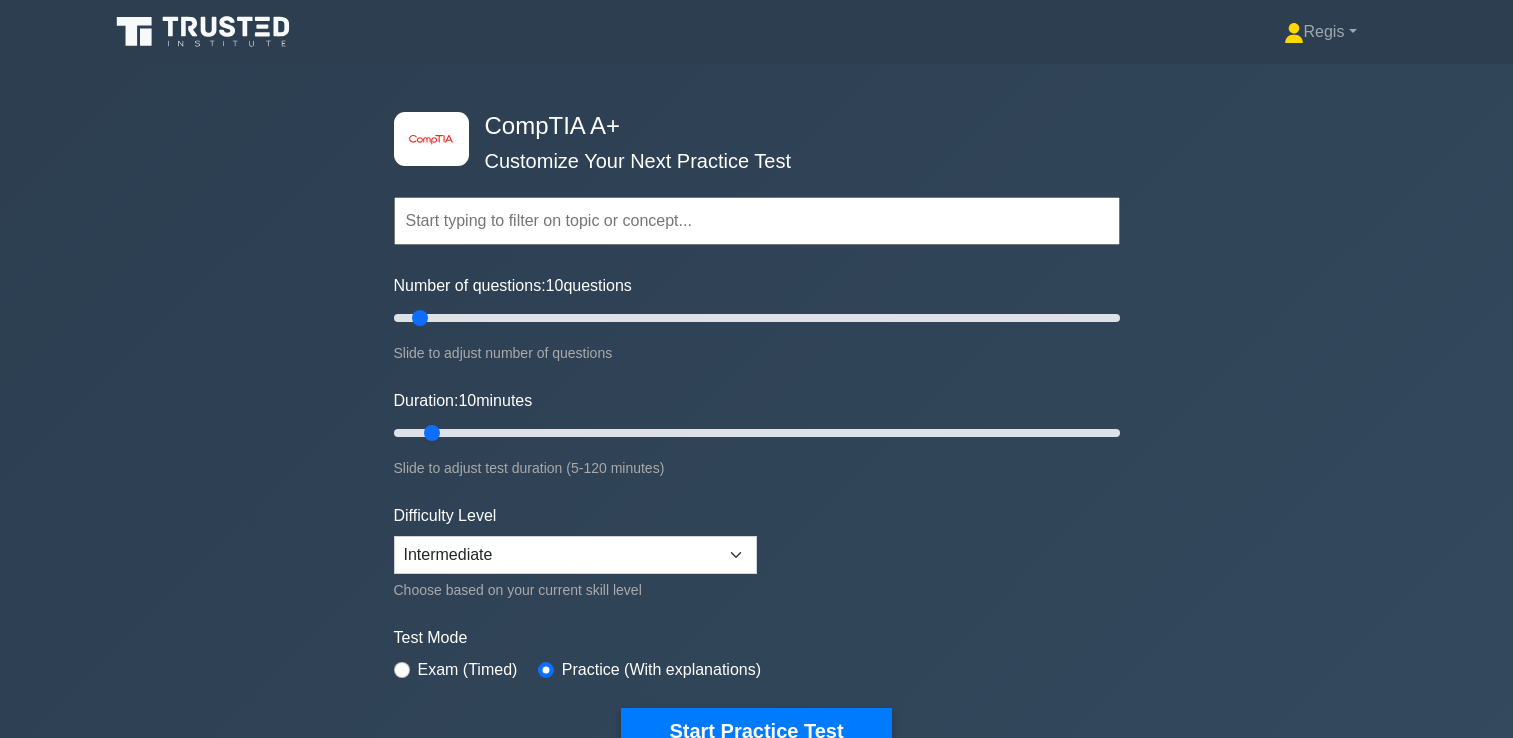 scroll, scrollTop: 0, scrollLeft: 0, axis: both 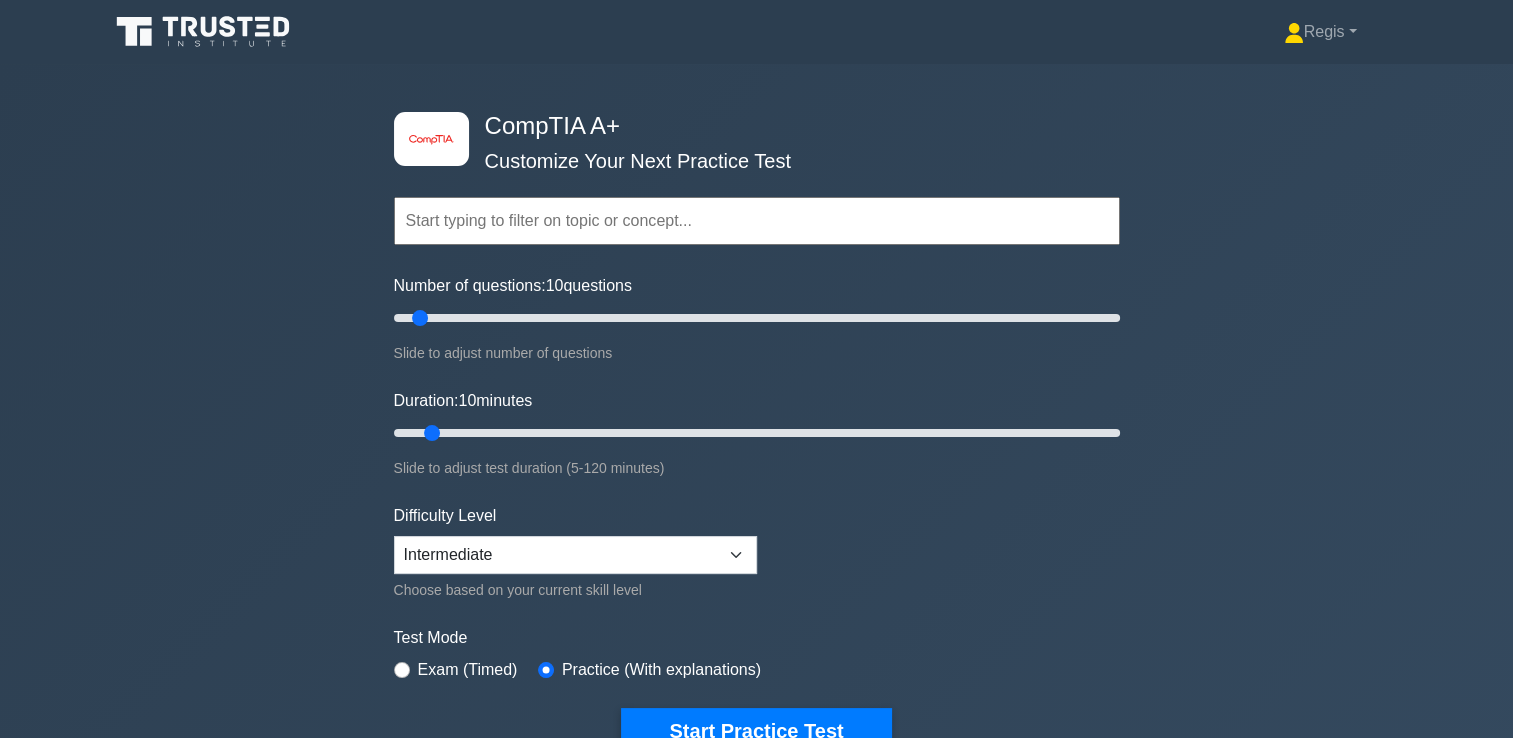 click at bounding box center [757, 221] 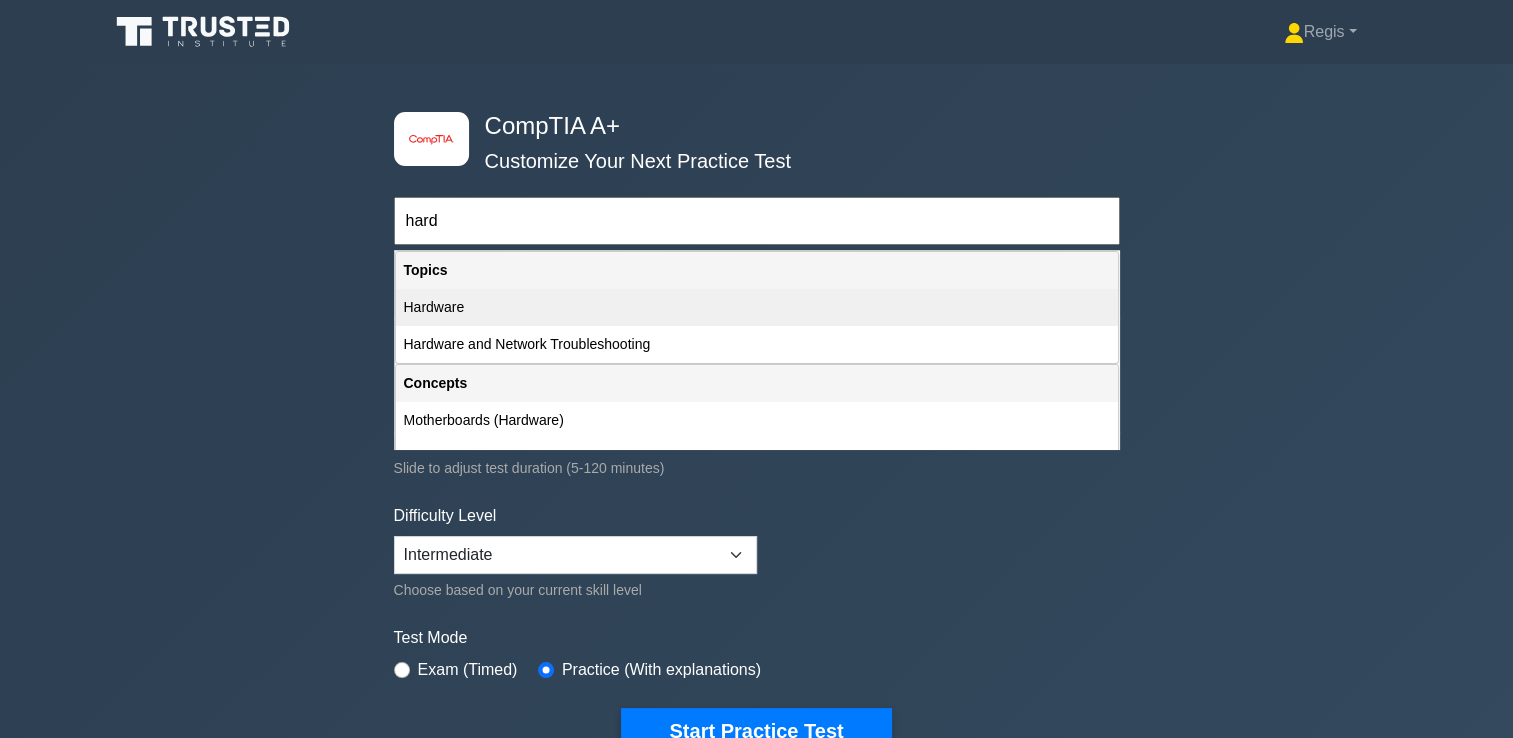 click on "Hardware" at bounding box center (757, 307) 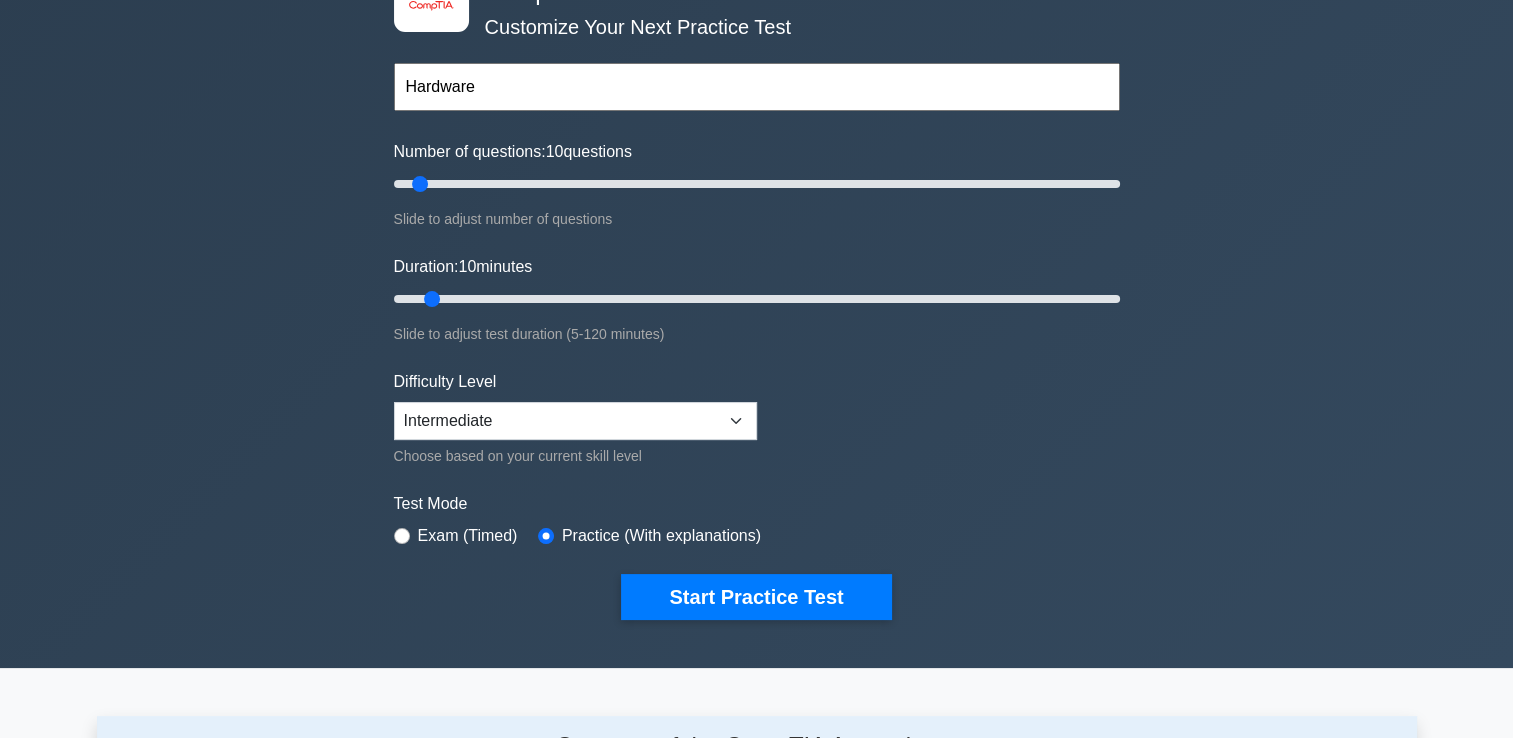 scroll, scrollTop: 100, scrollLeft: 0, axis: vertical 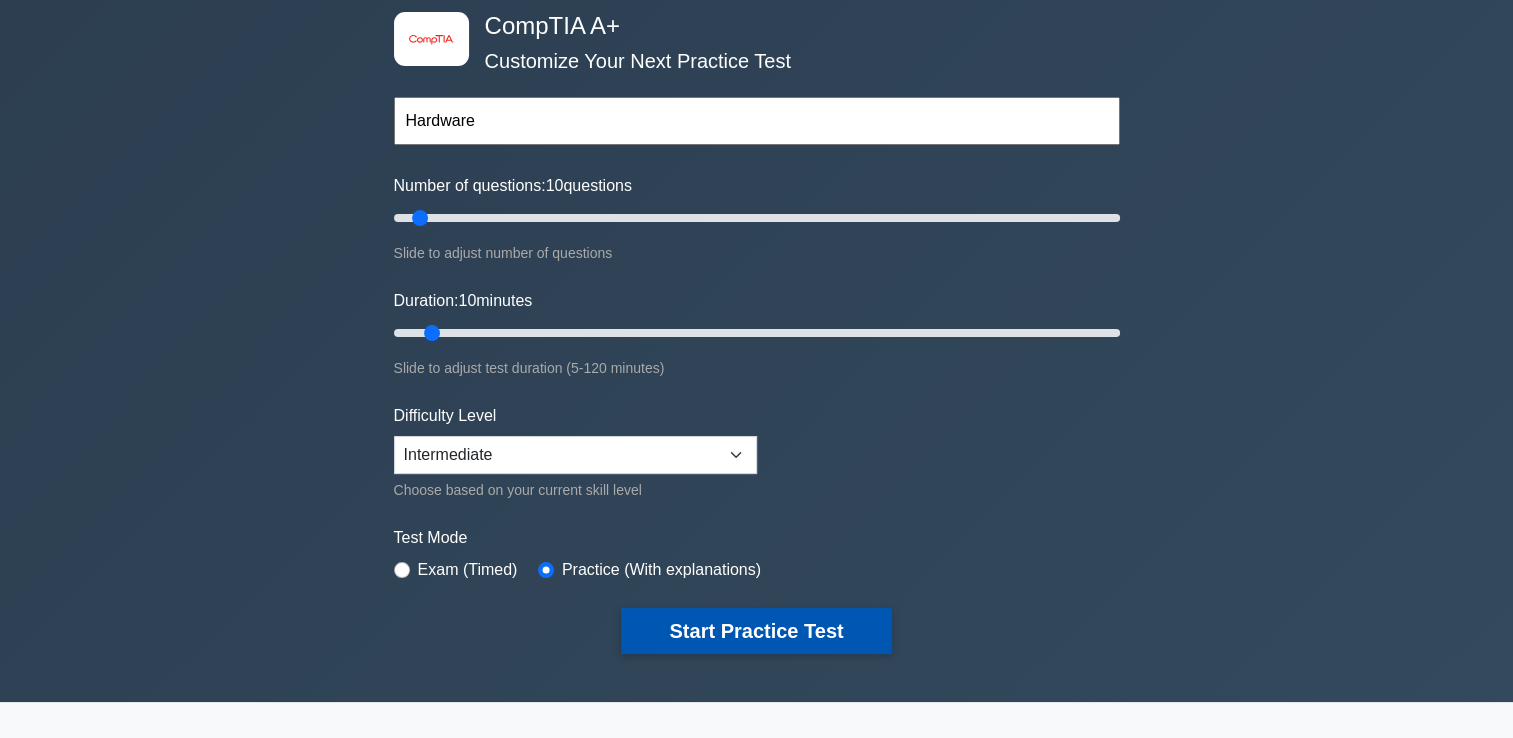 click on "Start Practice Test" at bounding box center [756, 631] 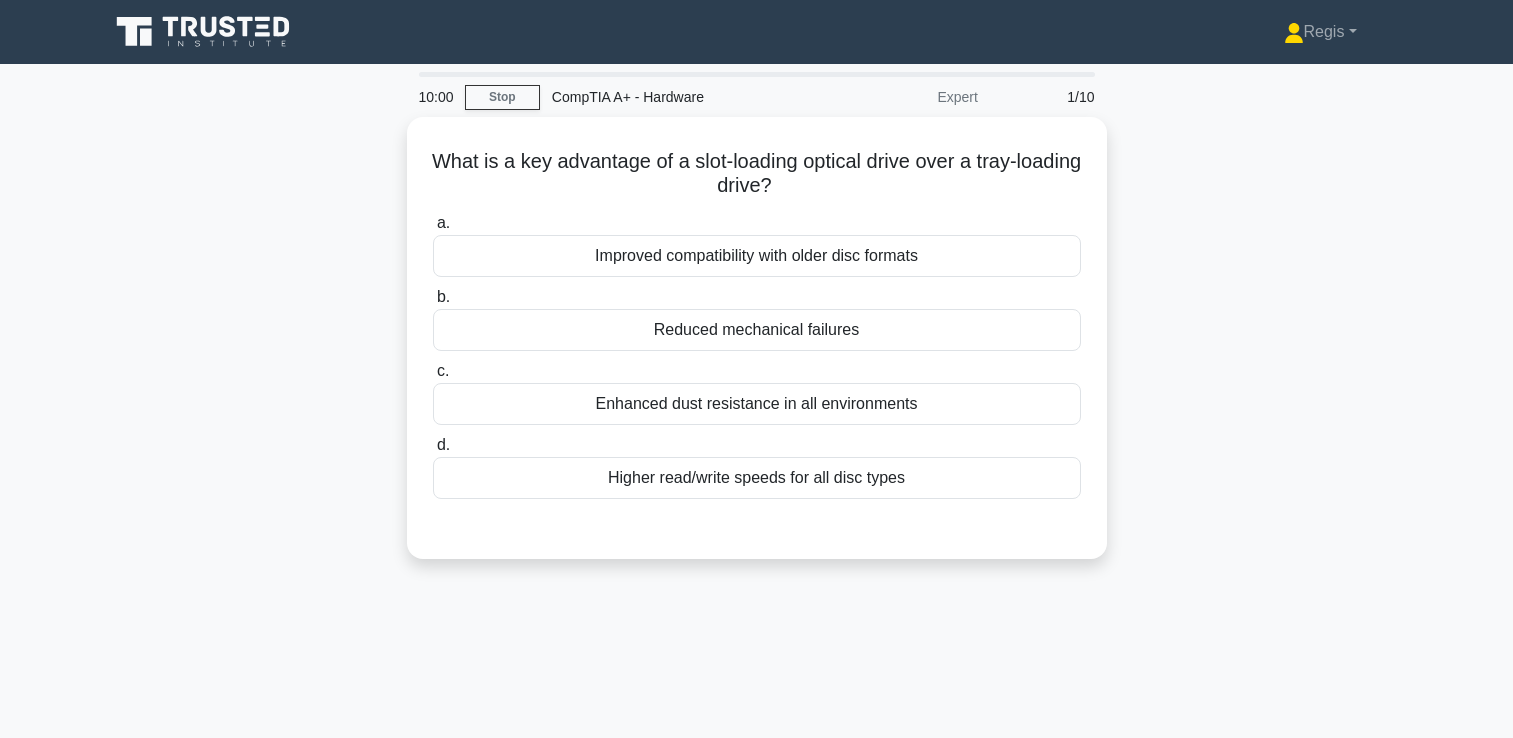 scroll, scrollTop: 0, scrollLeft: 0, axis: both 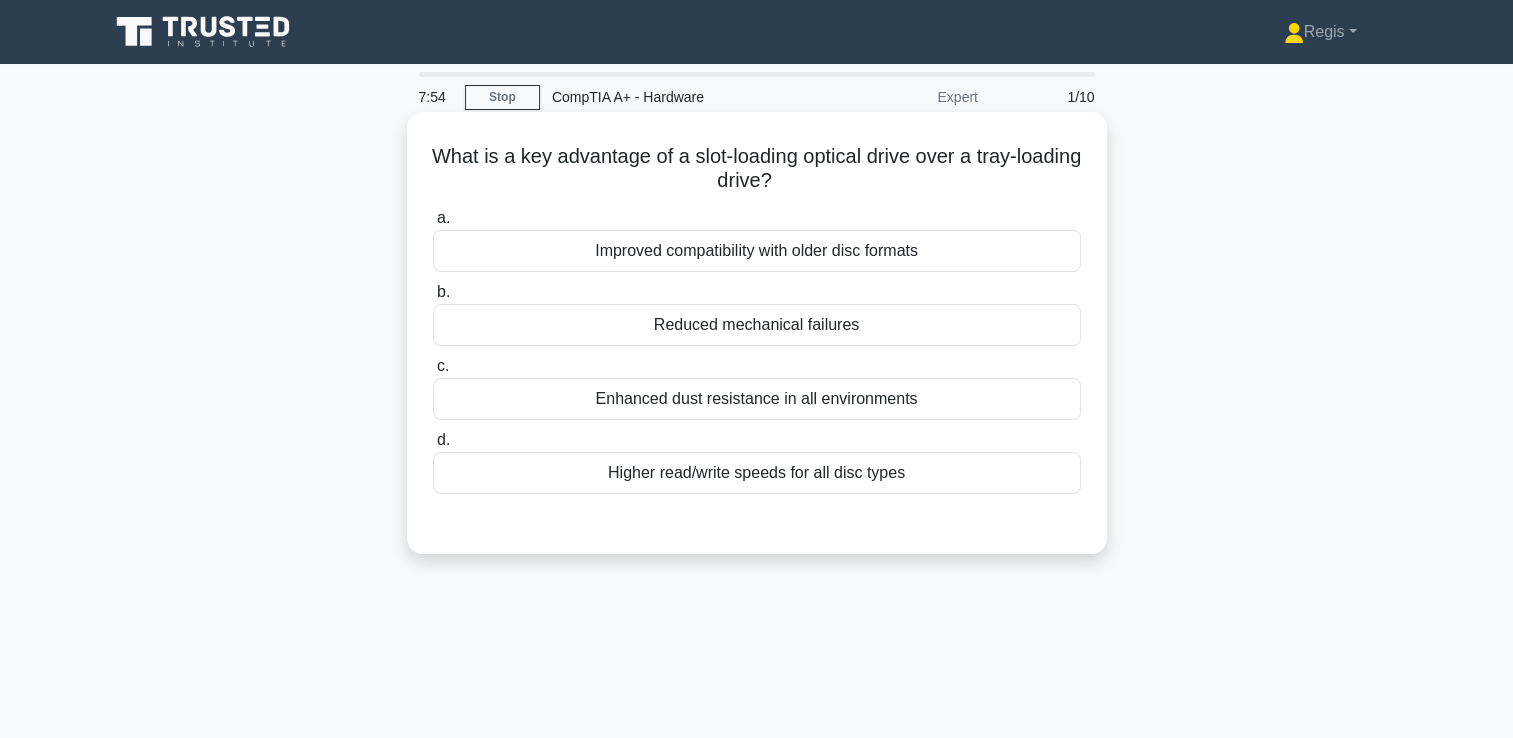 click on "Reduced mechanical failures" at bounding box center [757, 325] 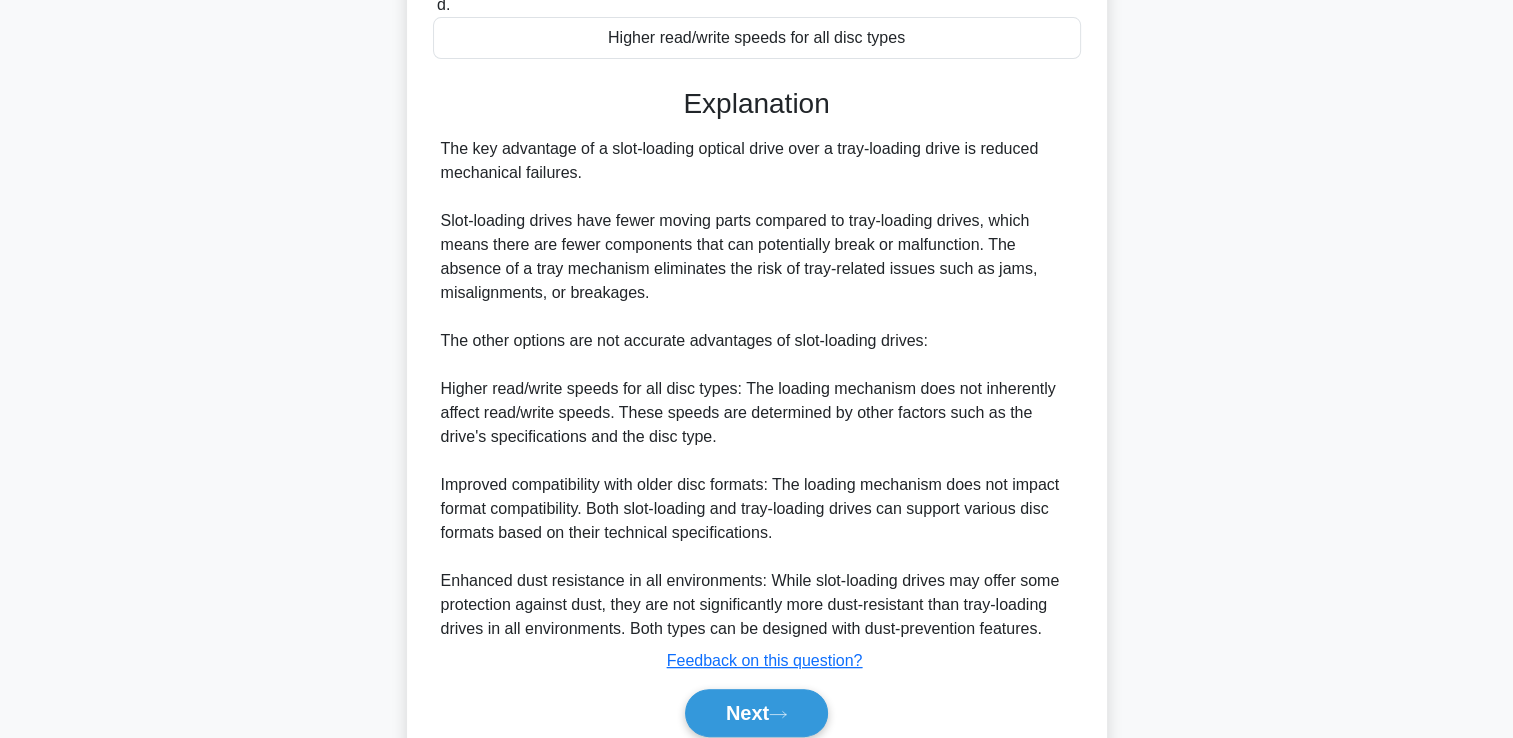 scroll, scrollTop: 500, scrollLeft: 0, axis: vertical 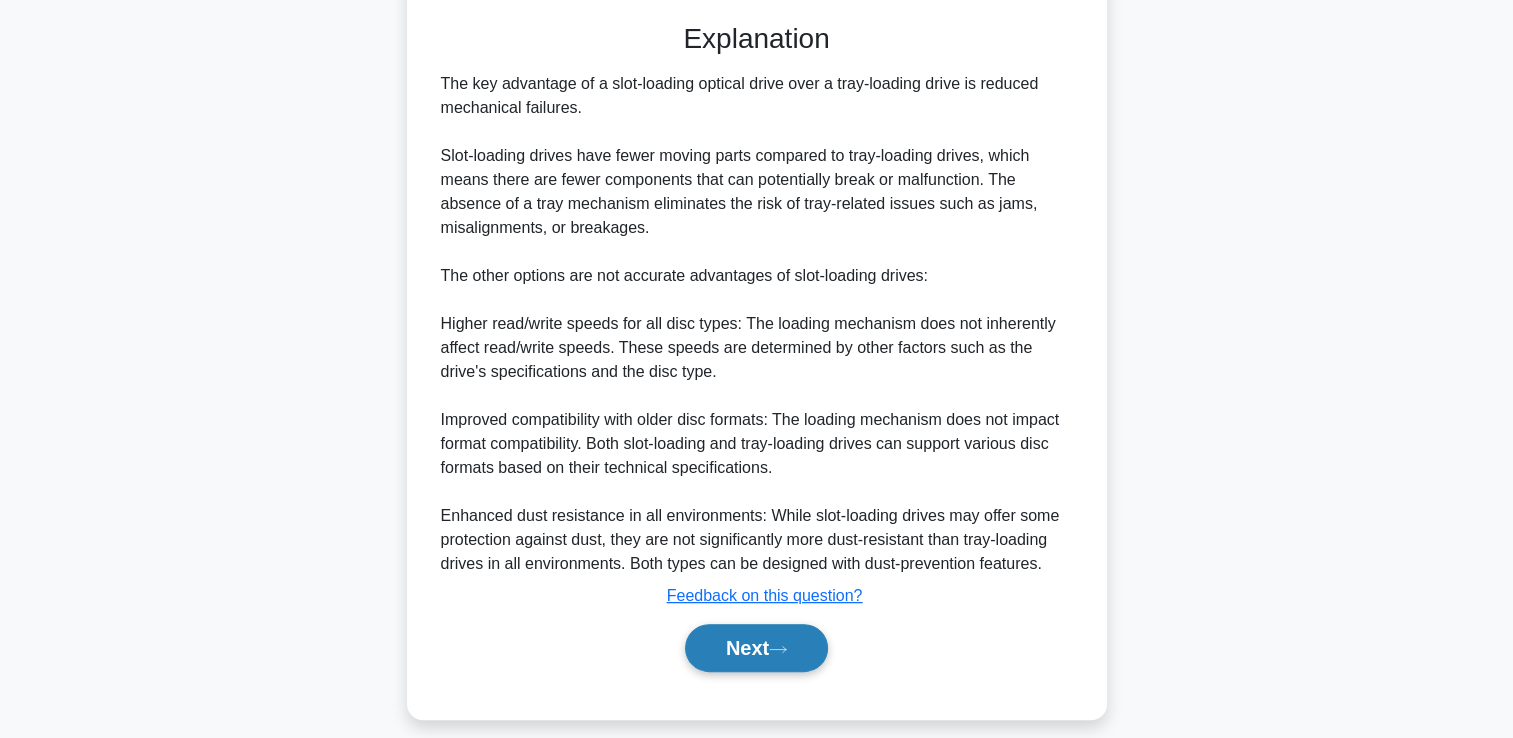 click on "Next" at bounding box center (756, 648) 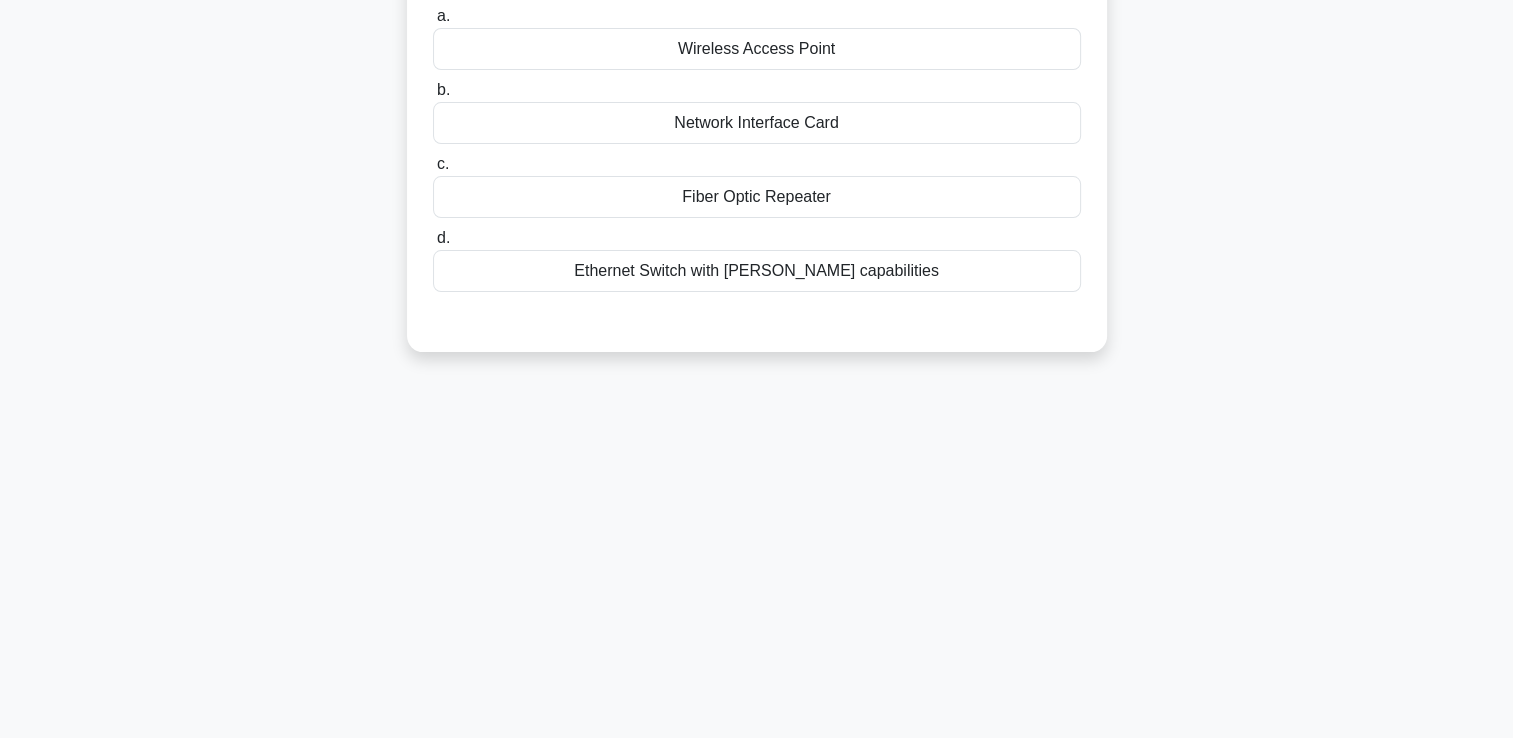 scroll, scrollTop: 0, scrollLeft: 0, axis: both 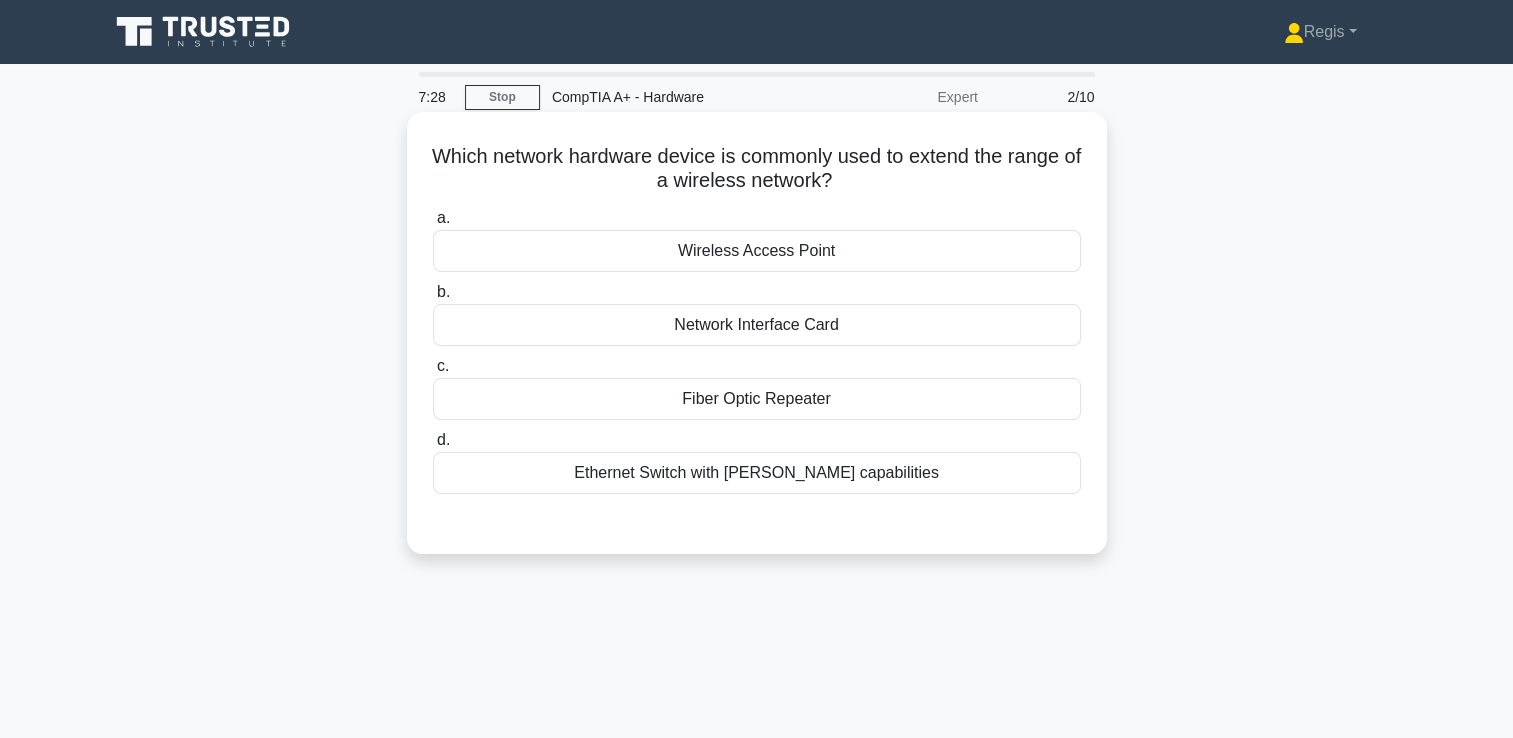 click on "Wireless Access Point" at bounding box center [757, 251] 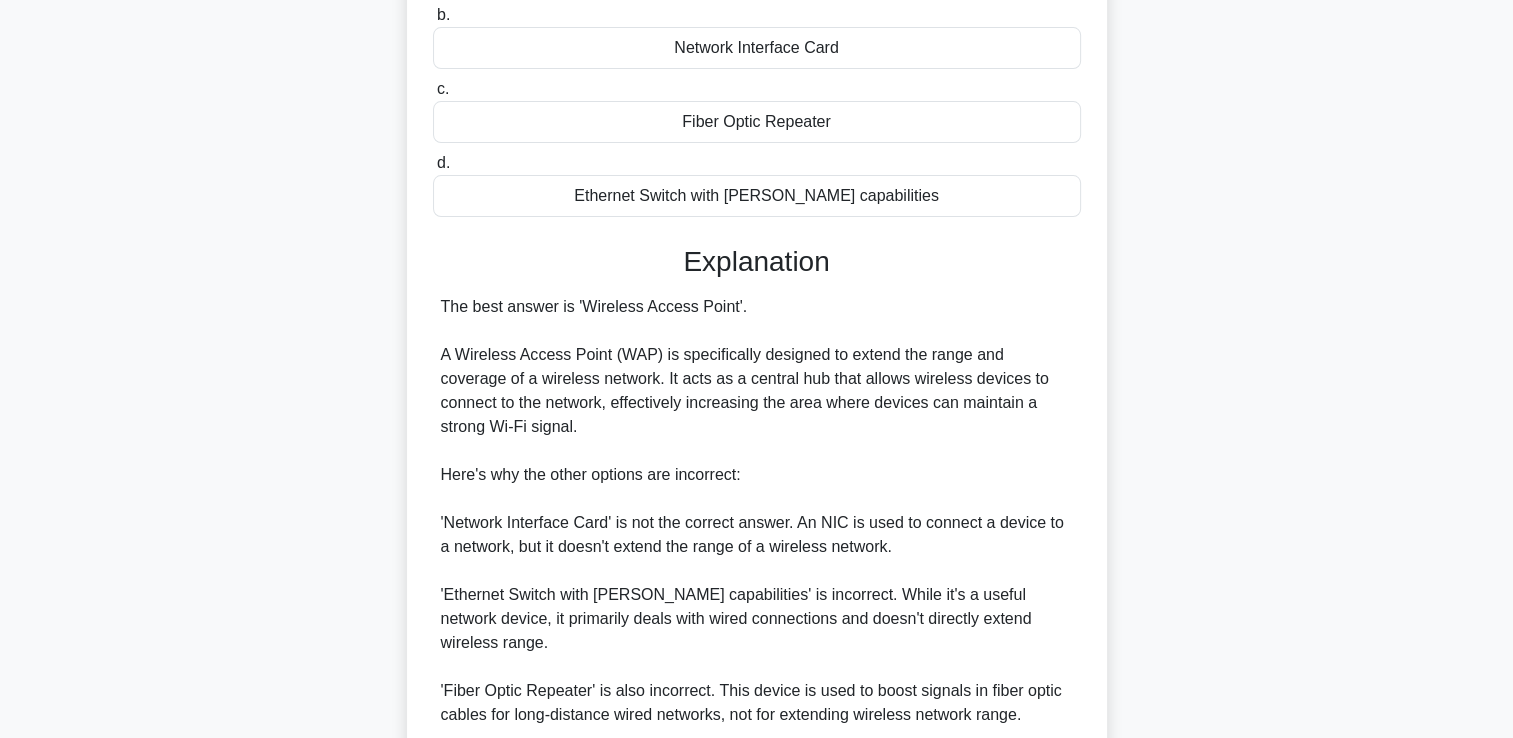 scroll, scrollTop: 493, scrollLeft: 0, axis: vertical 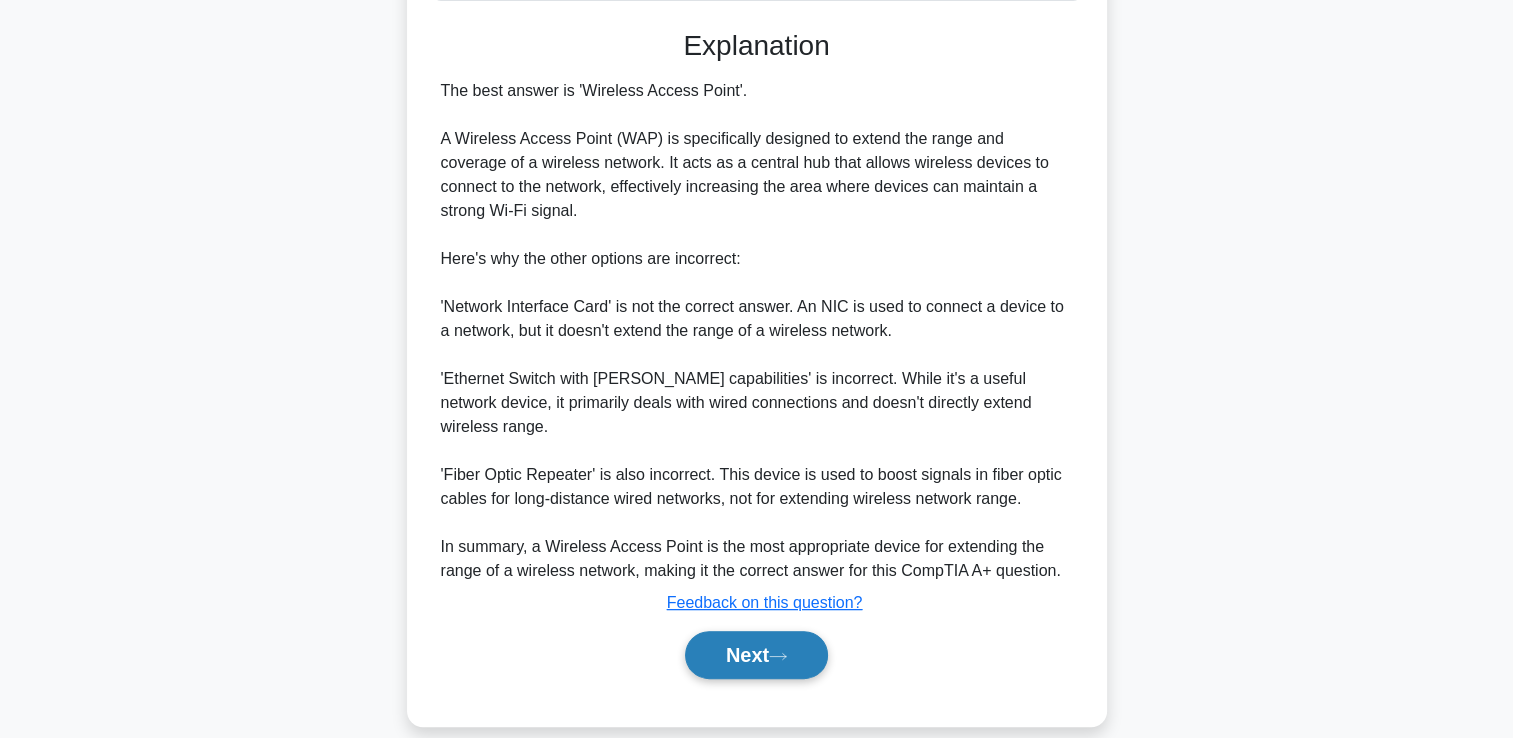 click on "Next" at bounding box center (756, 655) 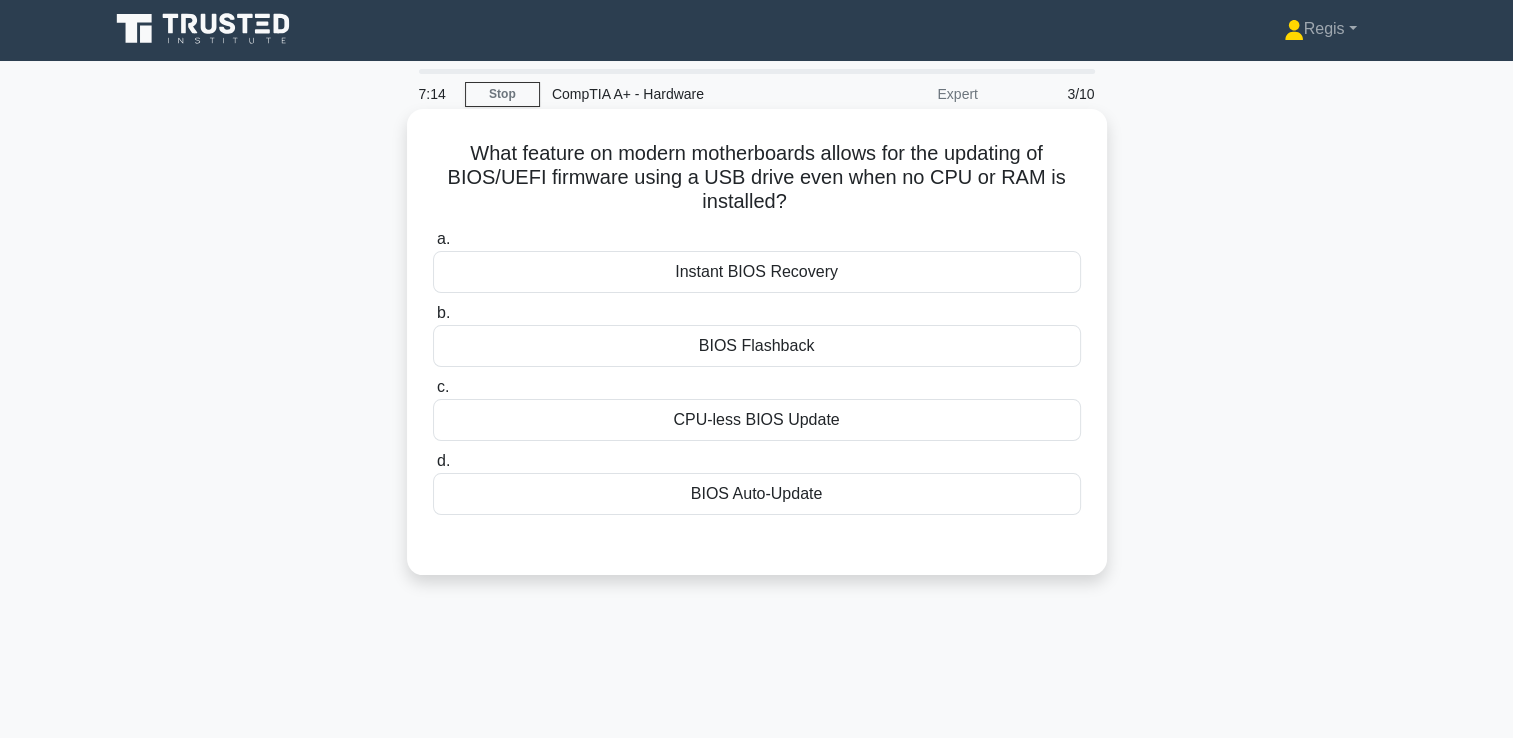 scroll, scrollTop: 0, scrollLeft: 0, axis: both 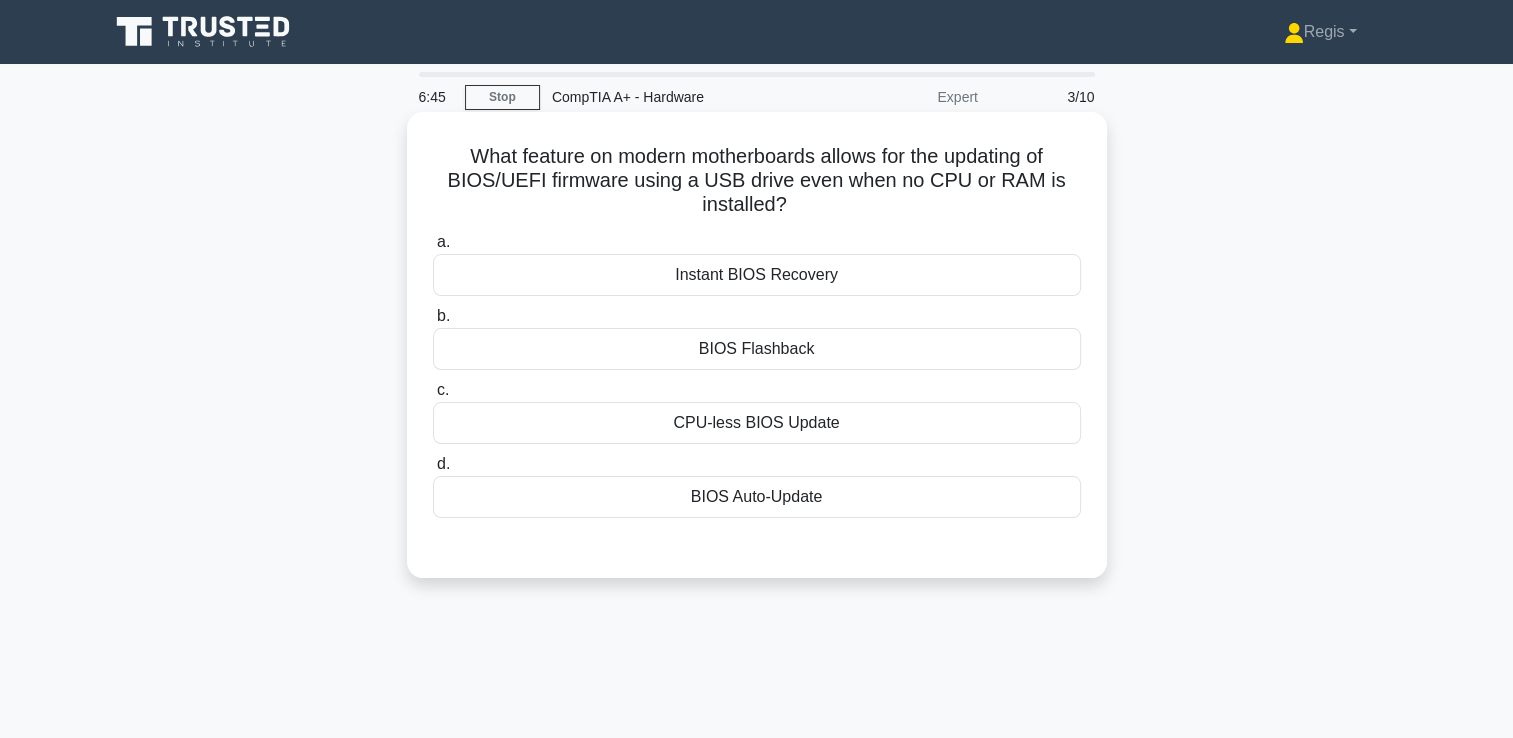 click on "BIOS Flashback" at bounding box center (757, 349) 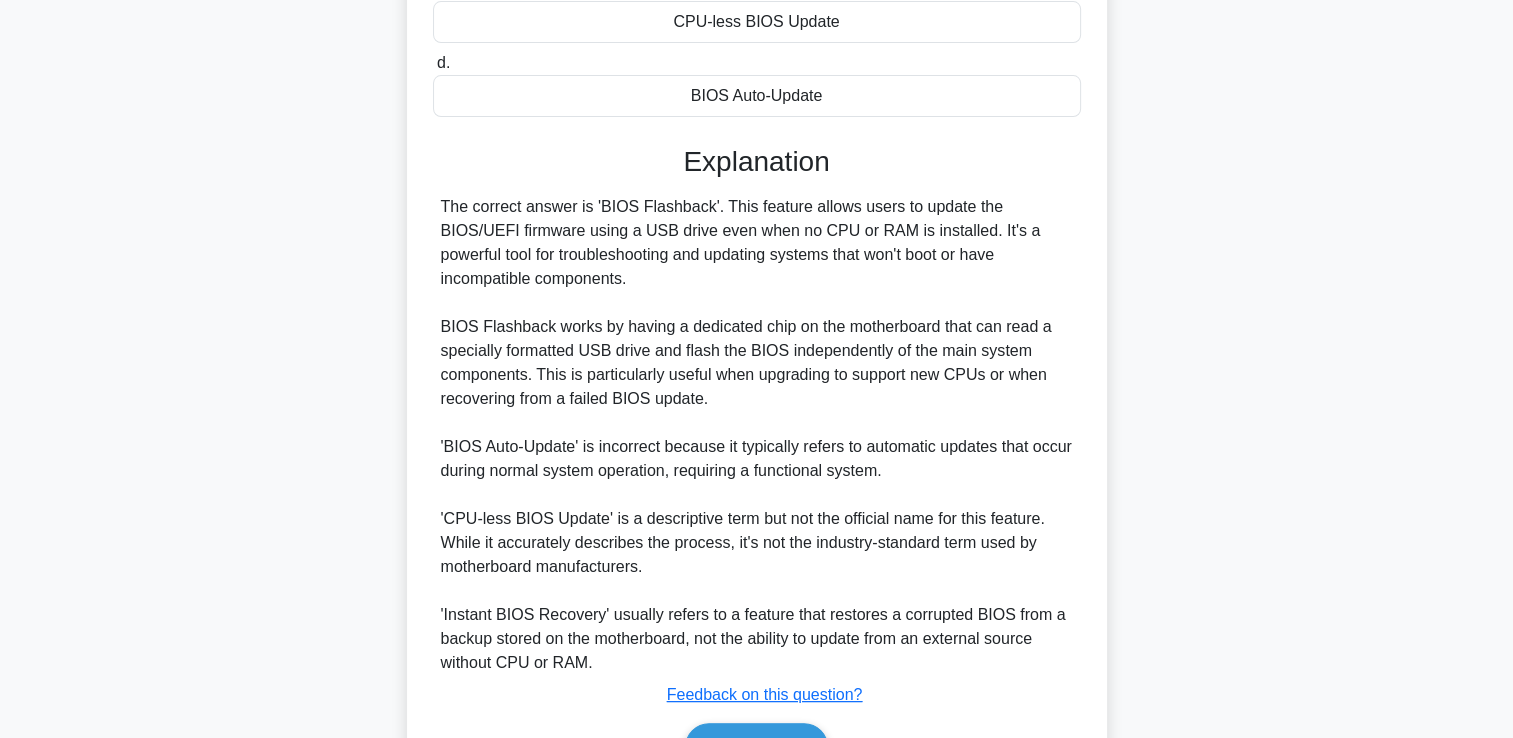 scroll, scrollTop: 500, scrollLeft: 0, axis: vertical 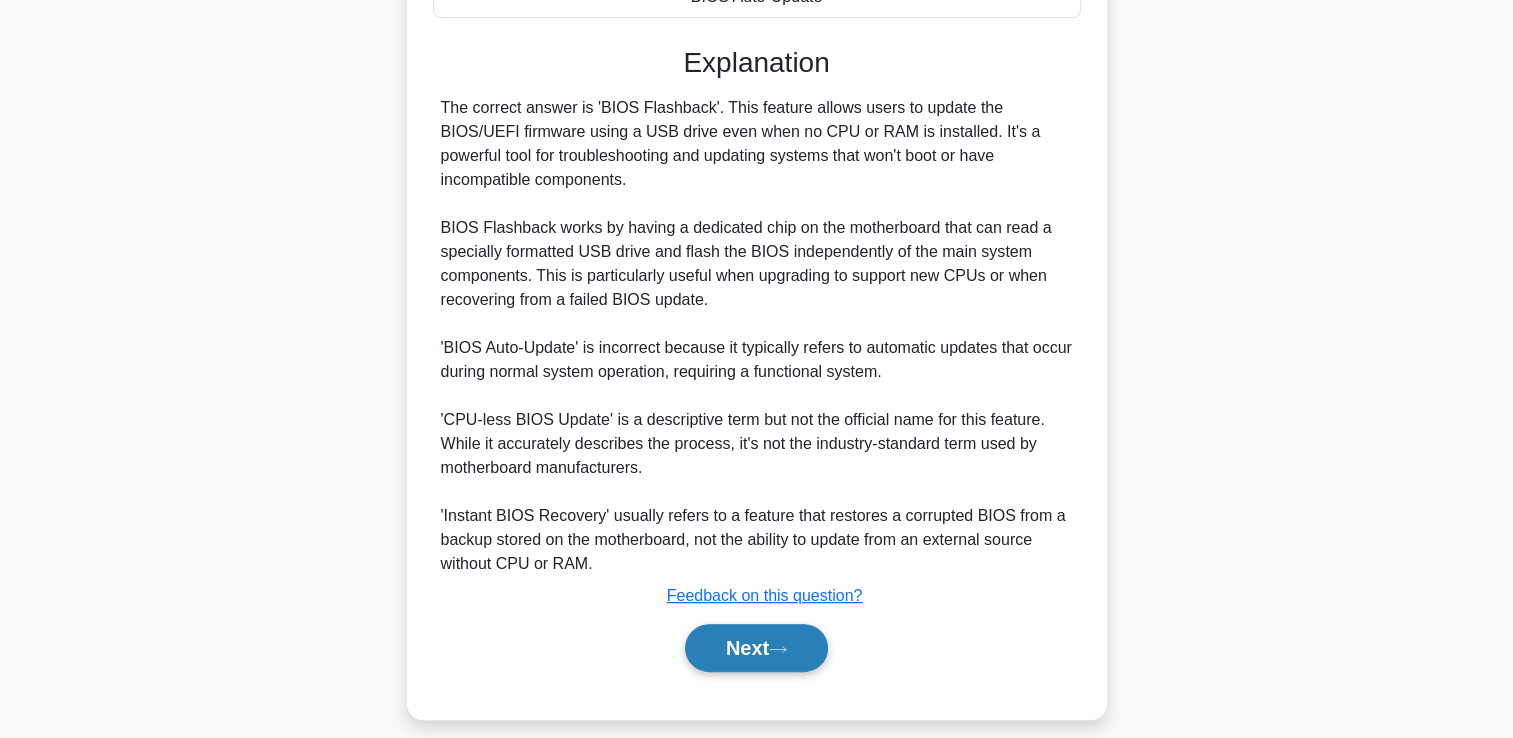 click on "Next" at bounding box center [756, 648] 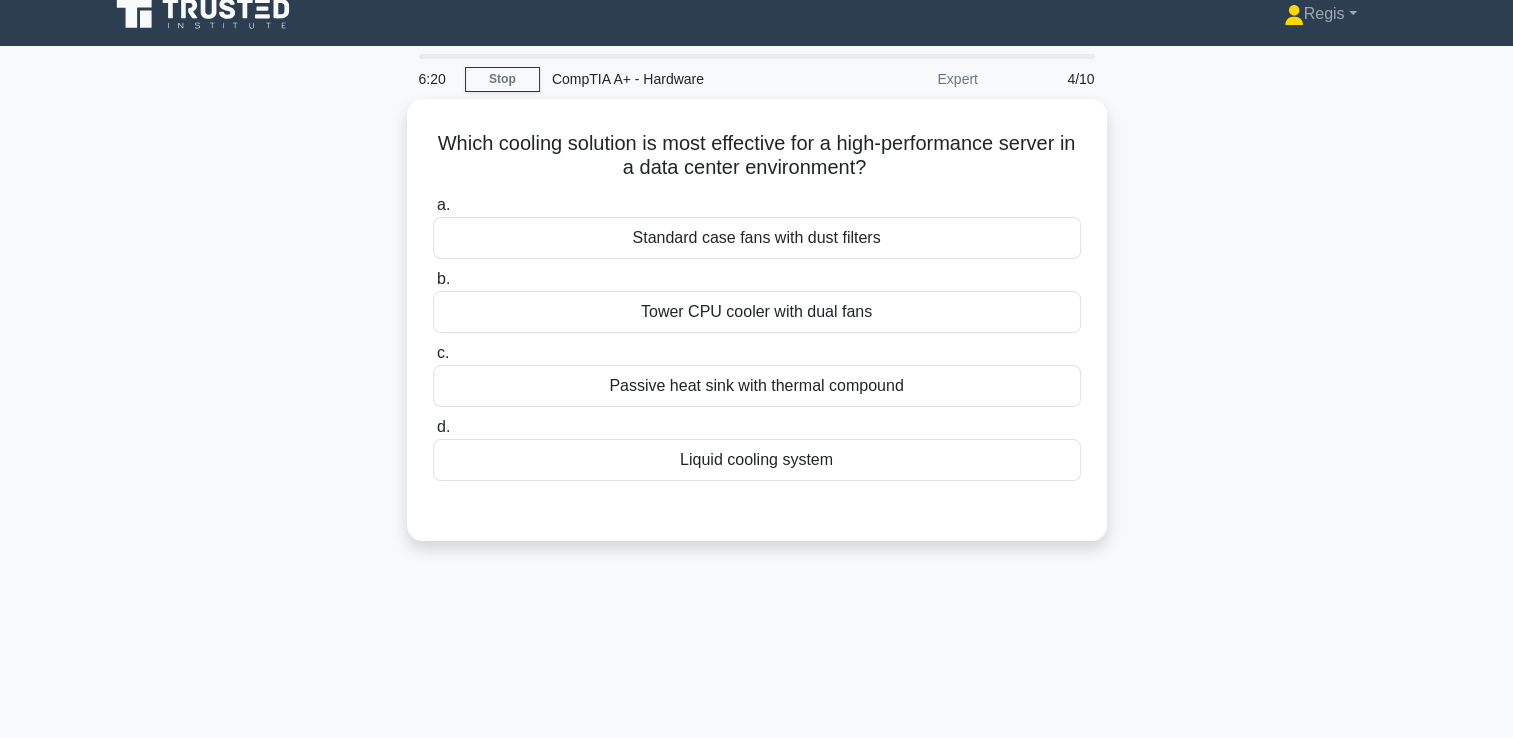 scroll, scrollTop: 0, scrollLeft: 0, axis: both 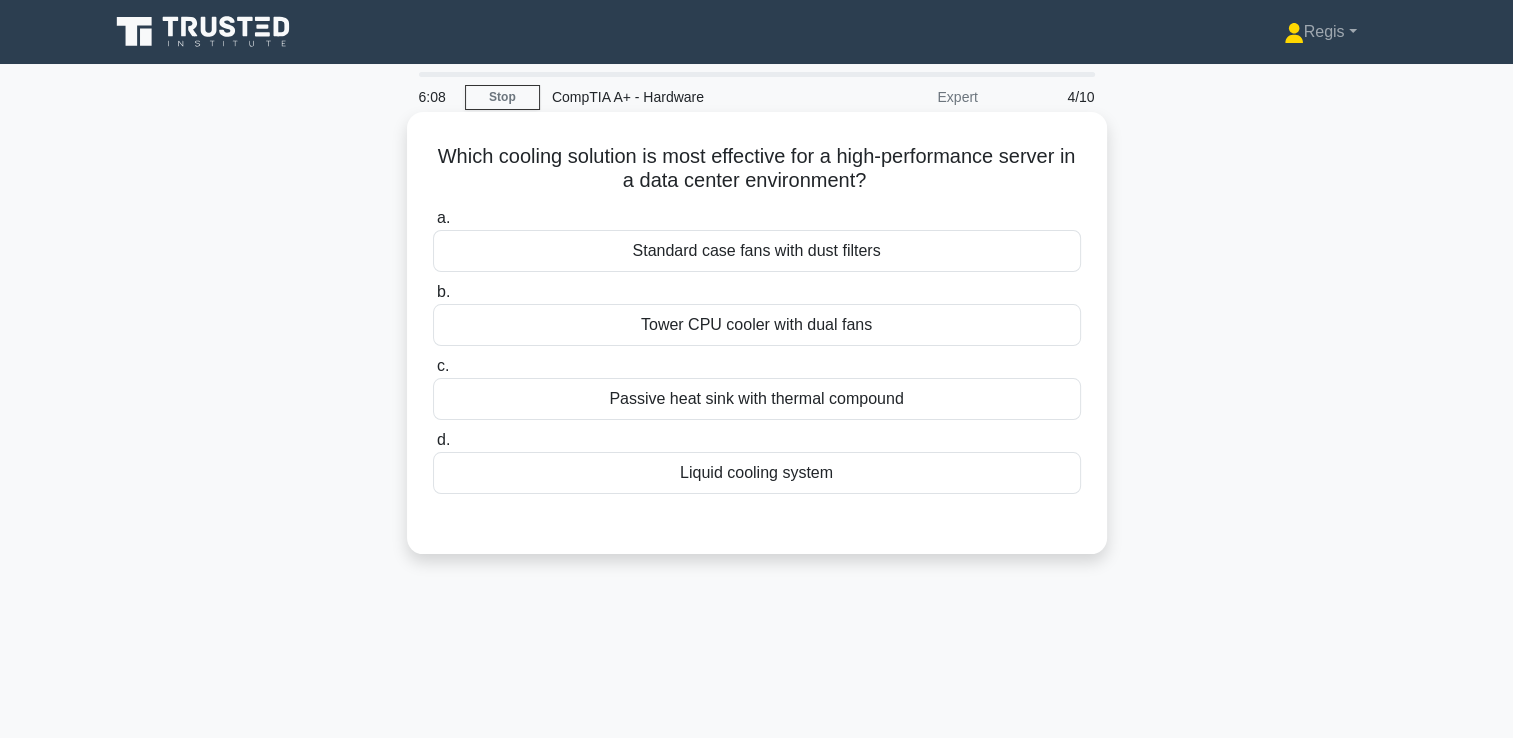 click on "Liquid cooling system" at bounding box center (757, 473) 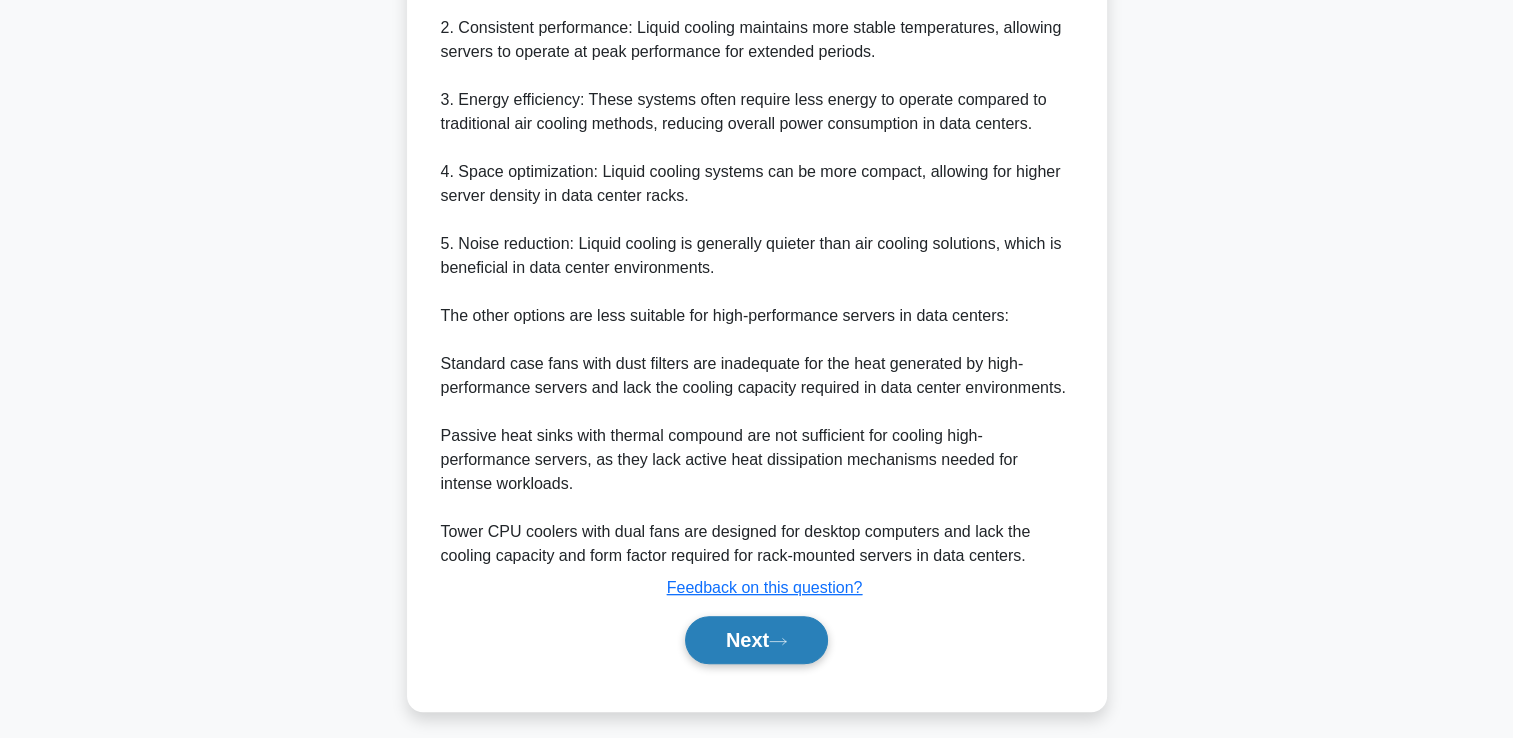 click on "Next" at bounding box center [756, 640] 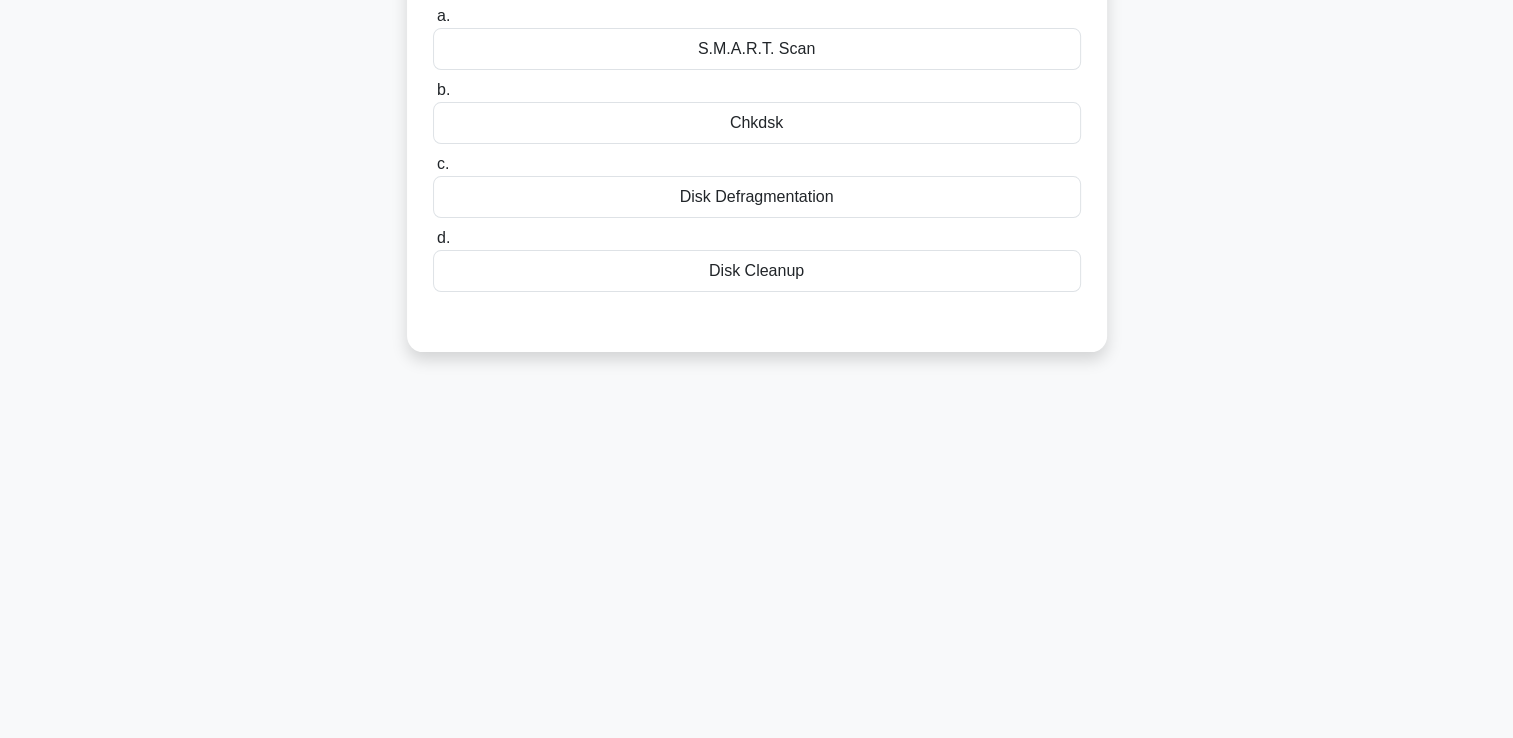 scroll, scrollTop: 0, scrollLeft: 0, axis: both 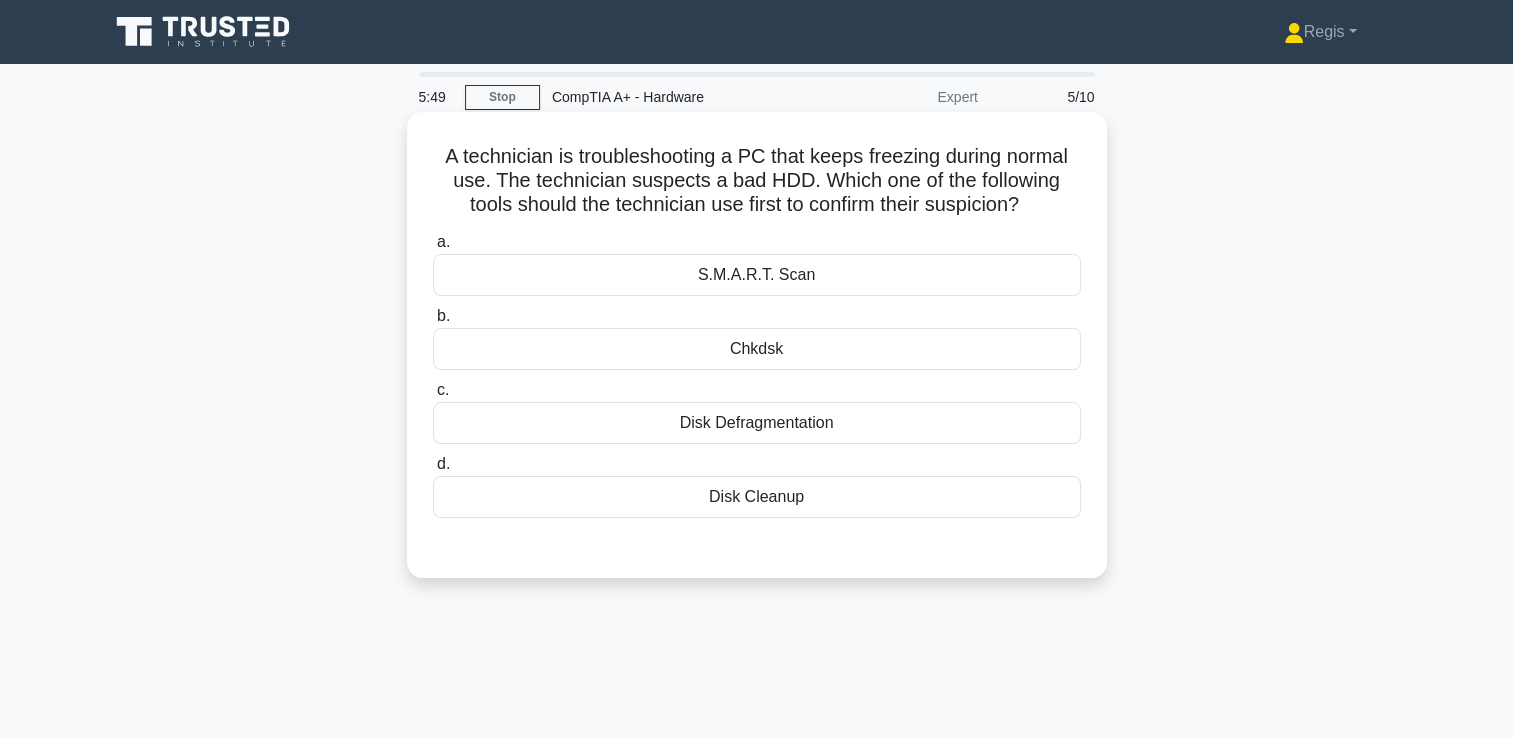 click on "Chkdsk" at bounding box center [757, 349] 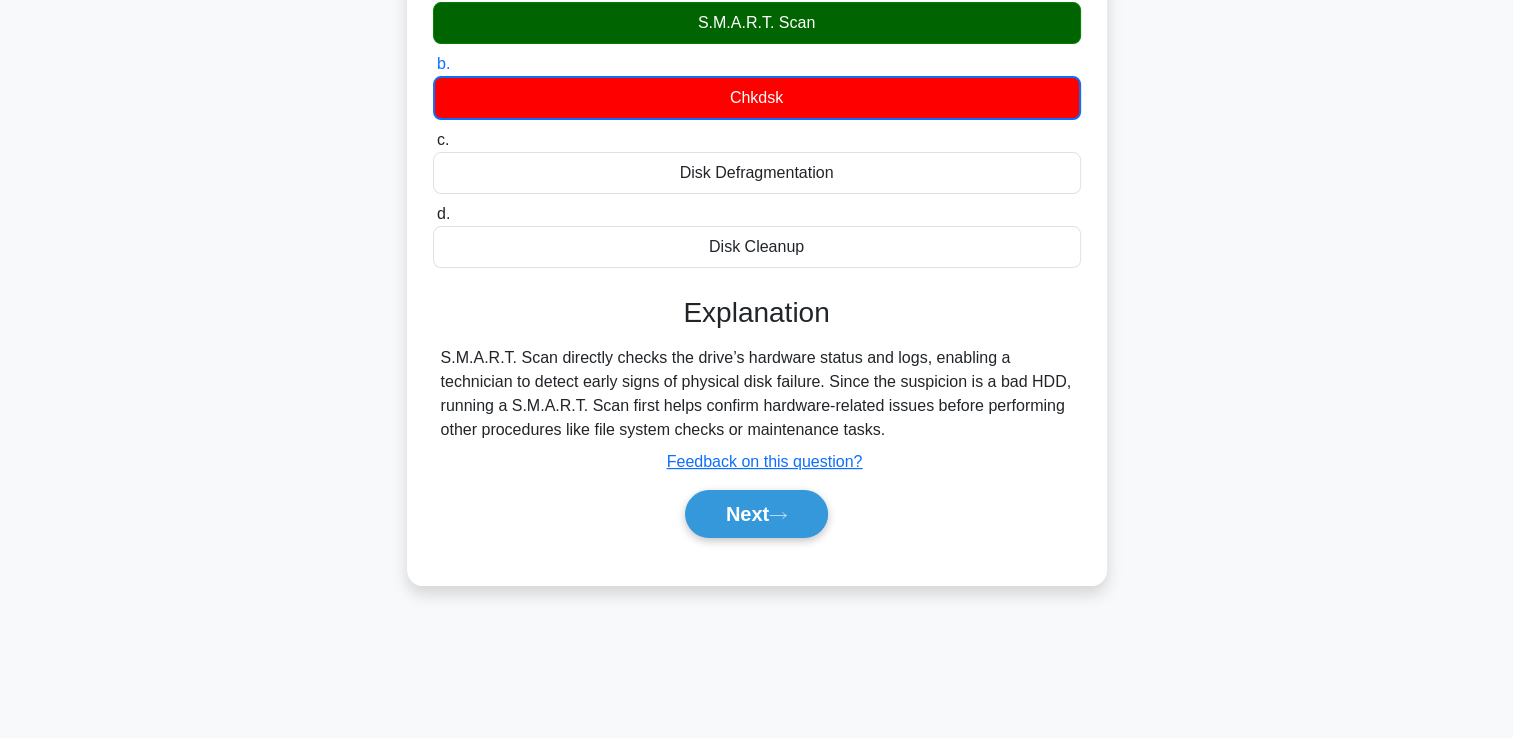 scroll, scrollTop: 300, scrollLeft: 0, axis: vertical 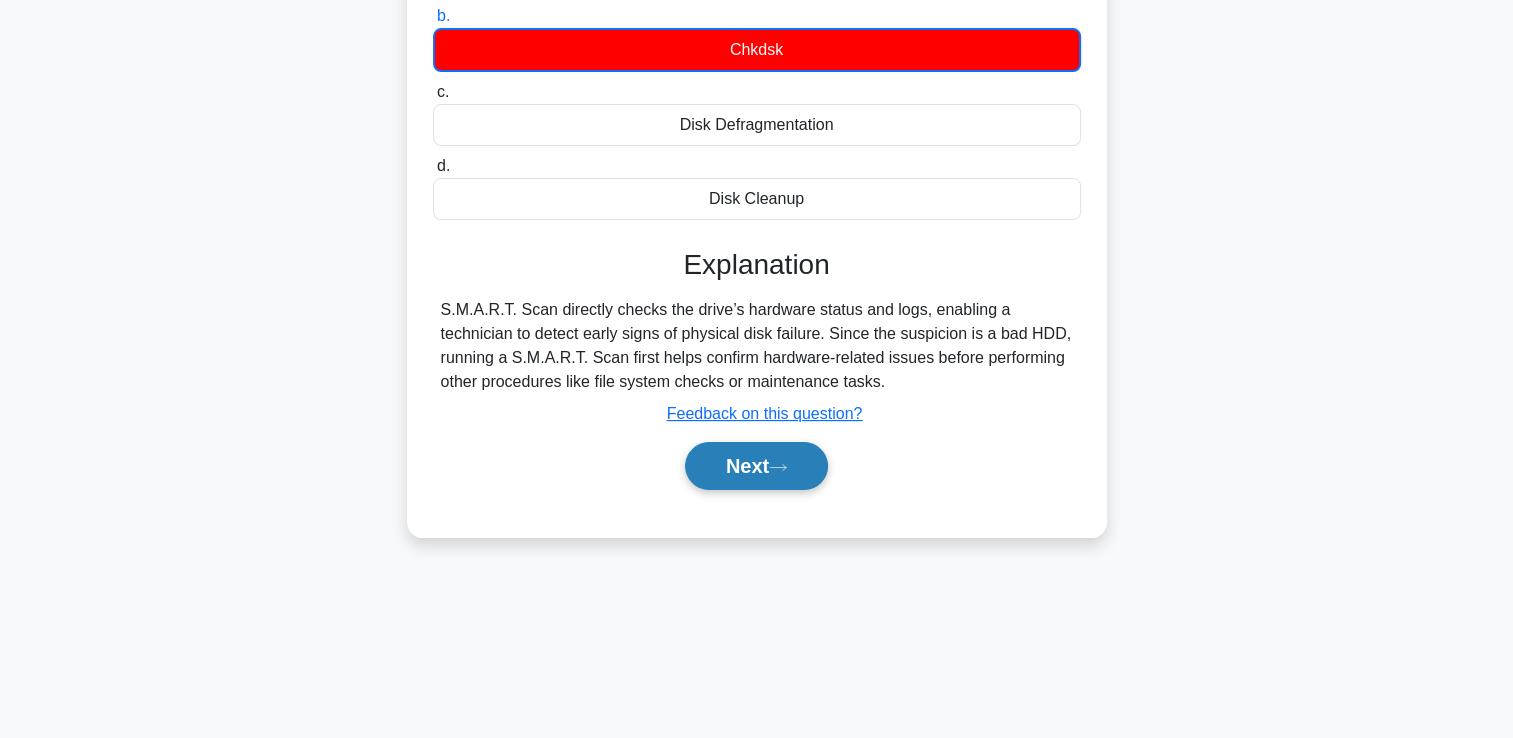 click on "Next" at bounding box center (756, 466) 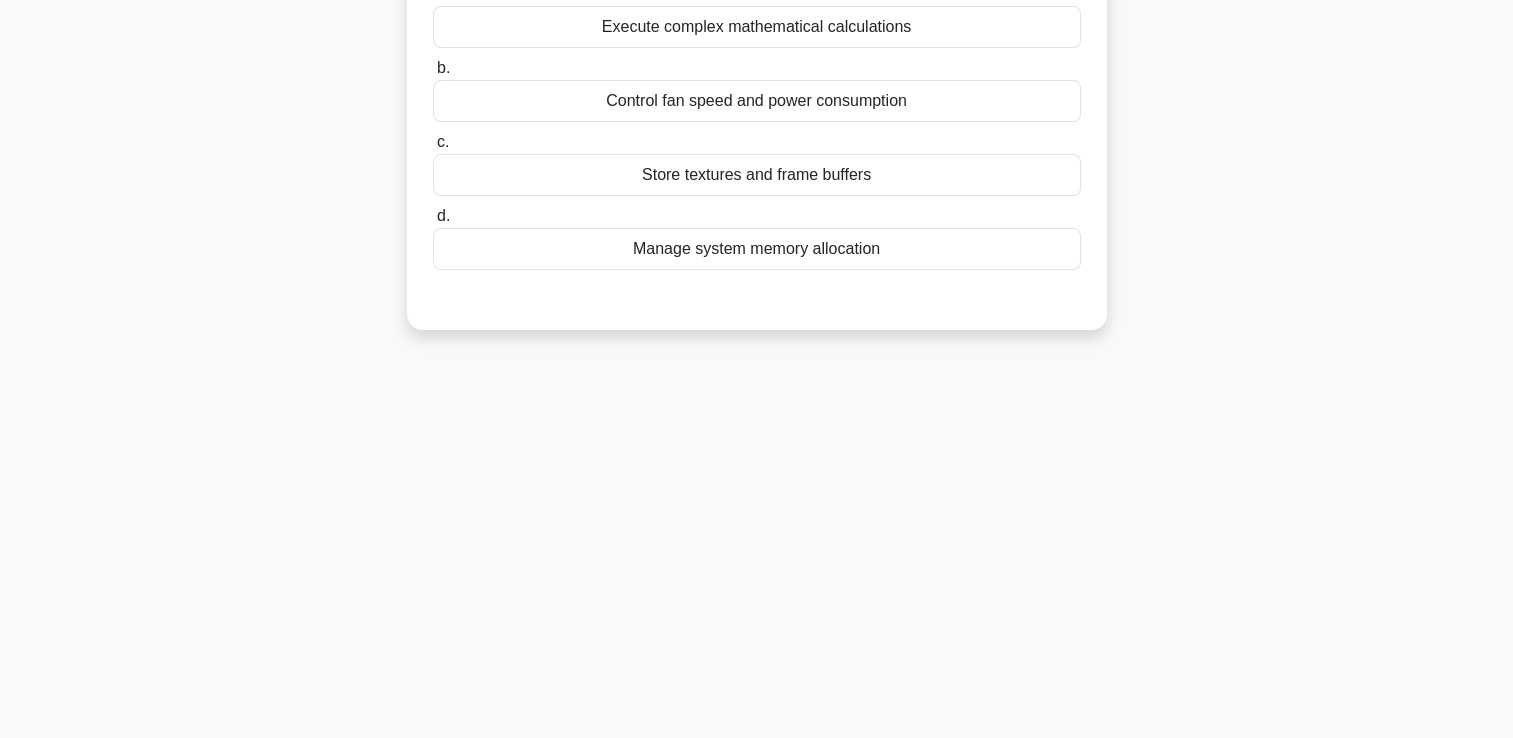 scroll, scrollTop: 0, scrollLeft: 0, axis: both 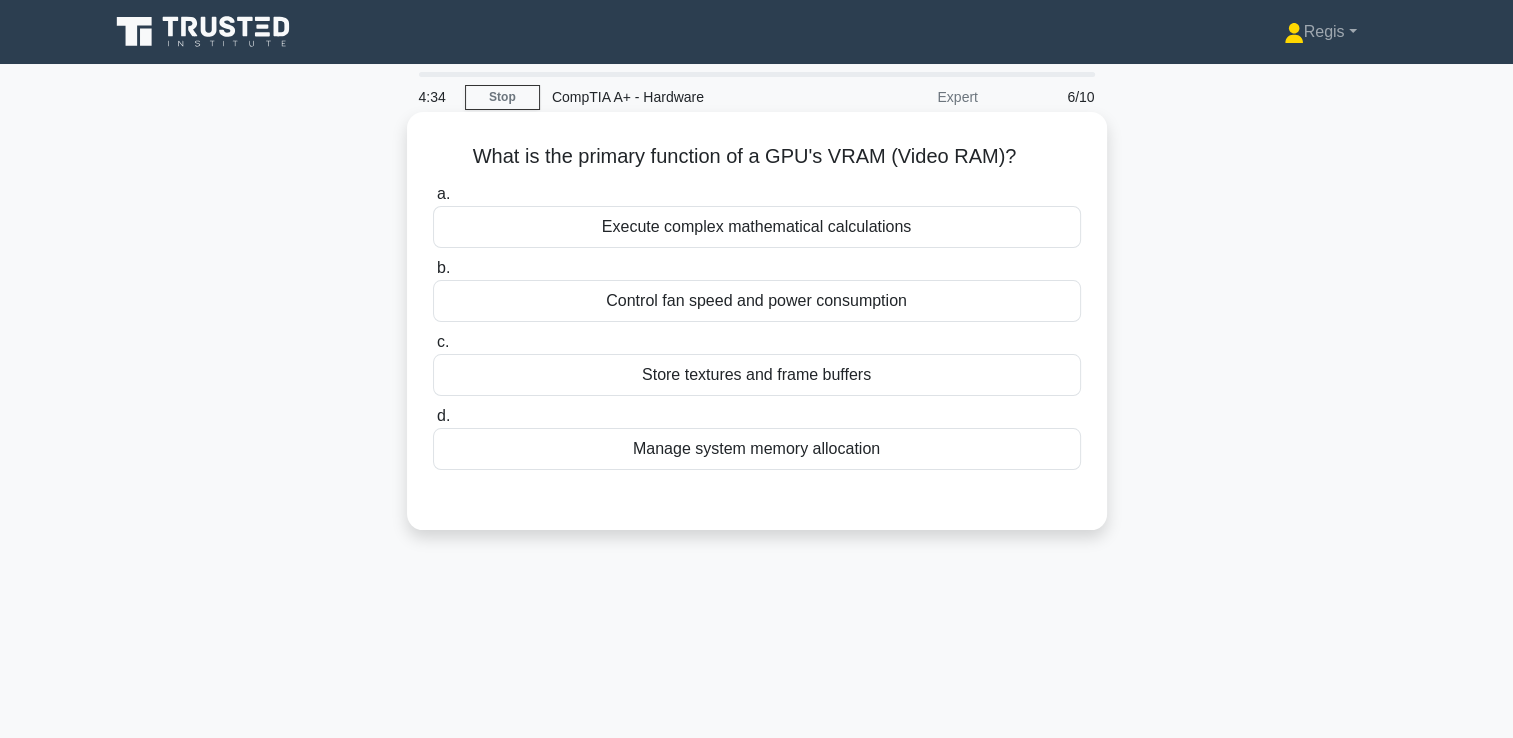 click on "Manage system memory allocation" at bounding box center [757, 449] 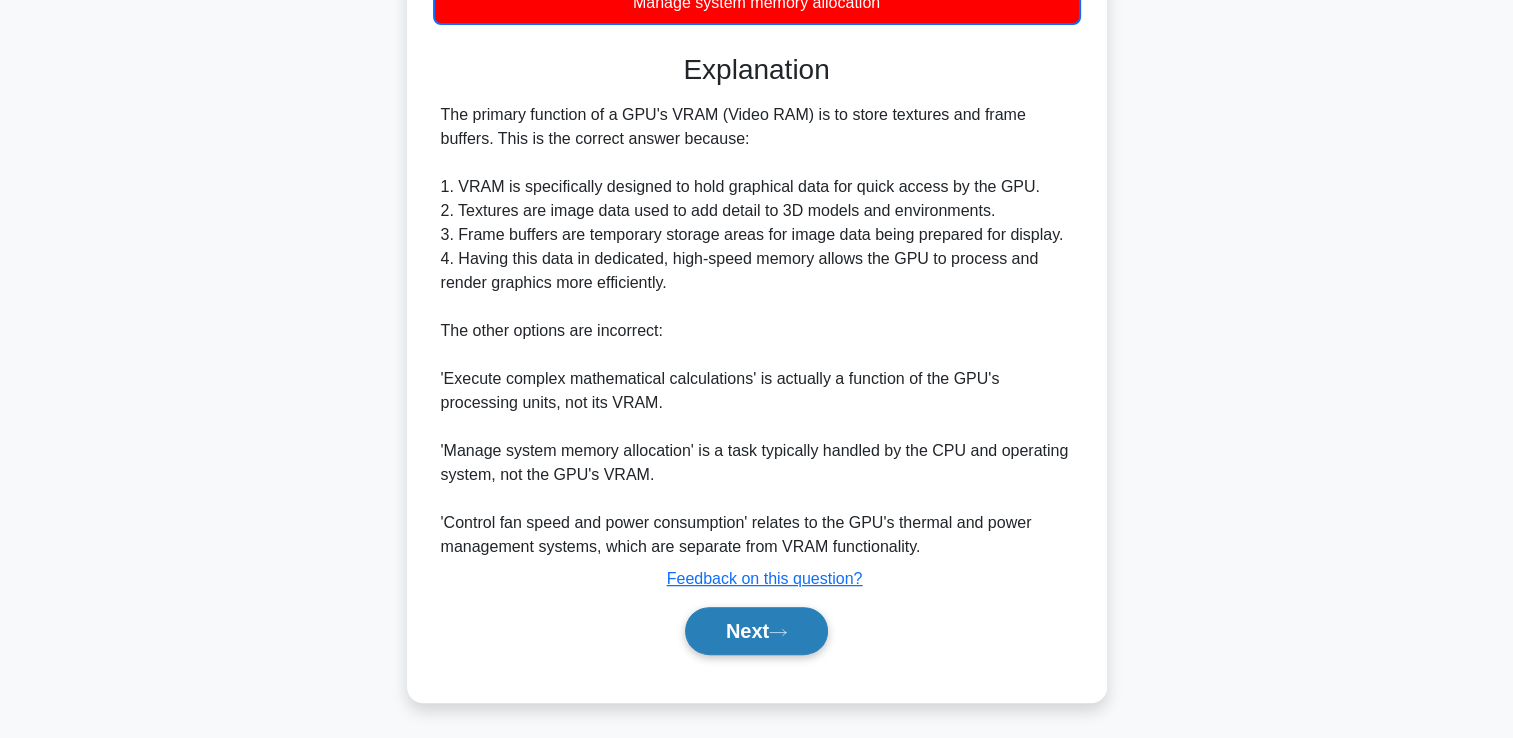 click on "Next" at bounding box center (756, 631) 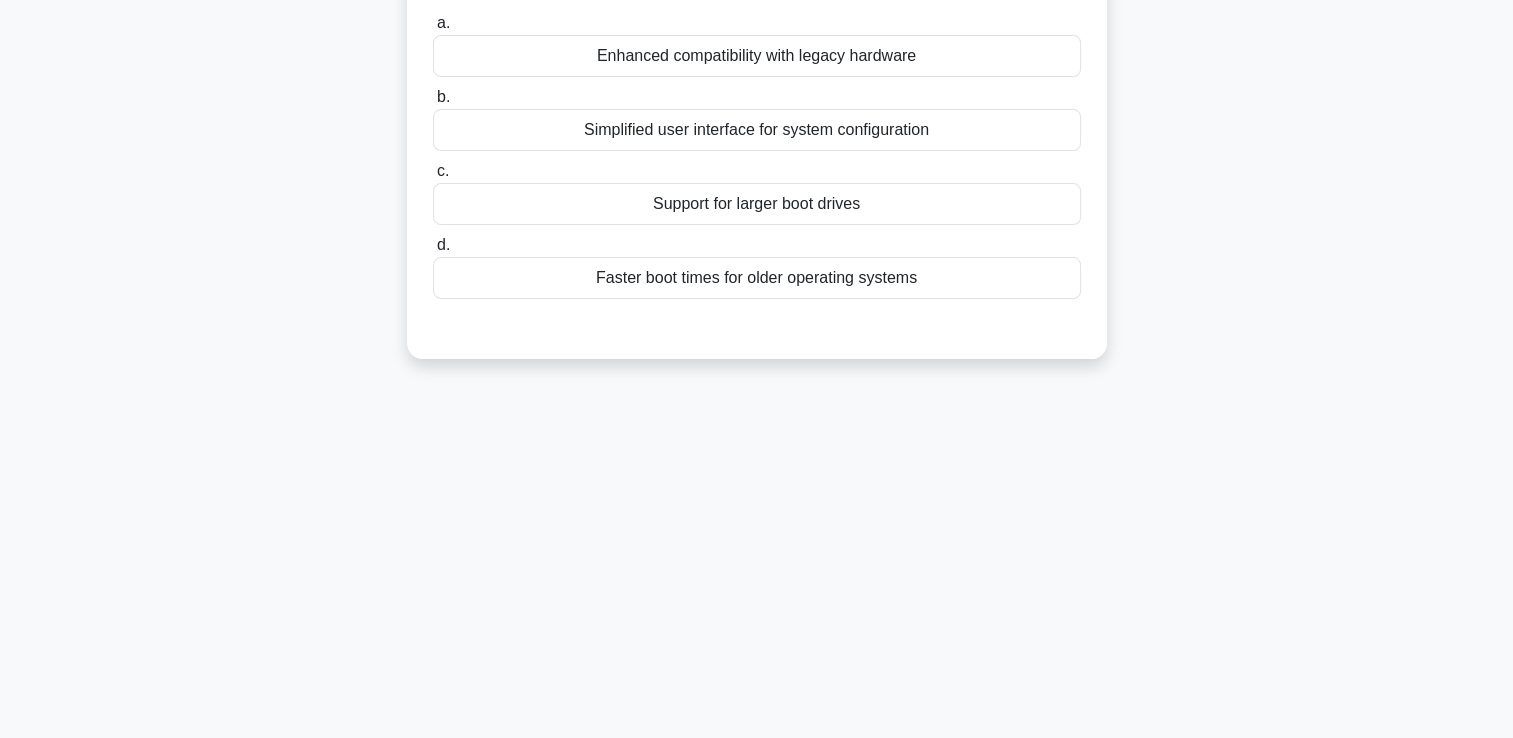 scroll, scrollTop: 0, scrollLeft: 0, axis: both 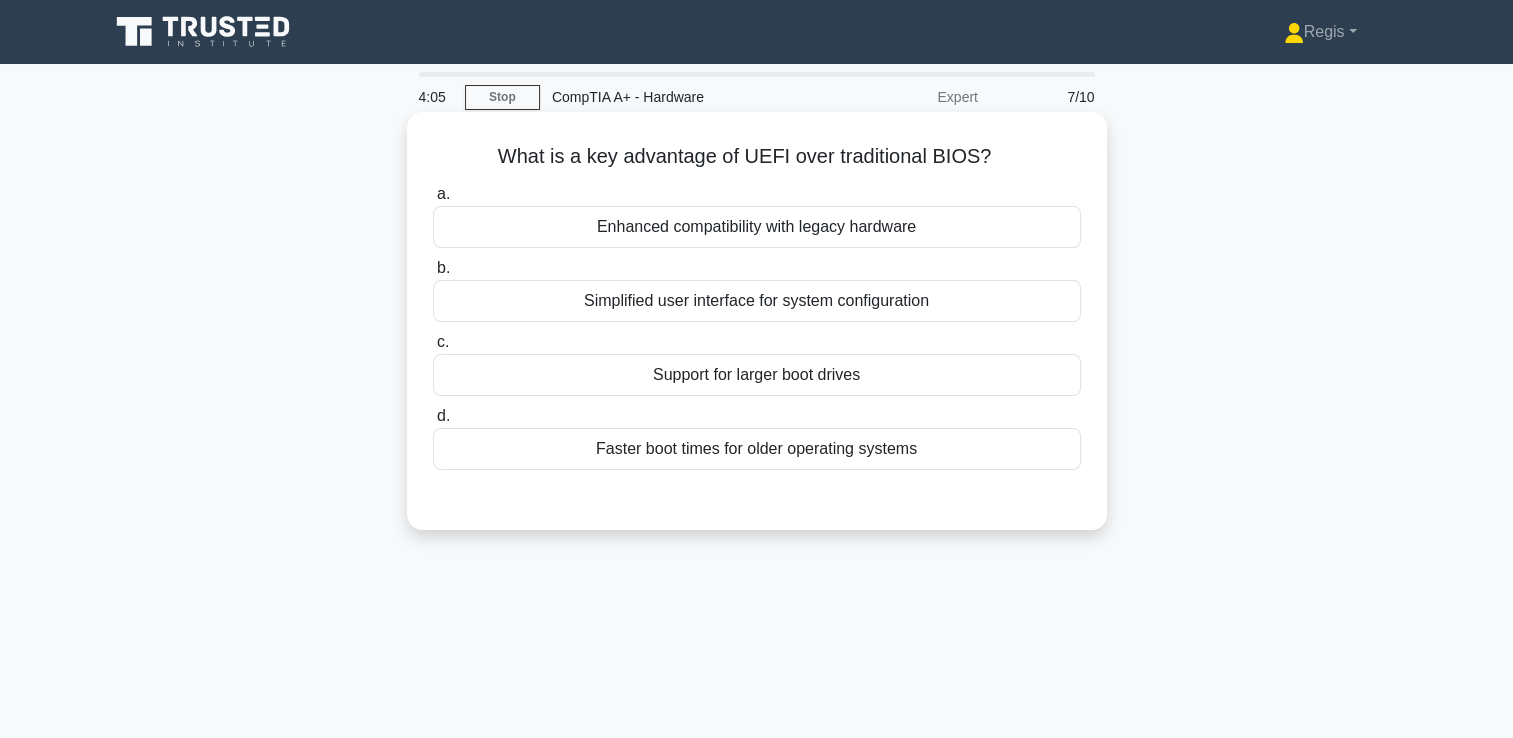 click on "Simplified user interface for system configuration" at bounding box center (757, 301) 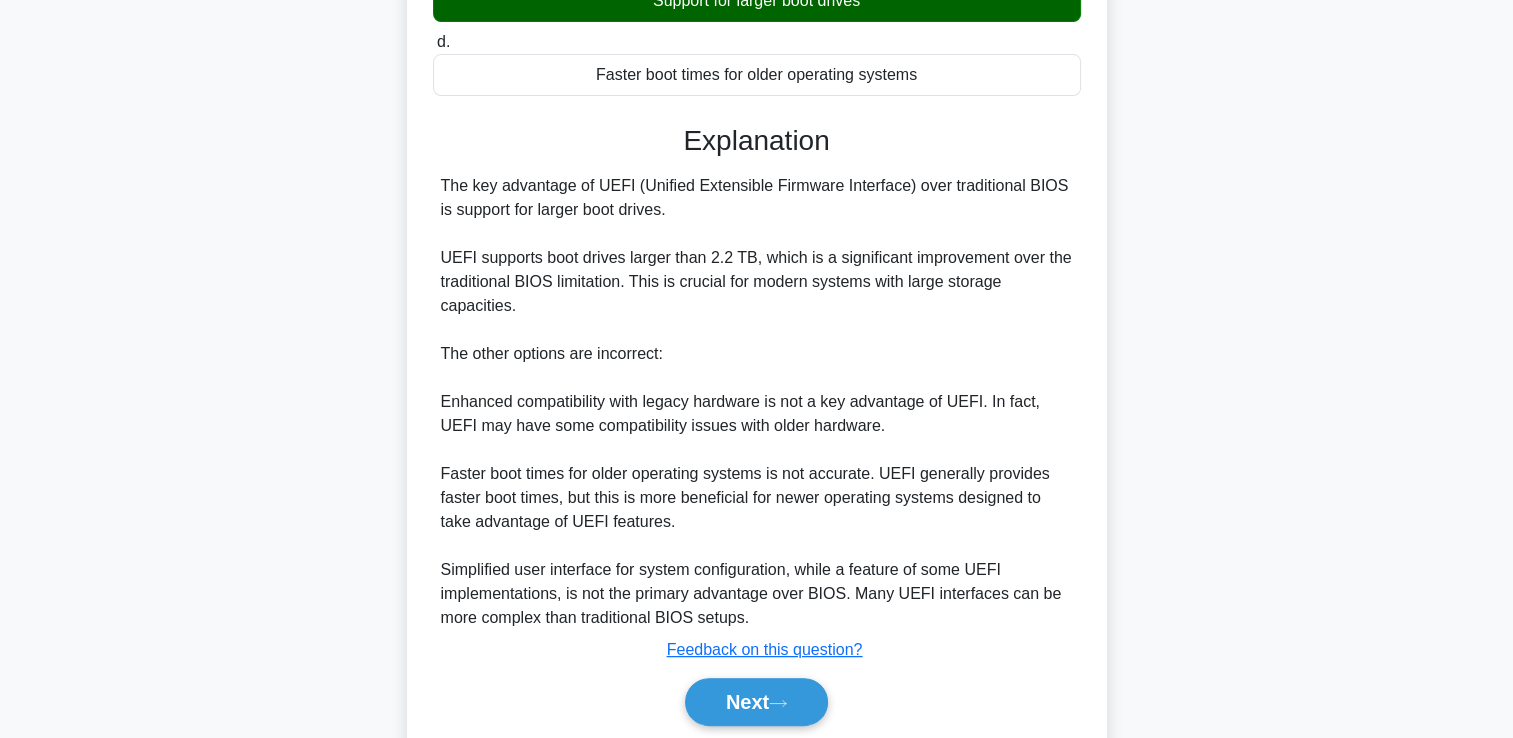 scroll, scrollTop: 400, scrollLeft: 0, axis: vertical 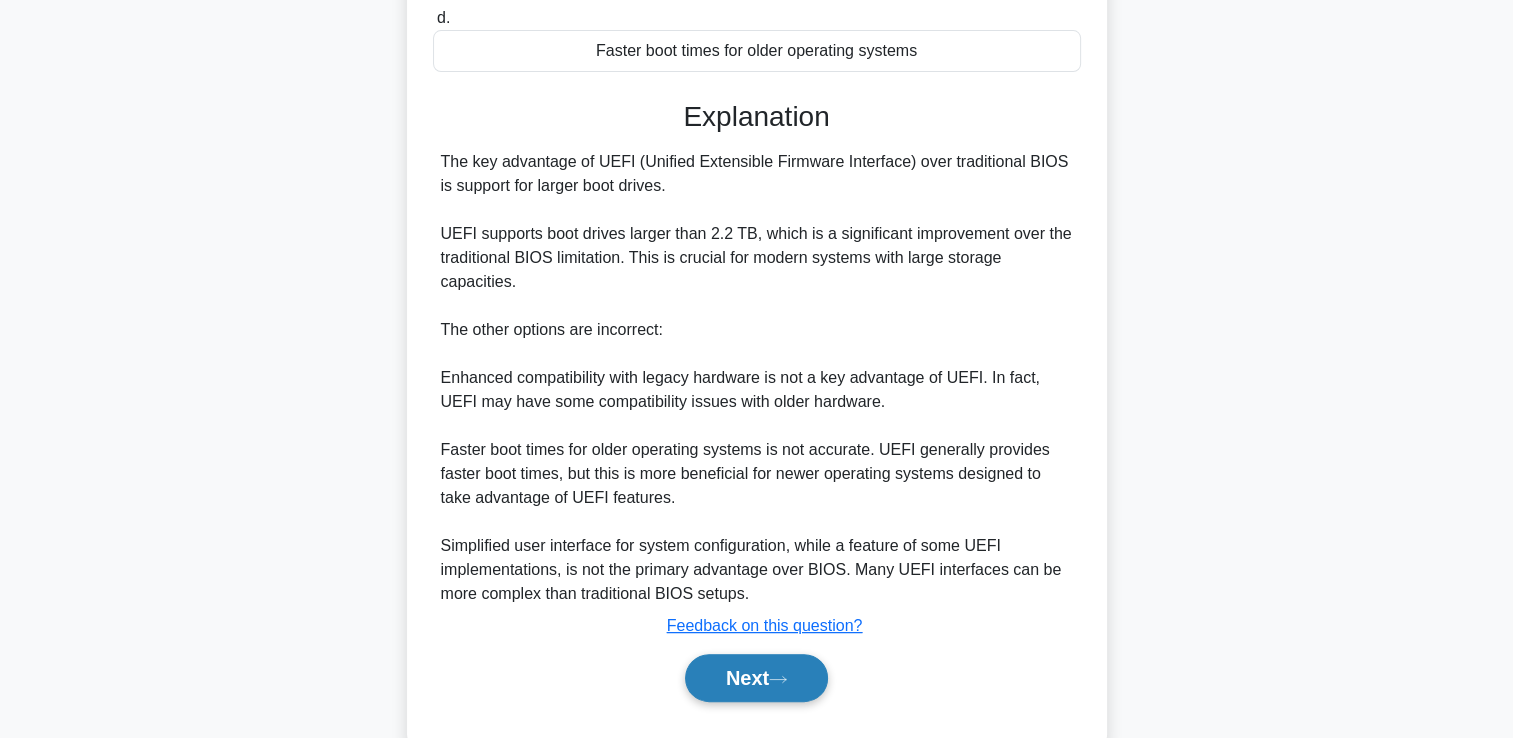 click 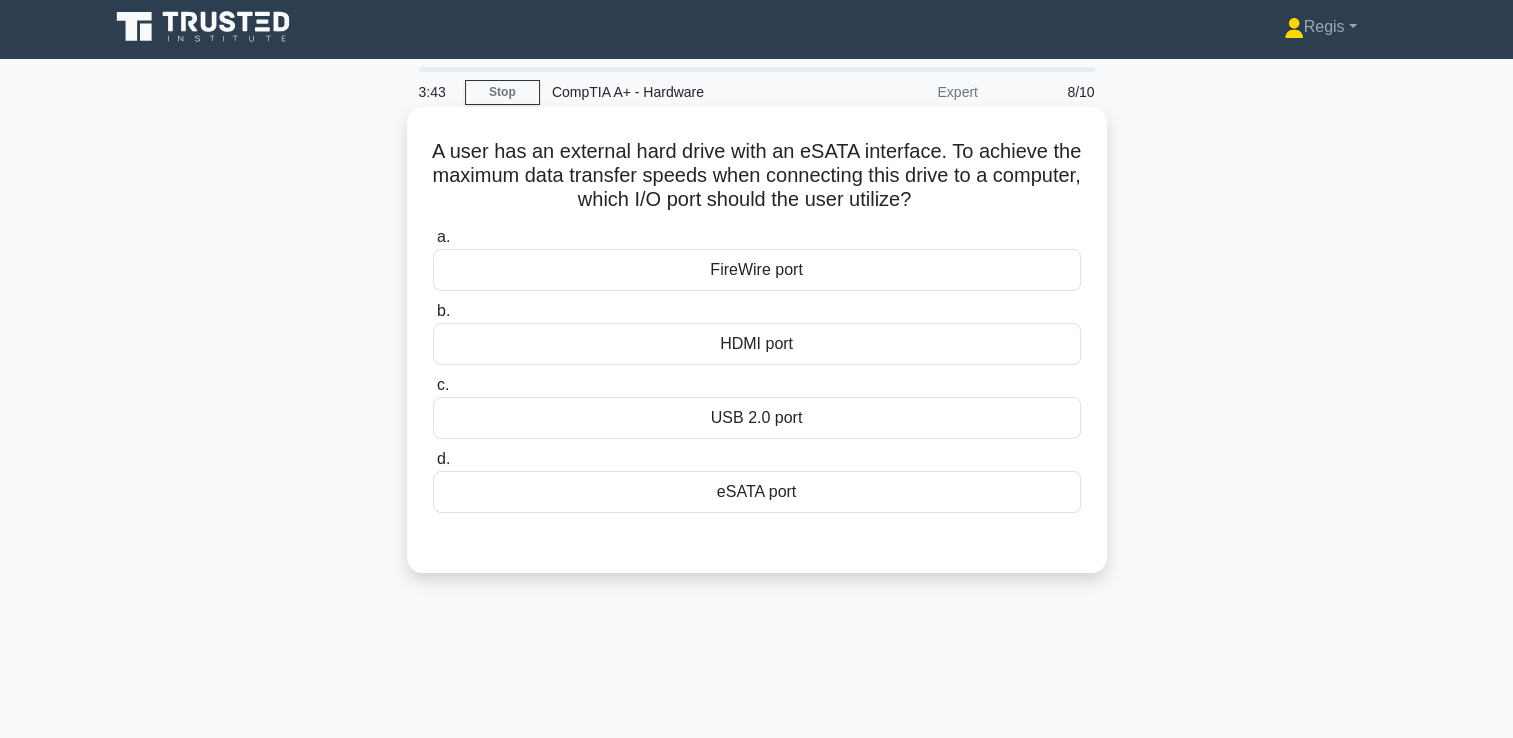 scroll, scrollTop: 0, scrollLeft: 0, axis: both 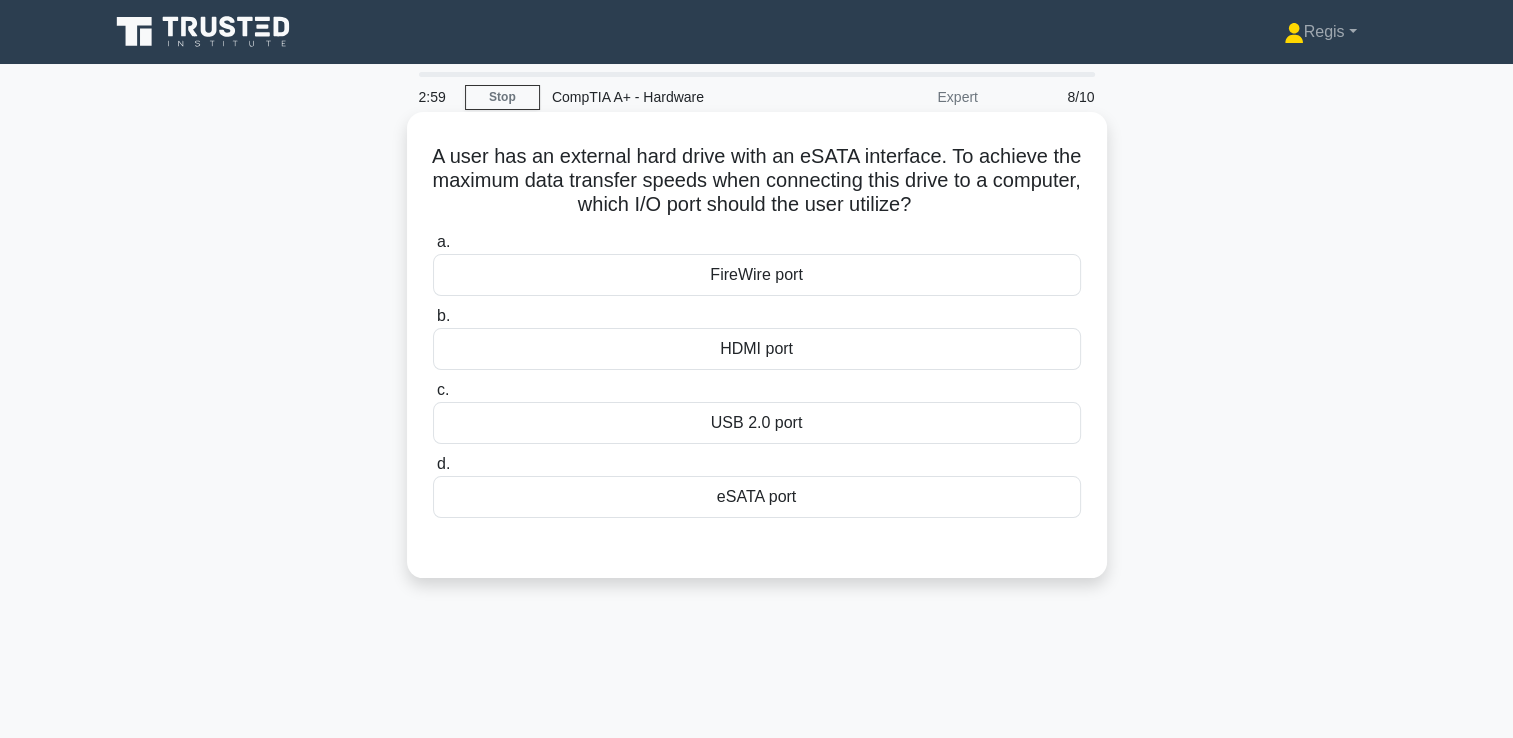 click on "eSATA port" at bounding box center (757, 497) 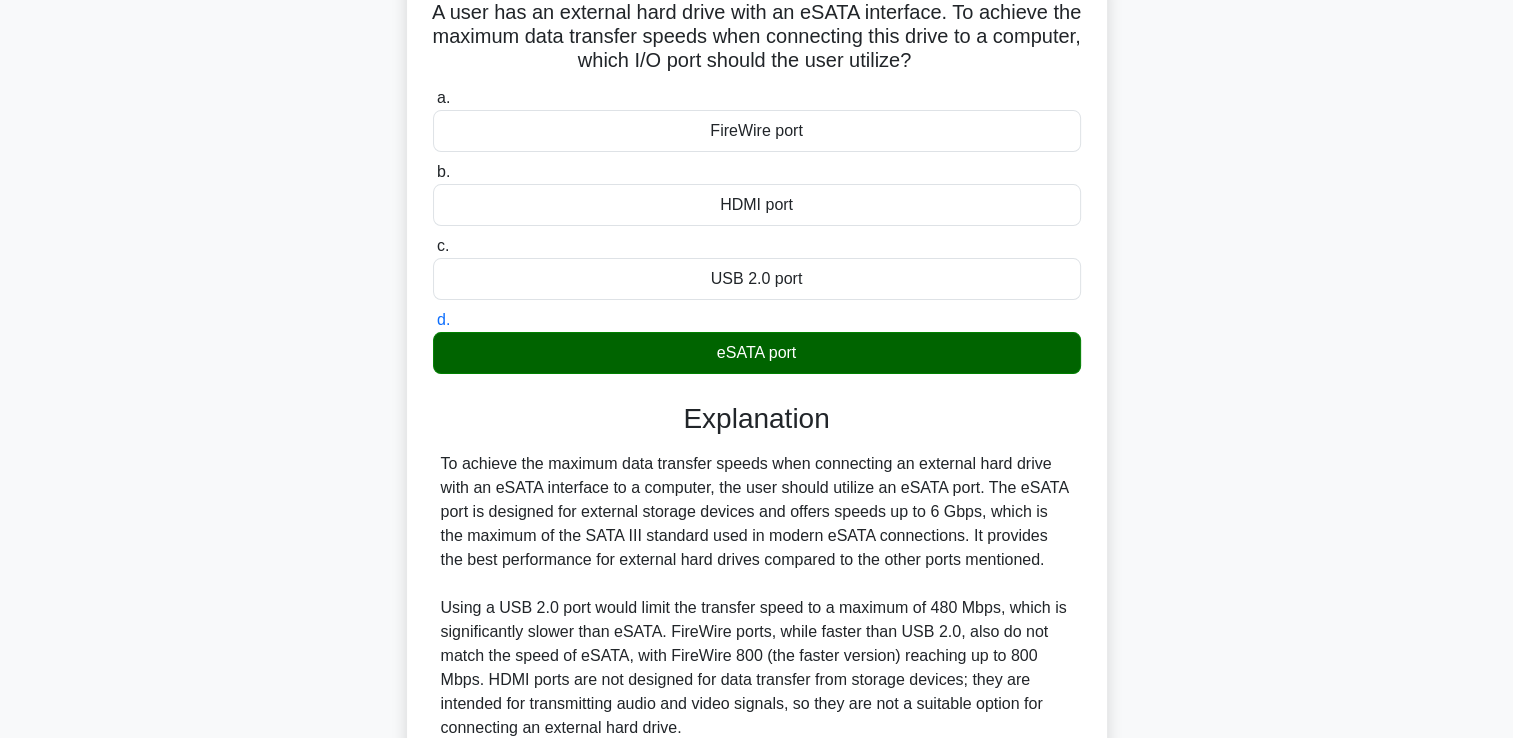 scroll, scrollTop: 342, scrollLeft: 0, axis: vertical 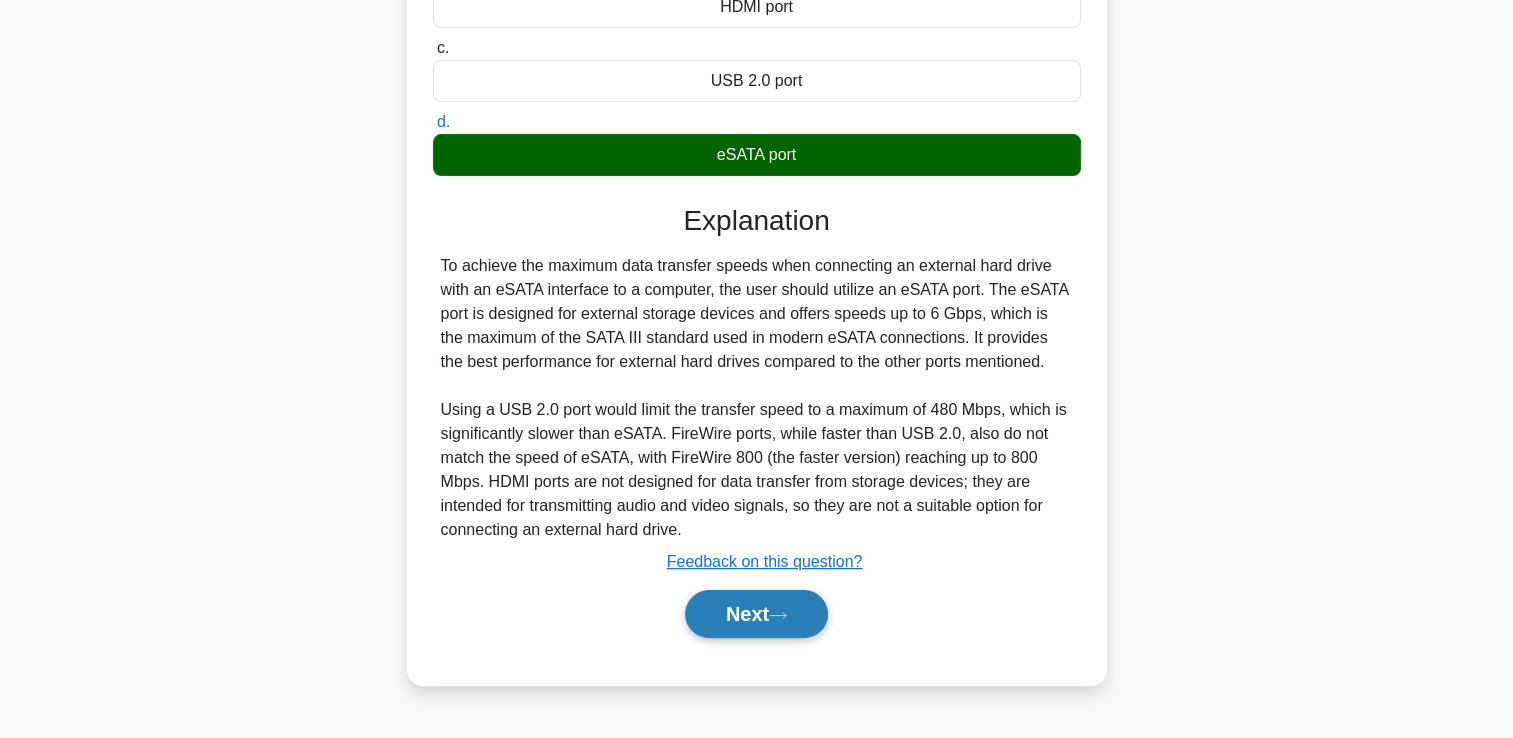 click on "Next" at bounding box center (756, 614) 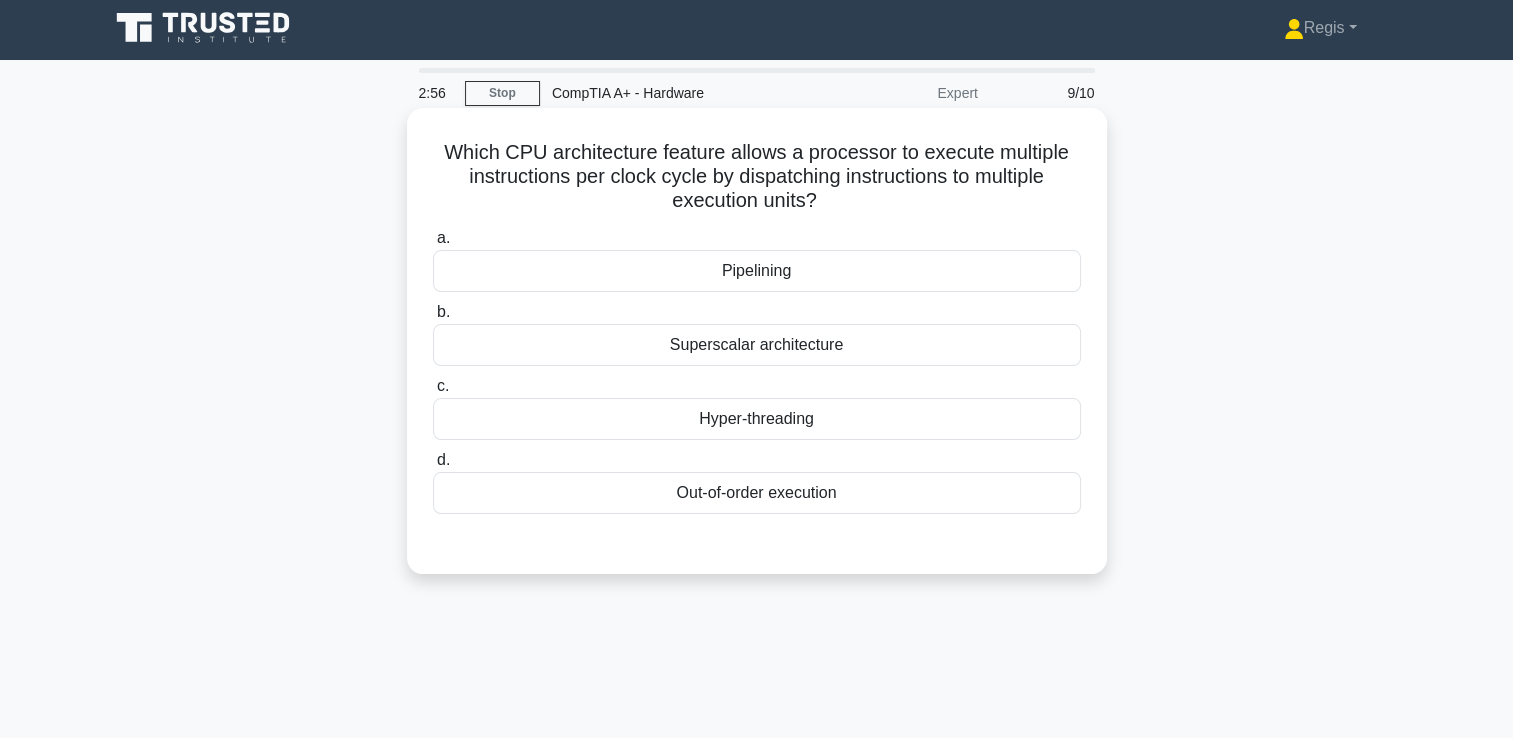 scroll, scrollTop: 0, scrollLeft: 0, axis: both 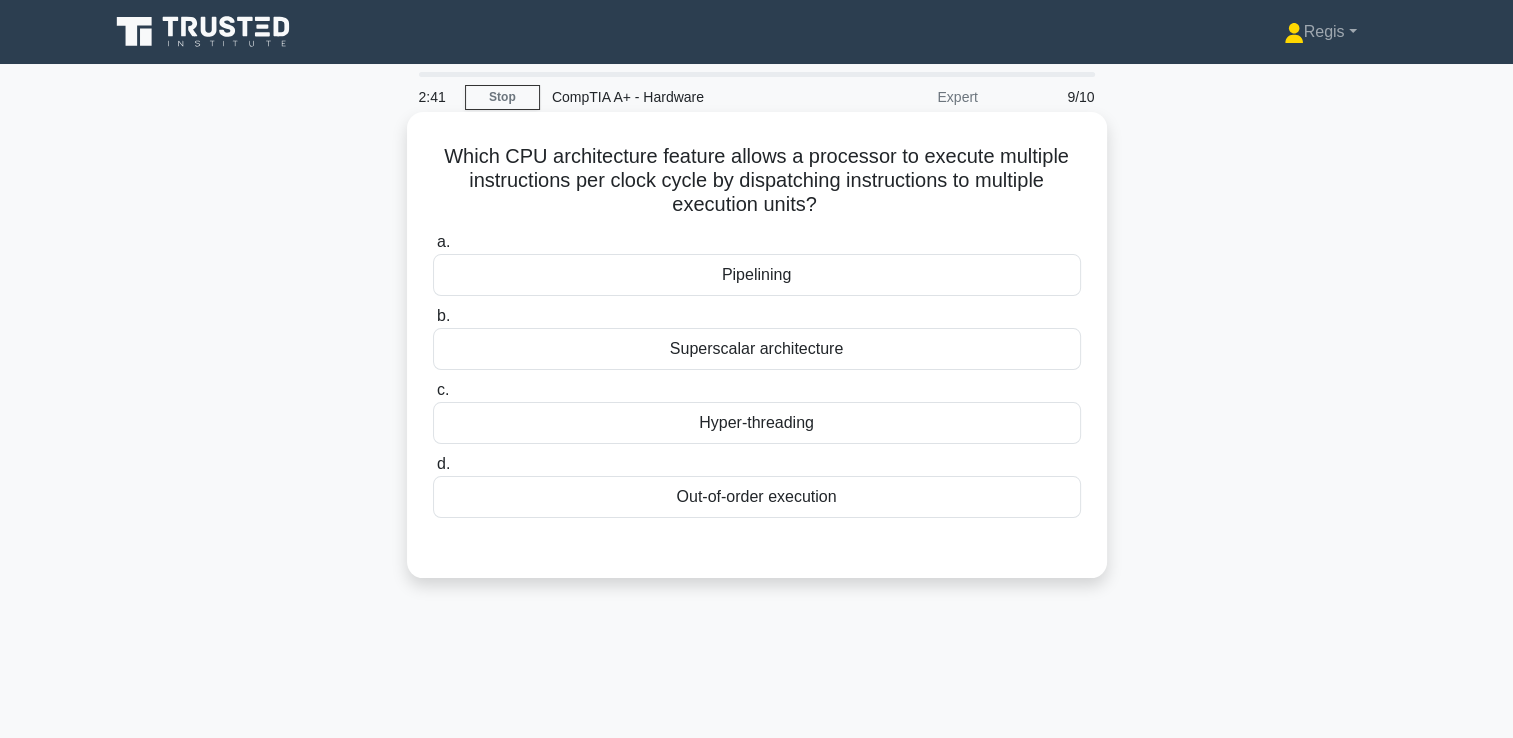 click on "Hyper-threading" at bounding box center (757, 423) 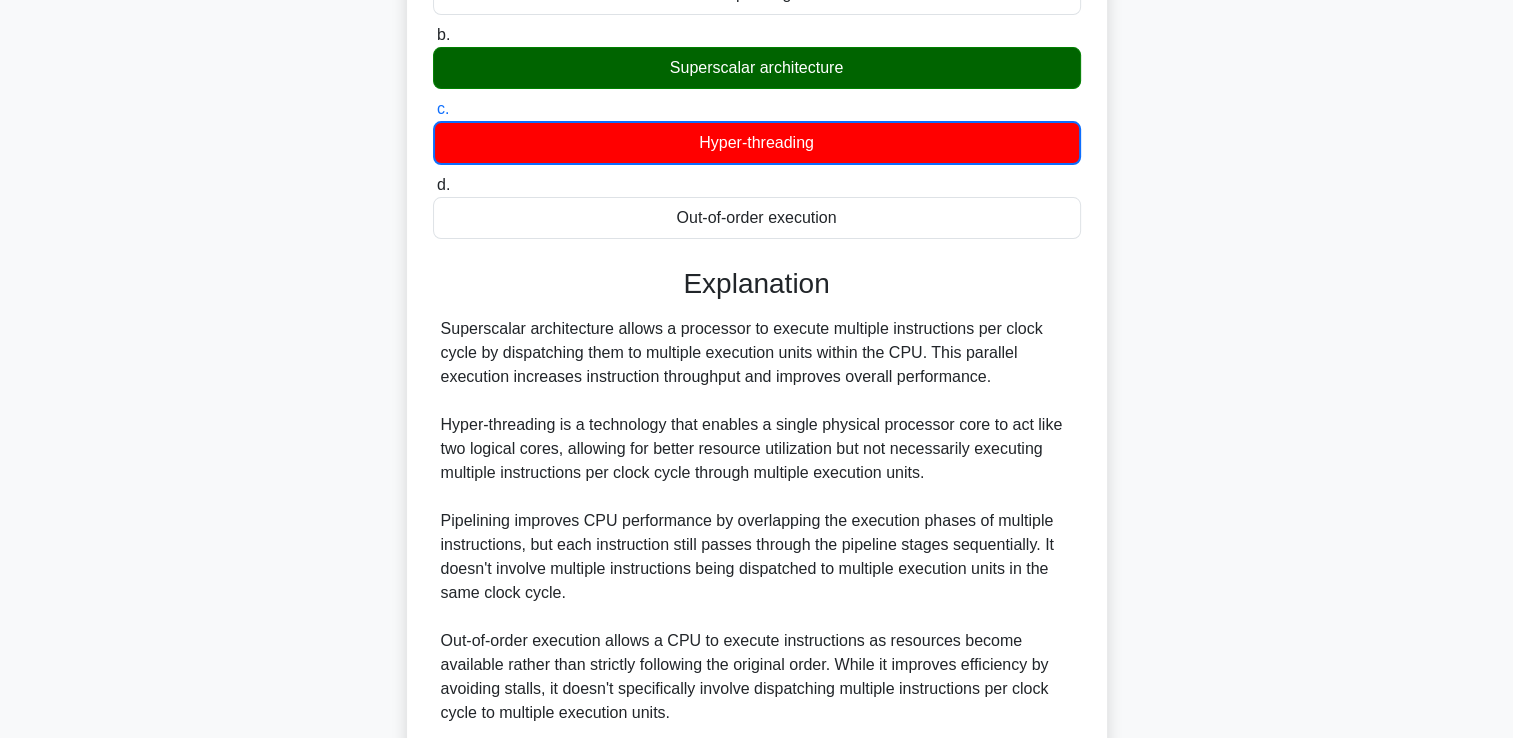 scroll, scrollTop: 400, scrollLeft: 0, axis: vertical 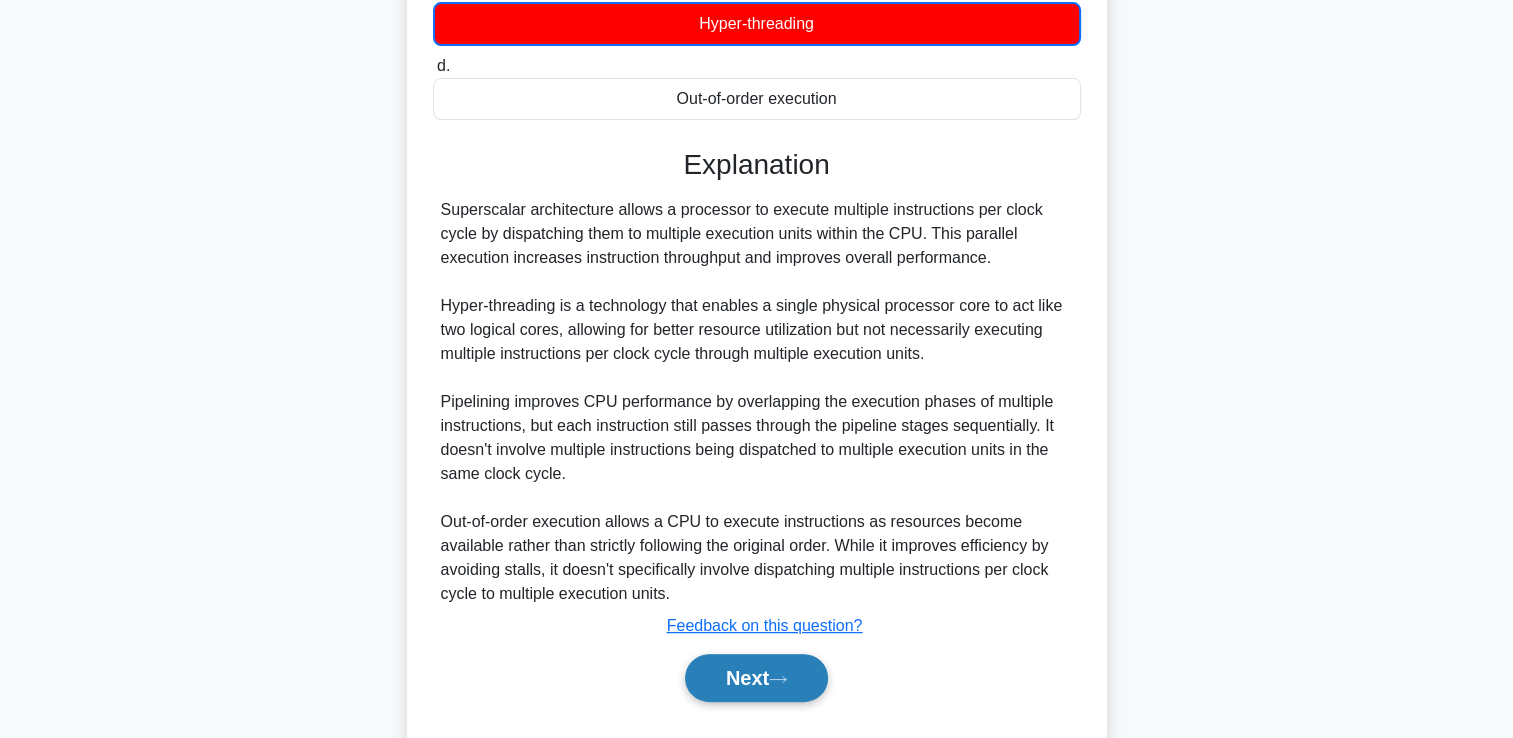 click on "Next" at bounding box center [756, 678] 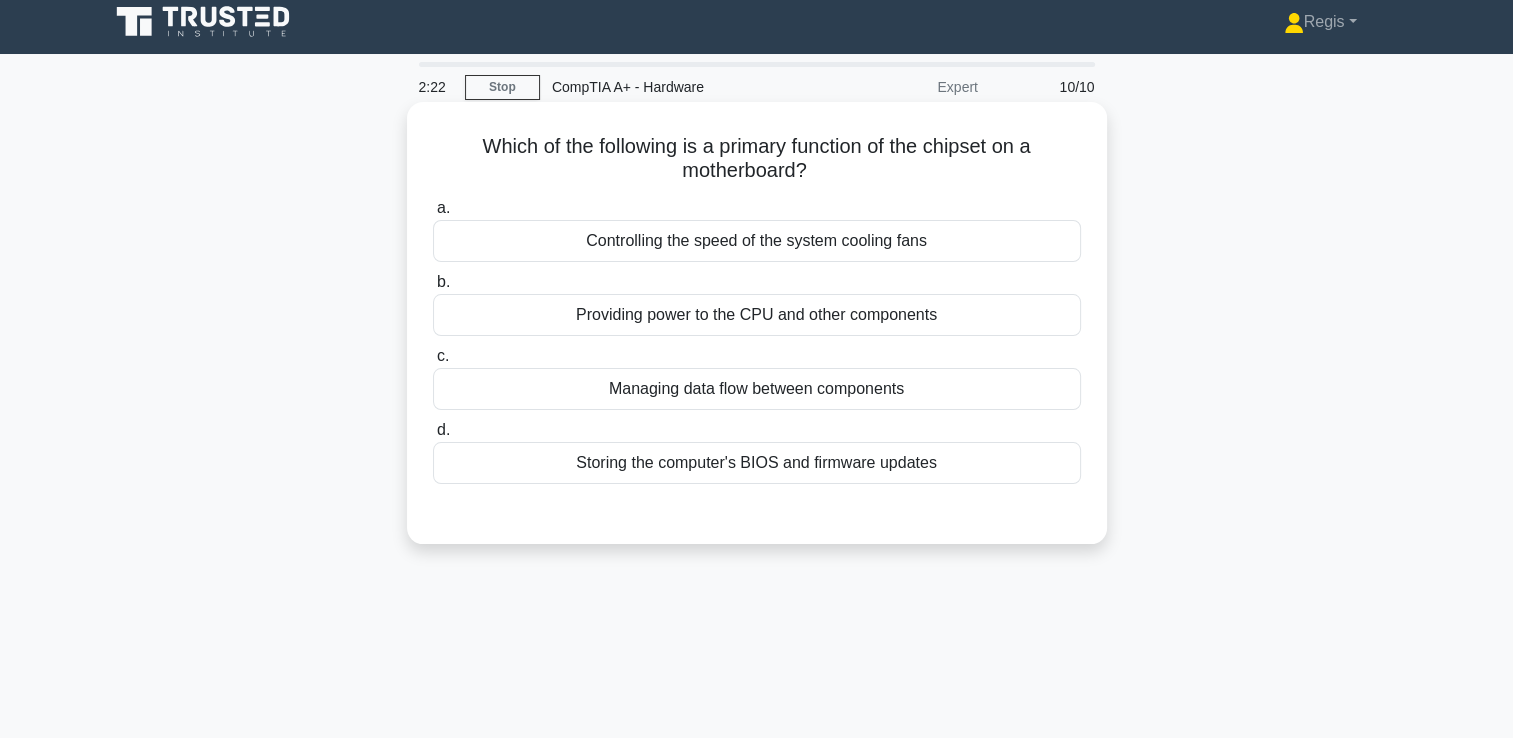 scroll, scrollTop: 0, scrollLeft: 0, axis: both 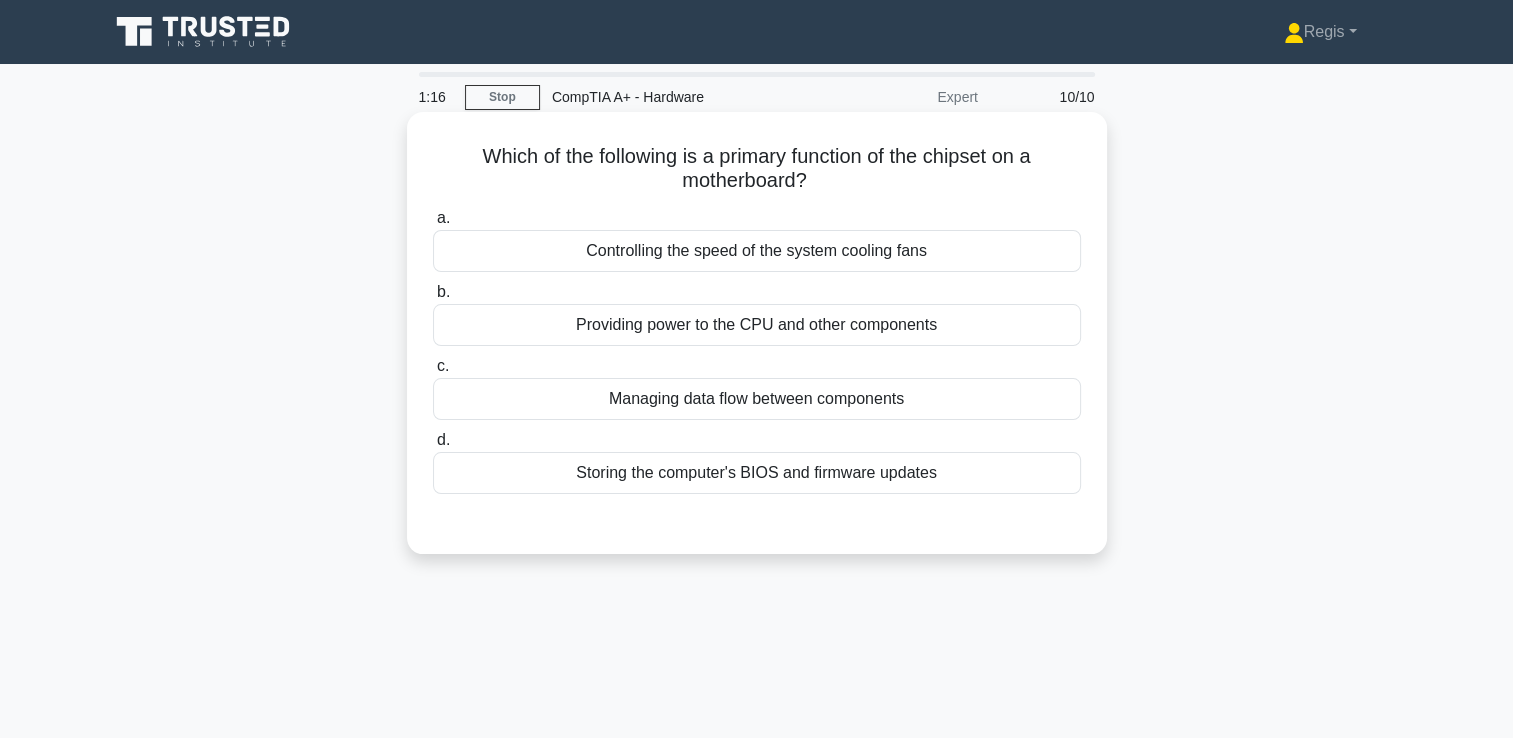 click on "Managing data flow between components" at bounding box center [757, 399] 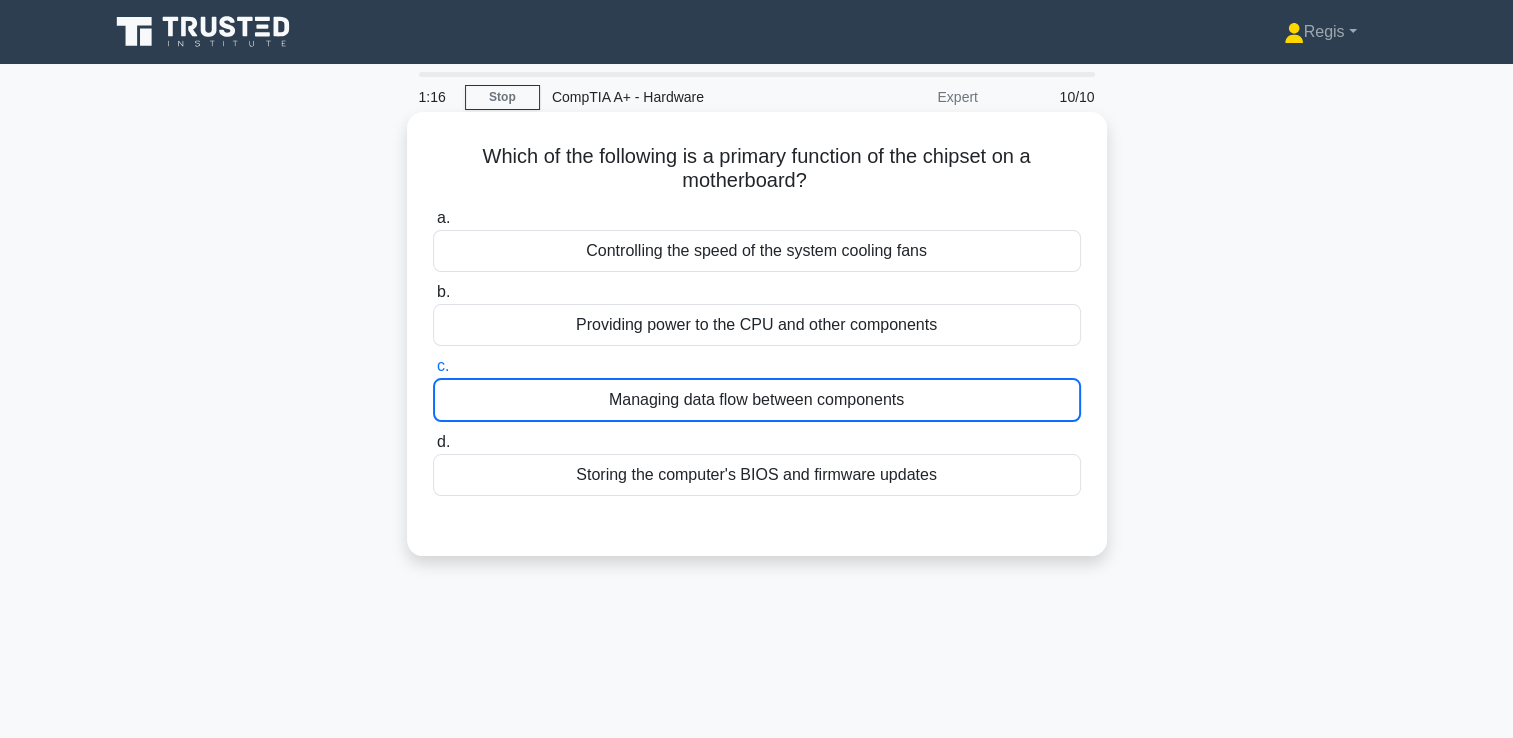 click on "Managing data flow between components" at bounding box center (757, 400) 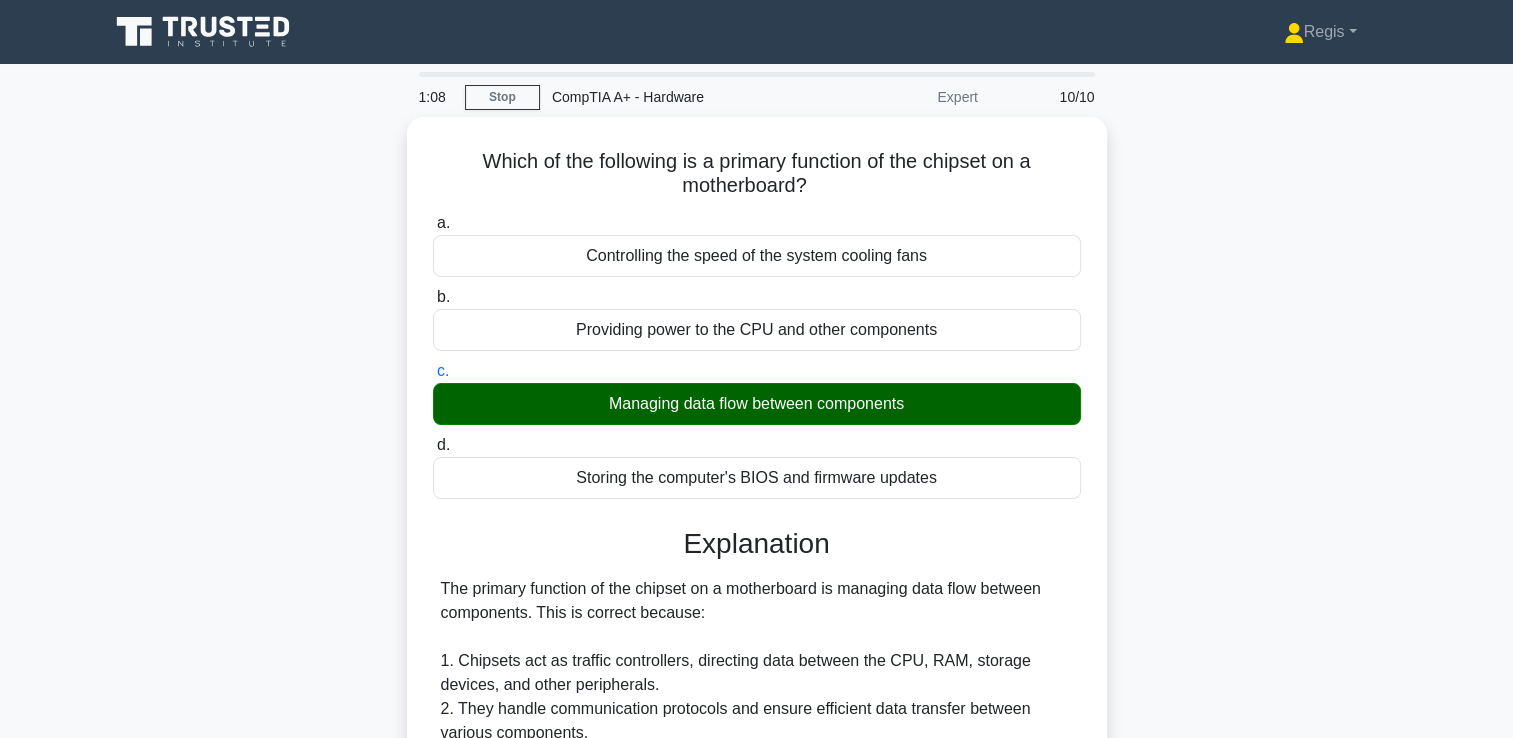 click on "Which of the following is a primary function of the chipset on a motherboard?
.spinner_0XTQ{transform-origin:center;animation:spinner_y6GP .75s linear infinite}@keyframes spinner_y6GP{100%{transform:rotate(360deg)}}
a.
Controlling the speed of the system cooling fans
b. c. d." at bounding box center [757, 742] 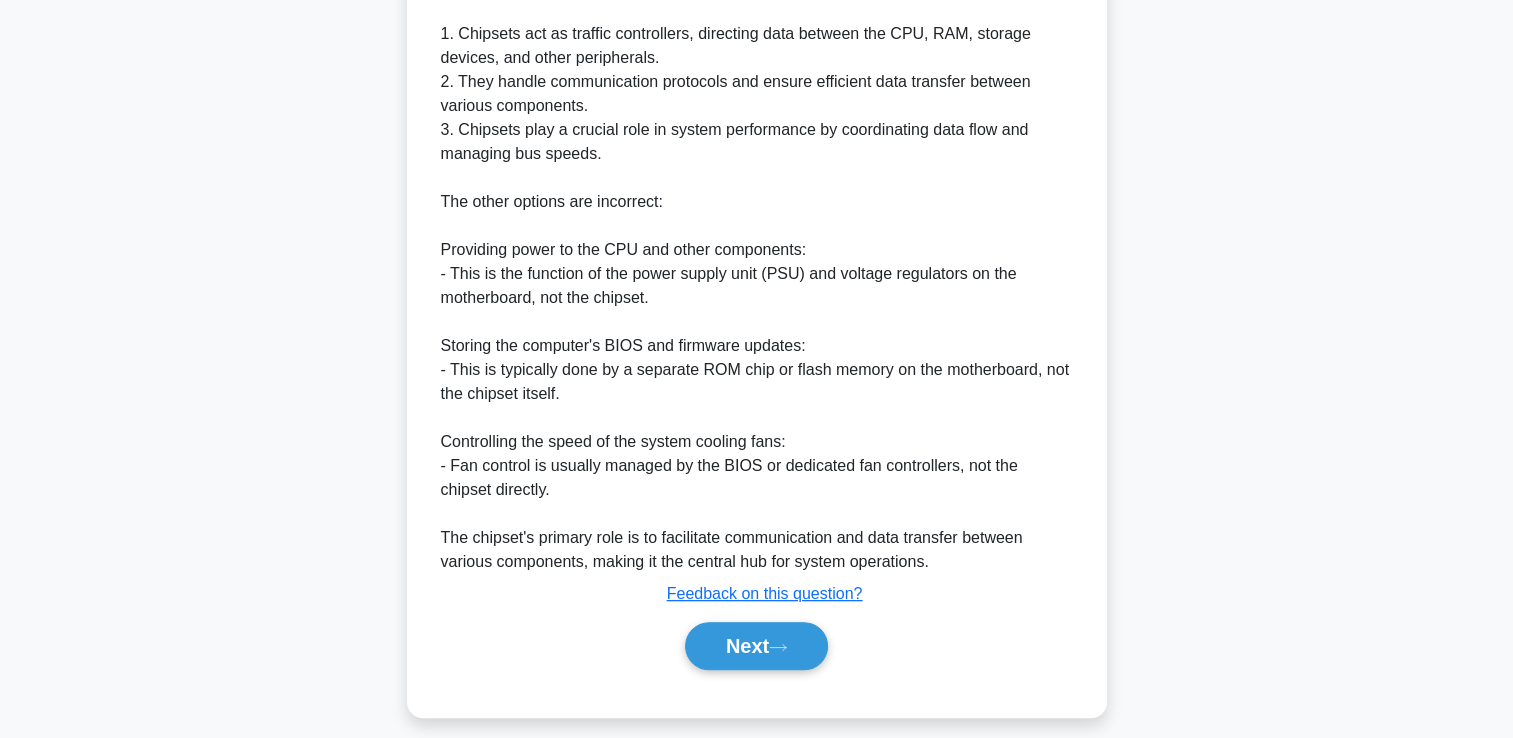 scroll, scrollTop: 637, scrollLeft: 0, axis: vertical 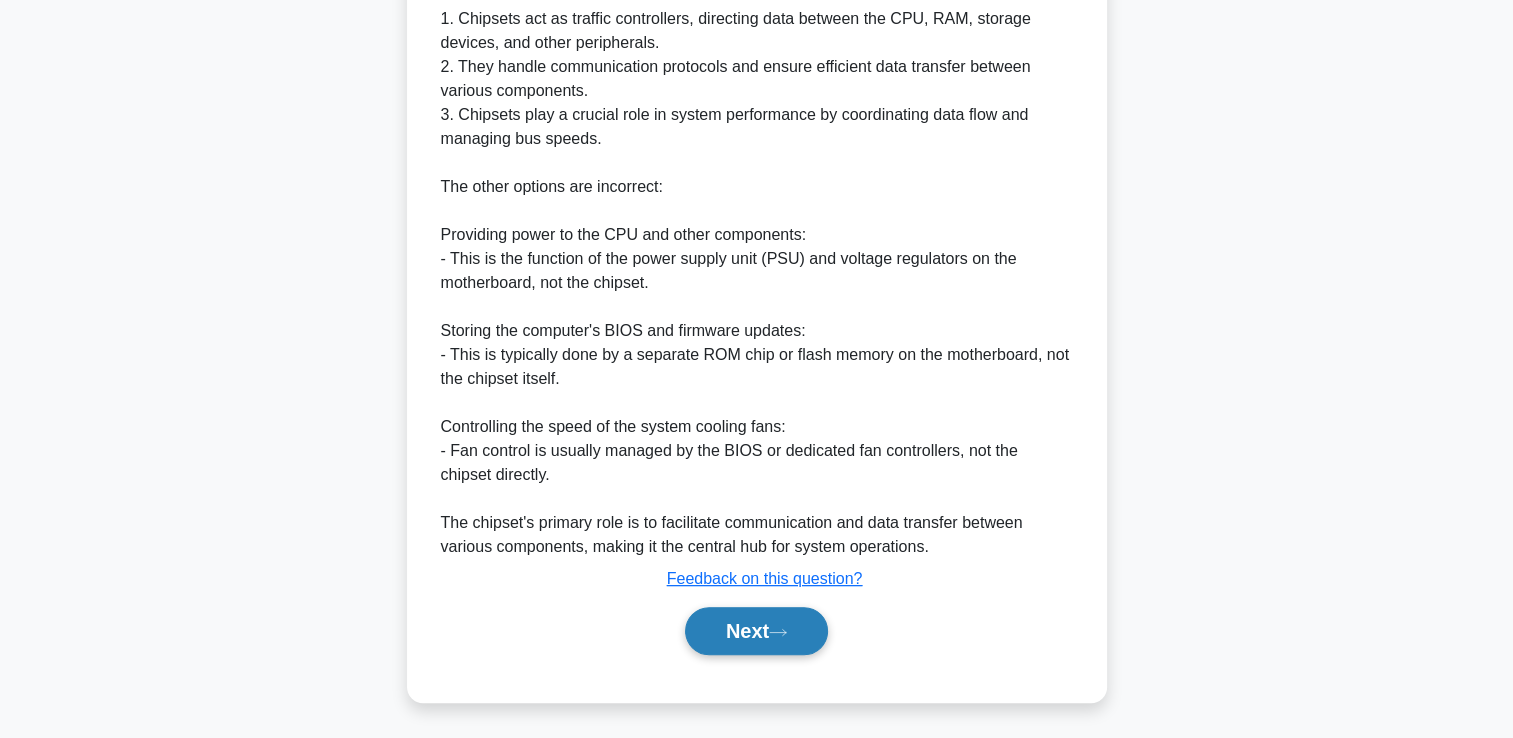 click on "Next" at bounding box center [756, 631] 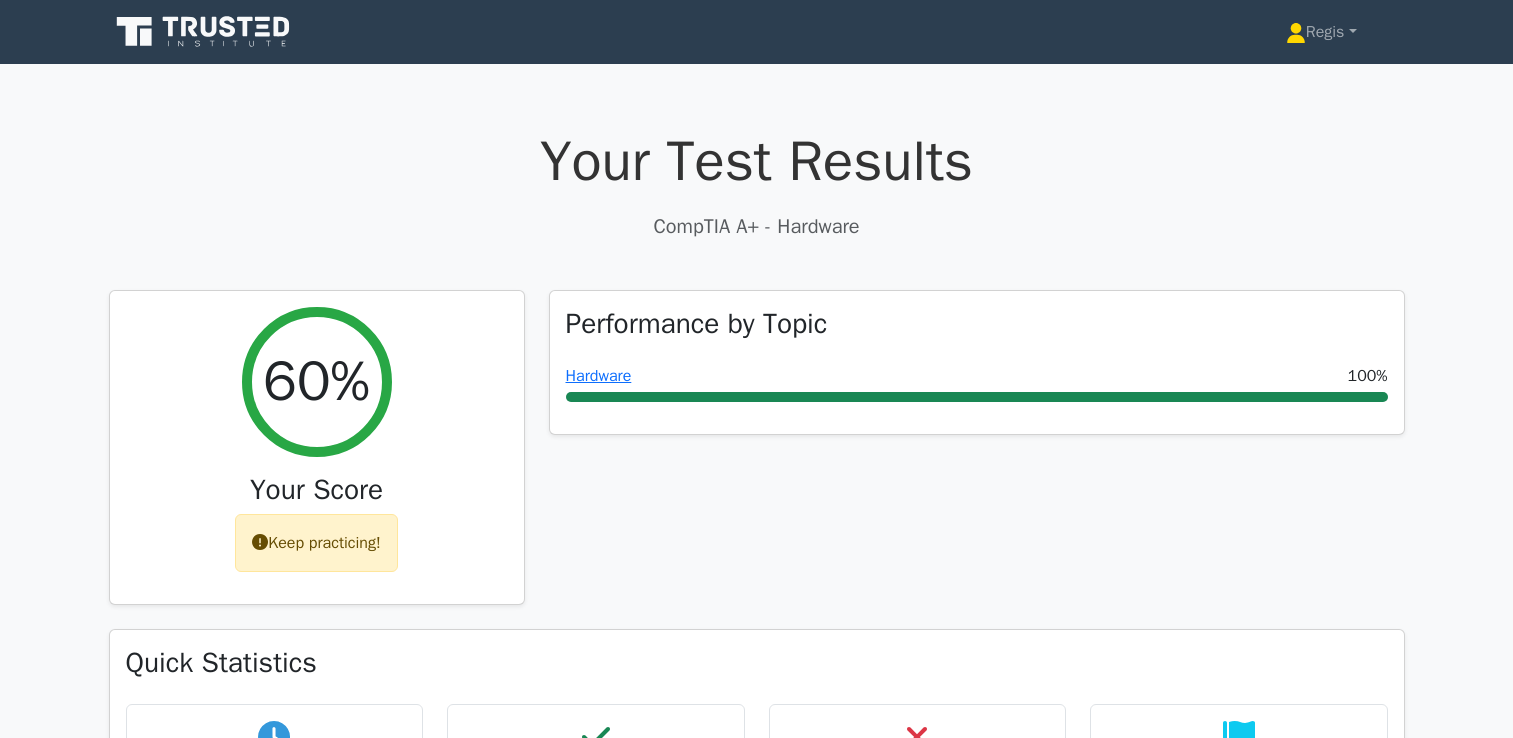 scroll, scrollTop: 0, scrollLeft: 0, axis: both 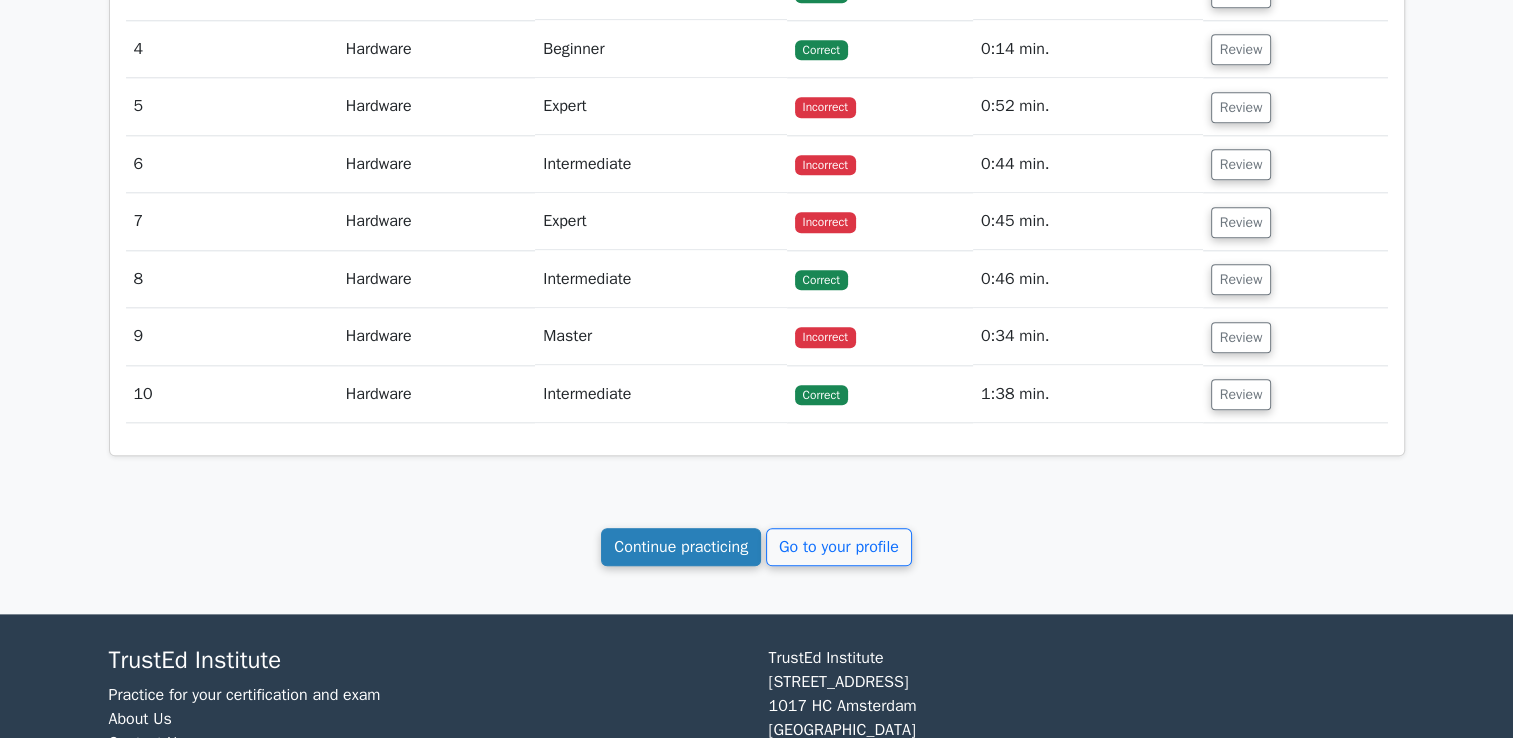 click on "Continue practicing" at bounding box center [681, 547] 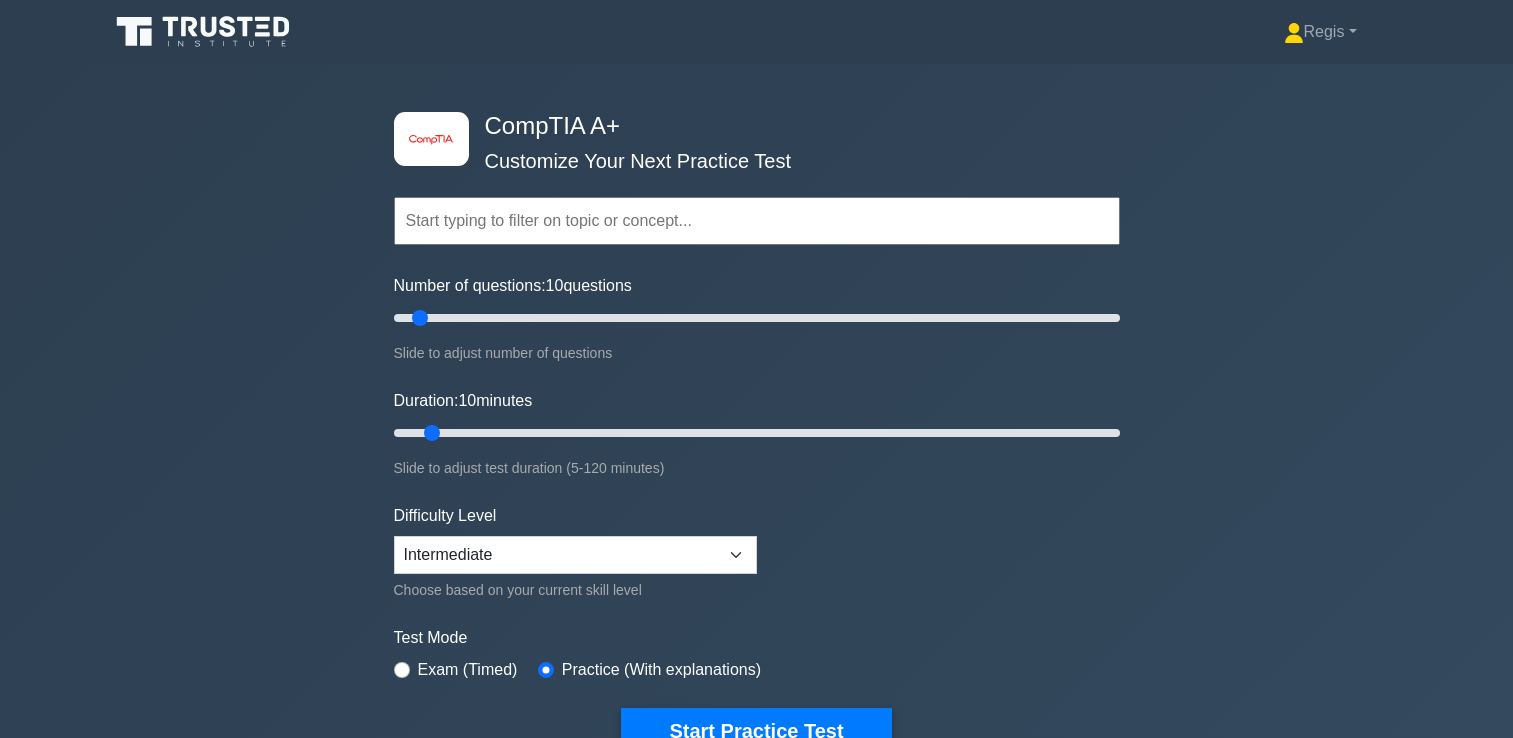 scroll, scrollTop: 0, scrollLeft: 0, axis: both 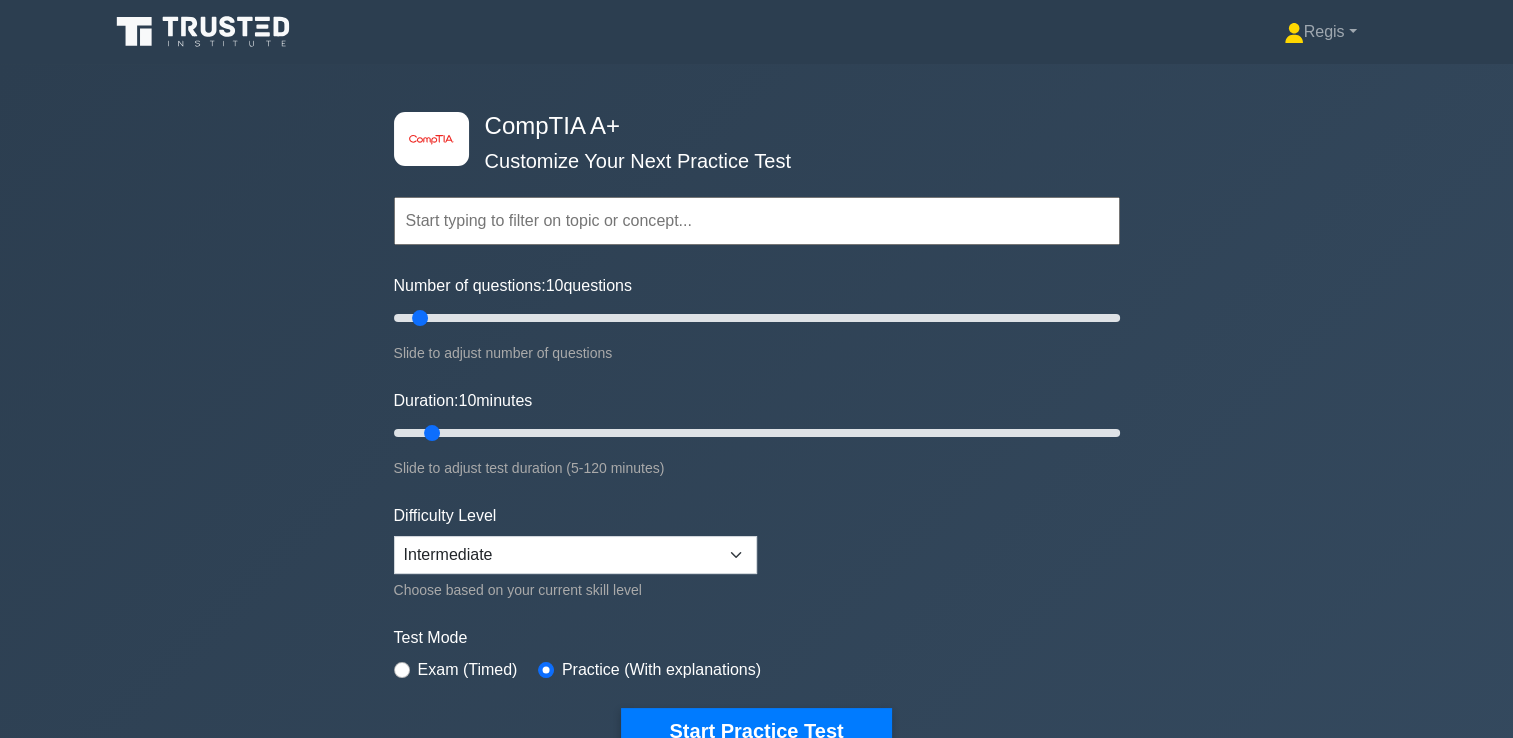 click at bounding box center [757, 221] 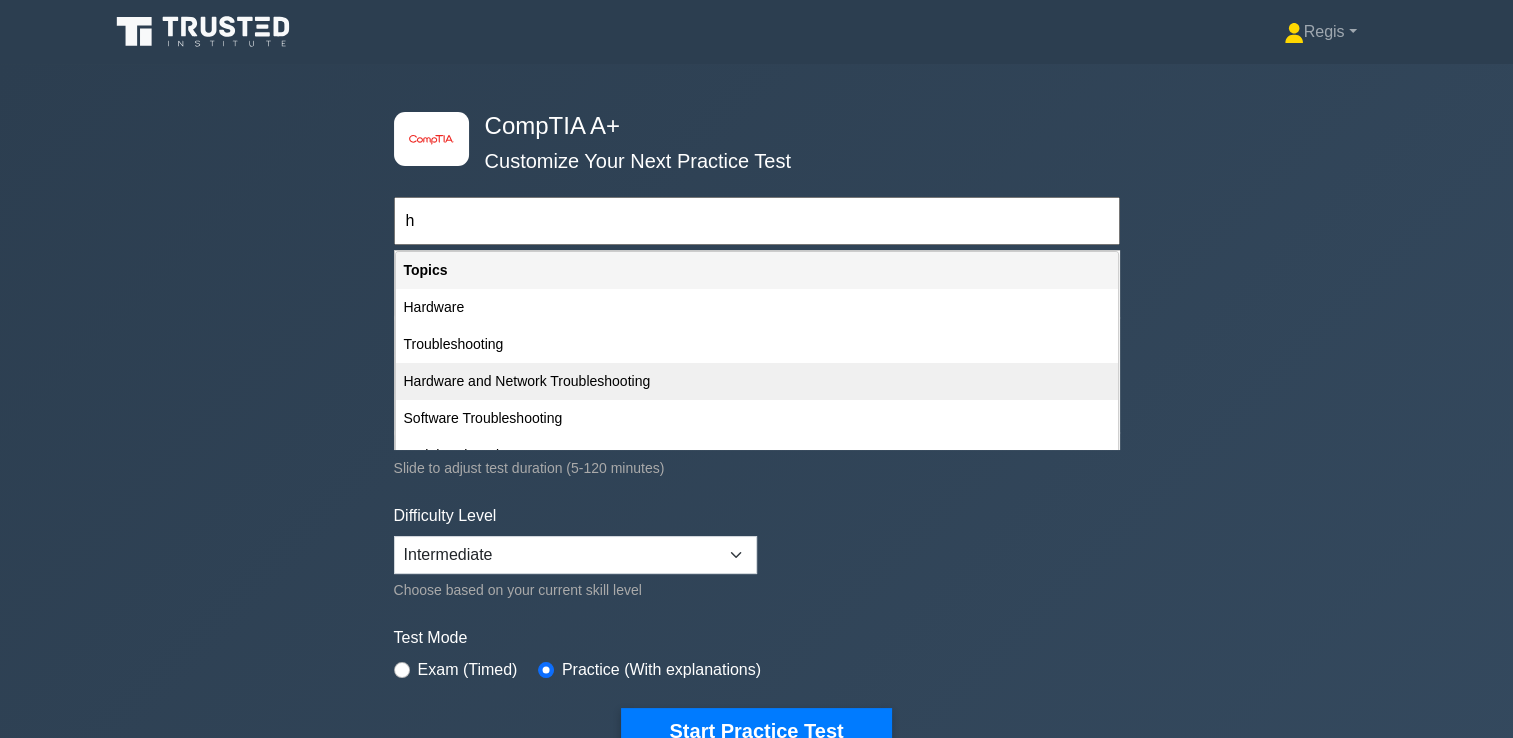 click on "Hardware and Network Troubleshooting" at bounding box center (757, 381) 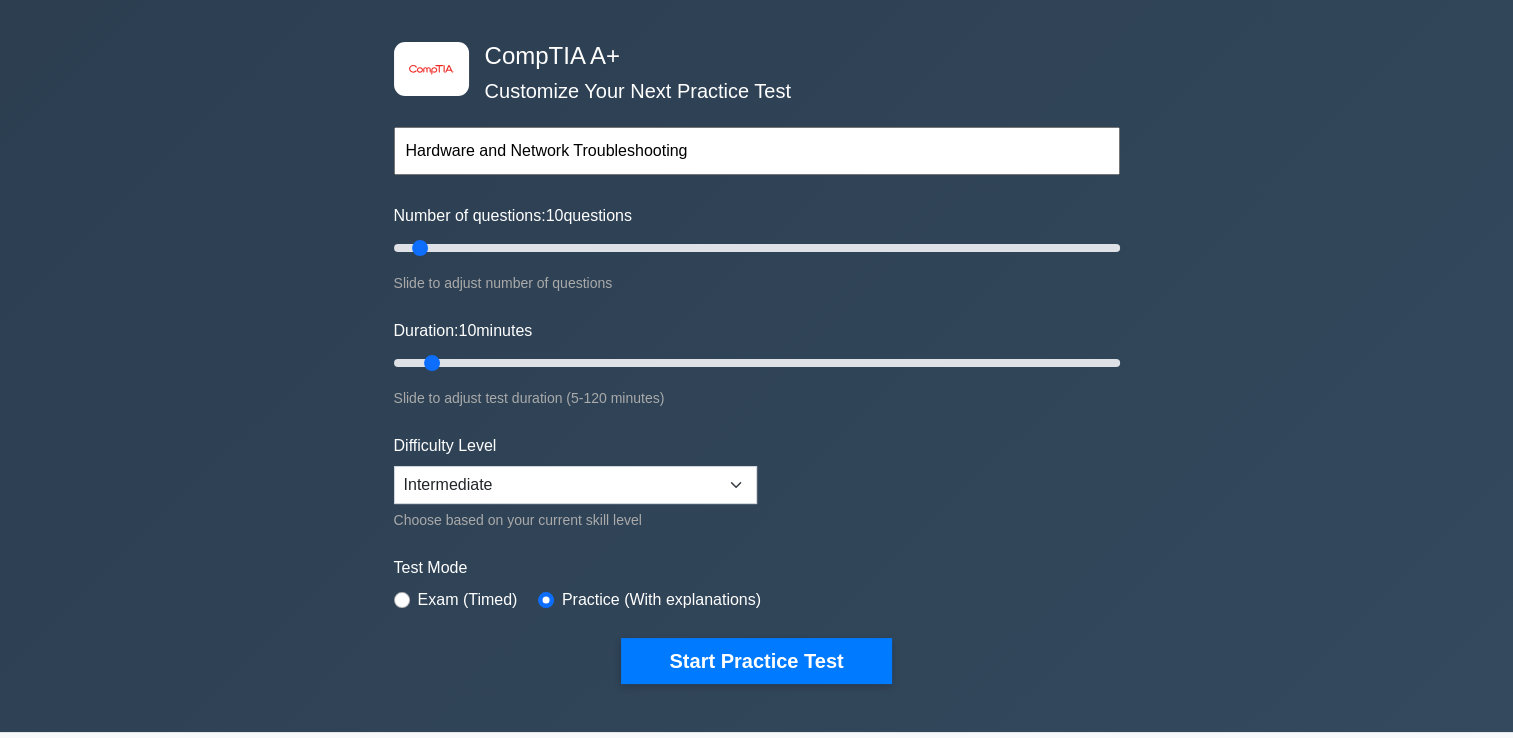 scroll, scrollTop: 200, scrollLeft: 0, axis: vertical 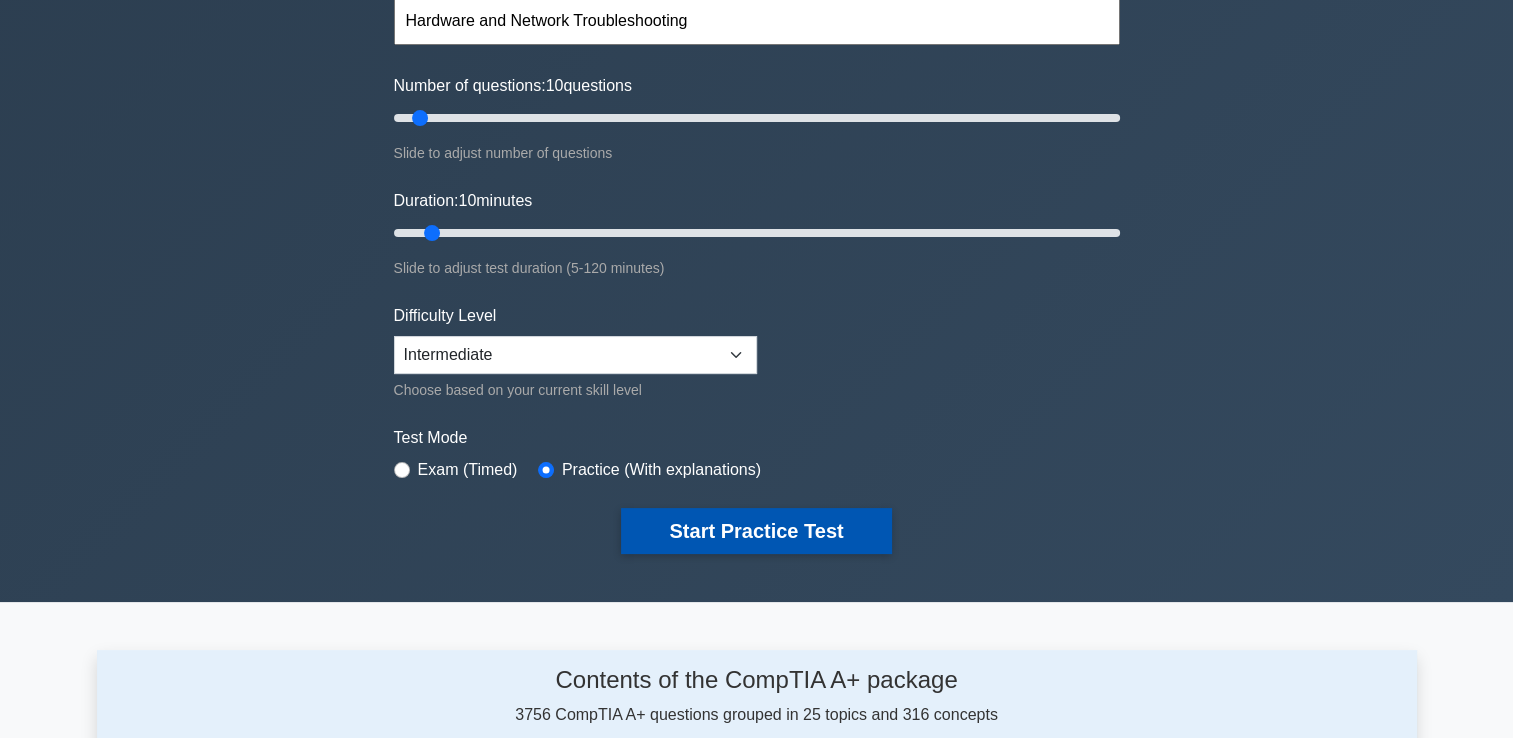click on "Start Practice Test" at bounding box center [756, 531] 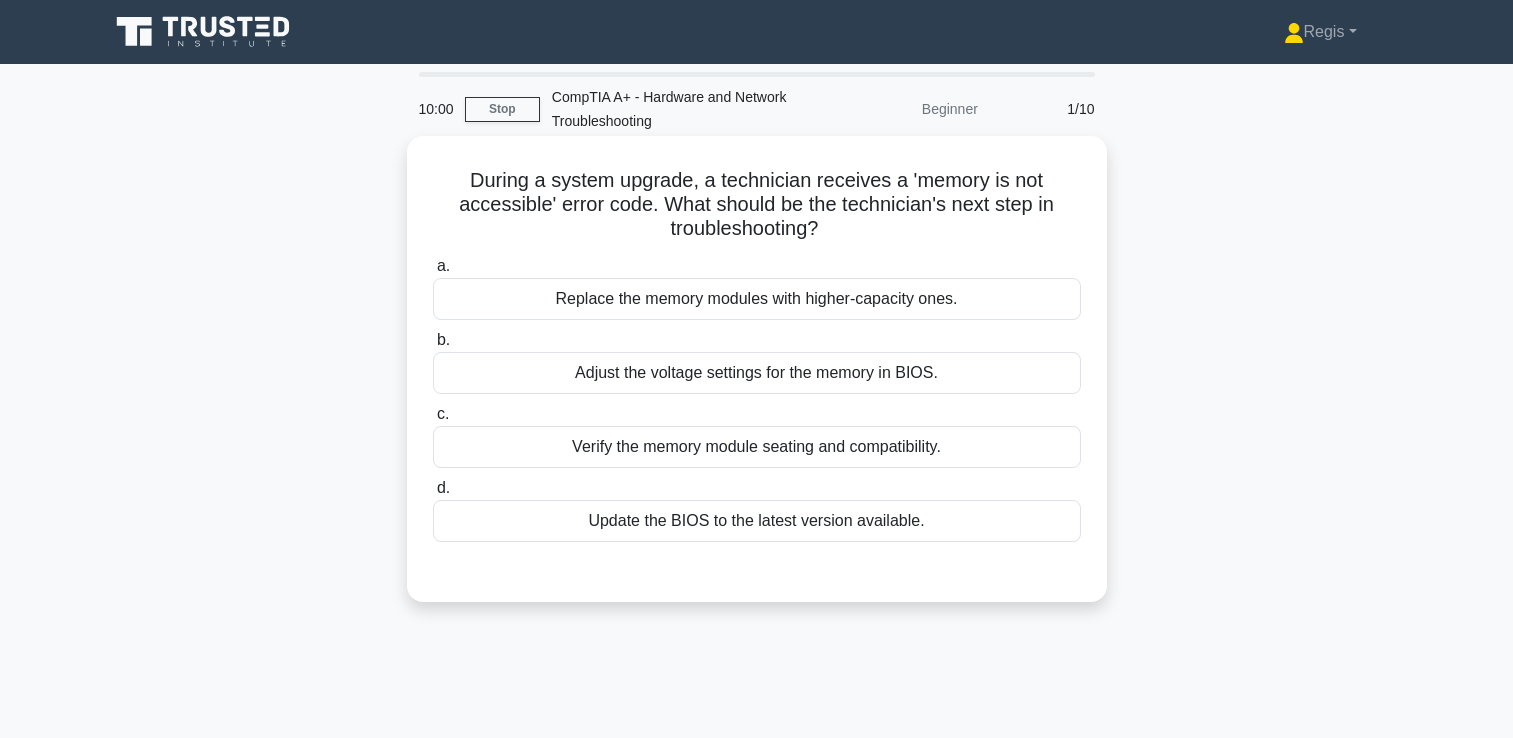 scroll, scrollTop: 0, scrollLeft: 0, axis: both 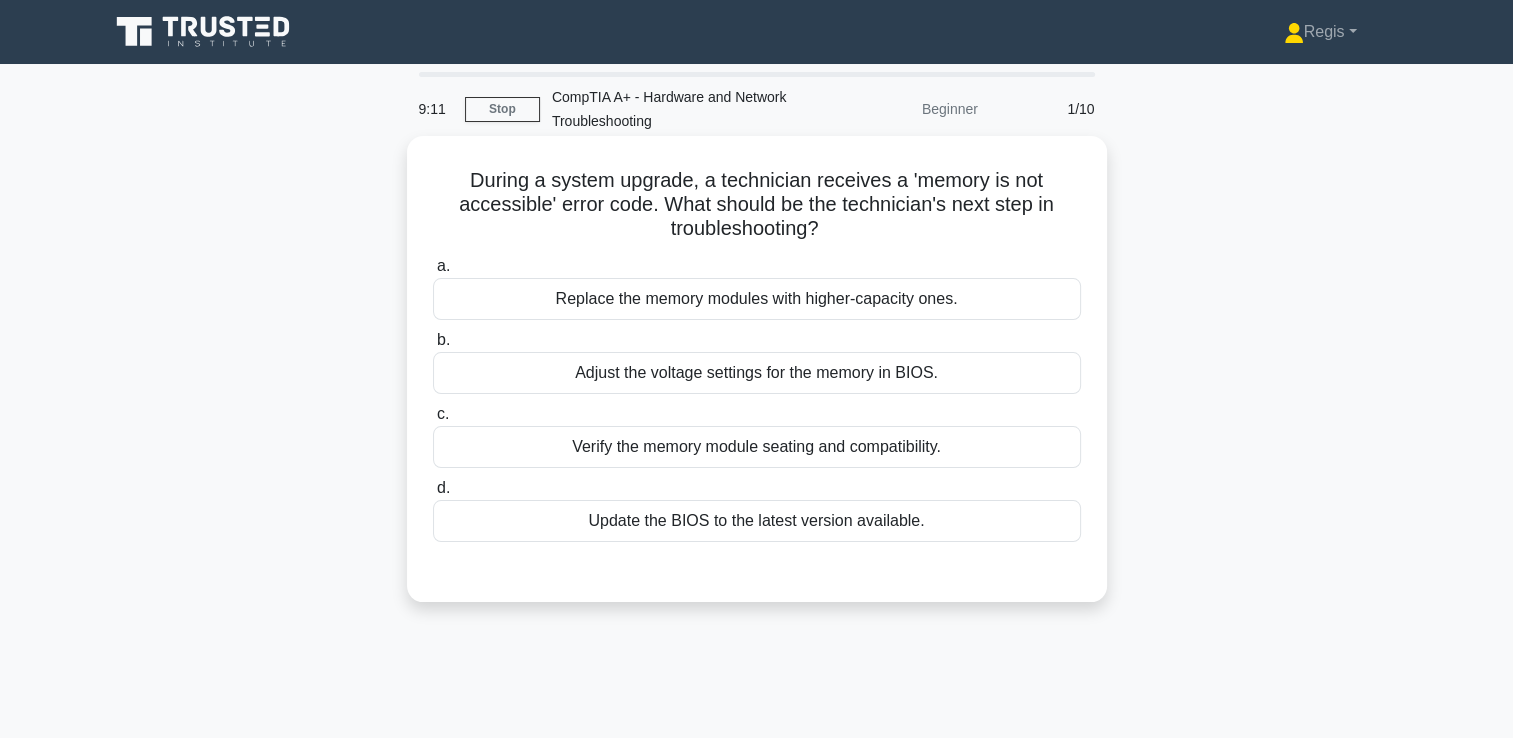 click on "Verify the memory module seating and compatibility." at bounding box center (757, 447) 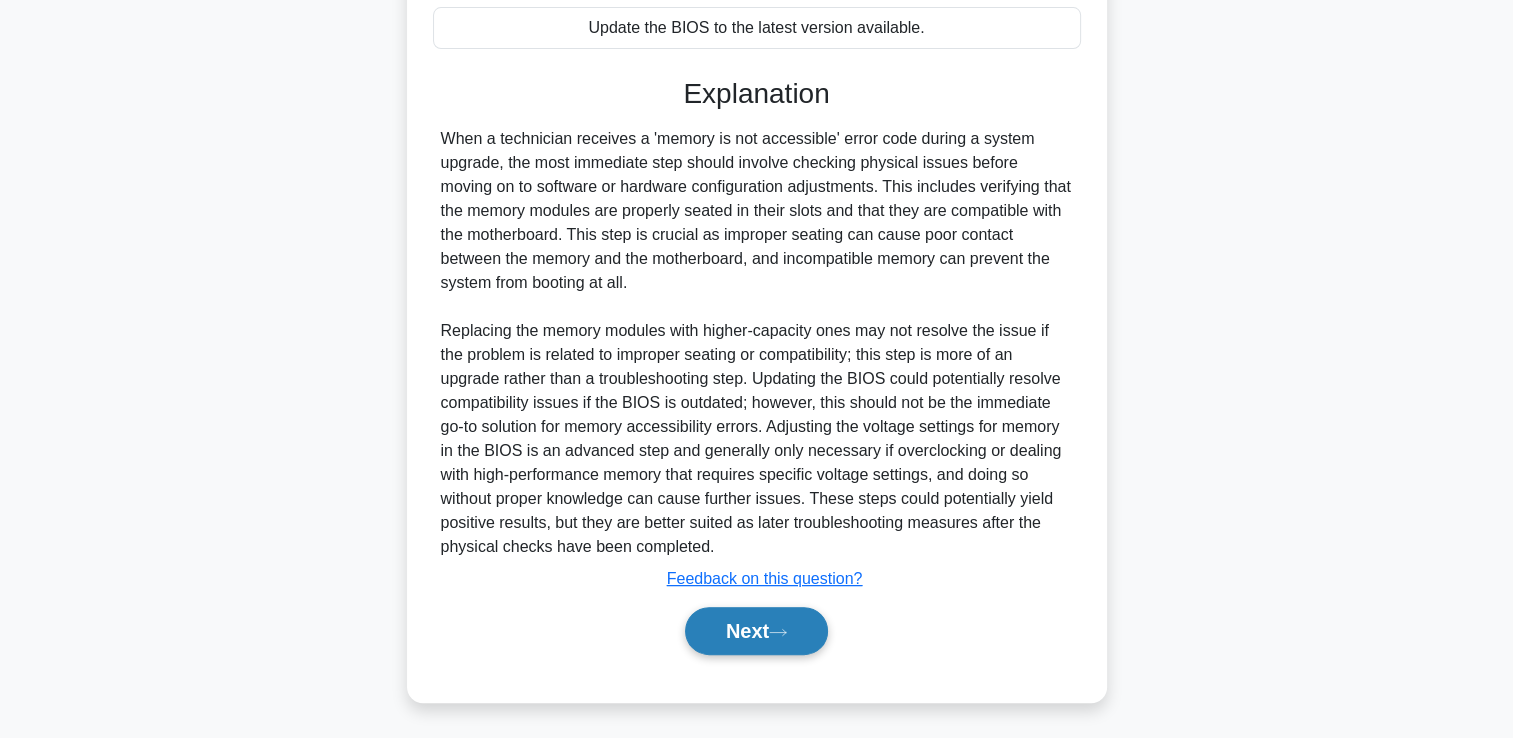 click on "Next" at bounding box center (756, 631) 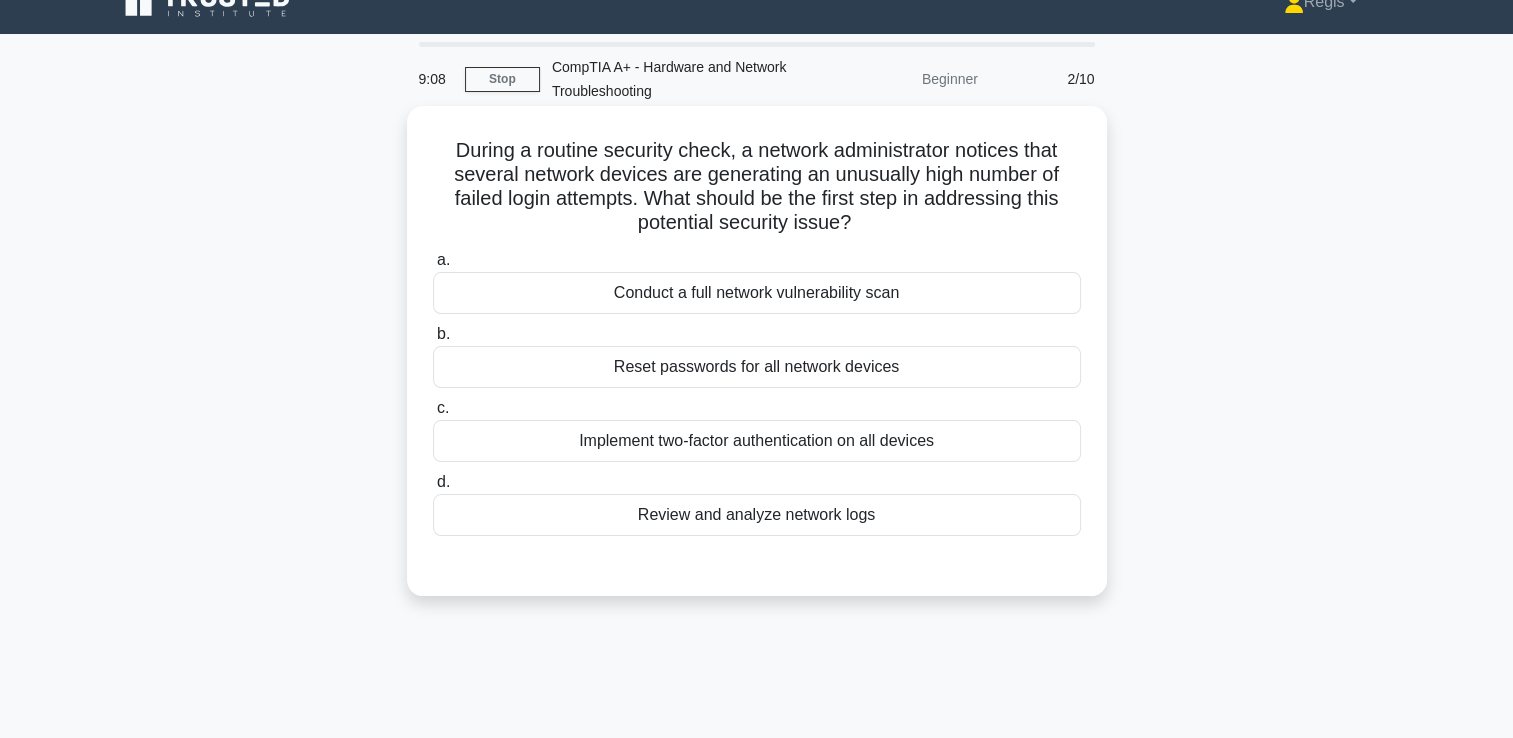 scroll, scrollTop: 0, scrollLeft: 0, axis: both 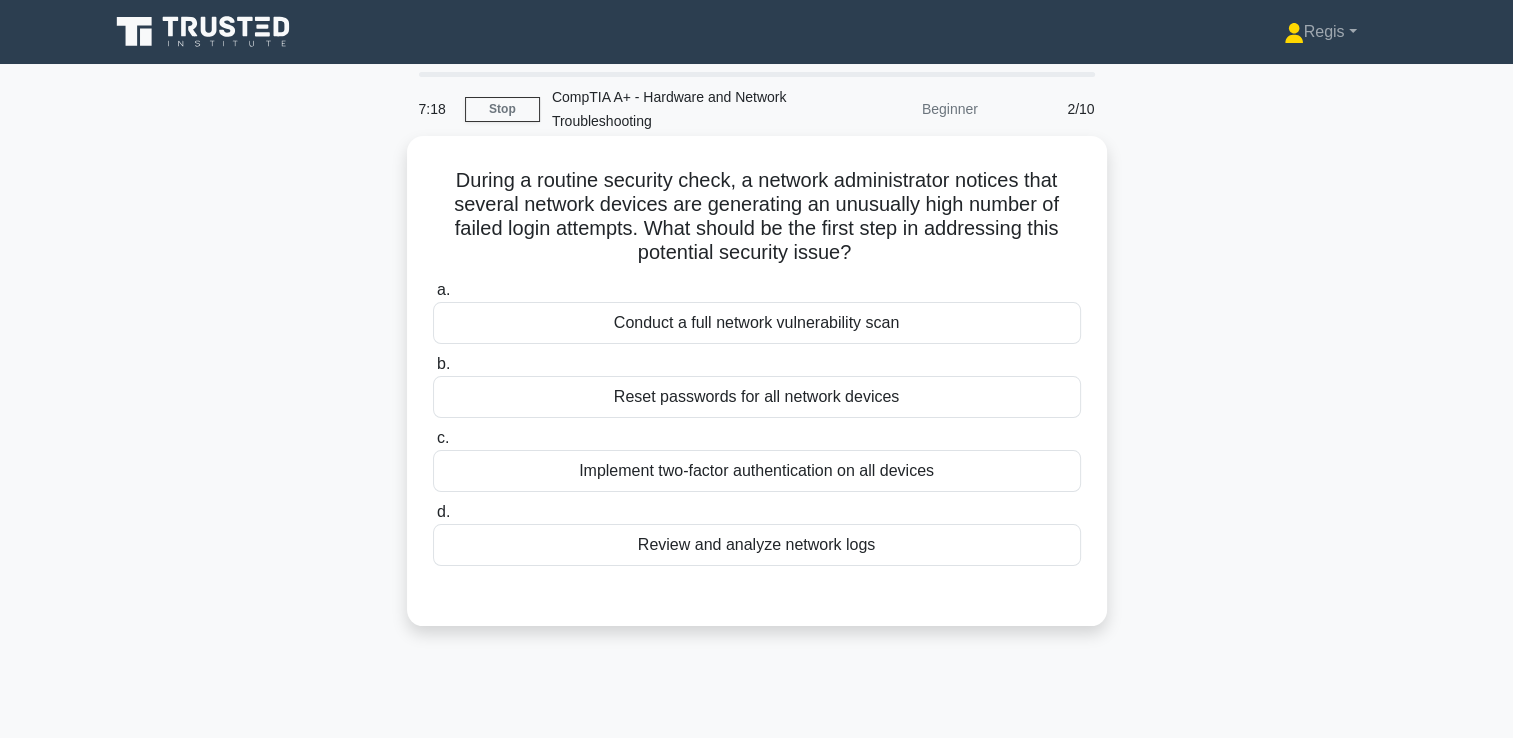 click on "Conduct a full network vulnerability scan" at bounding box center (757, 323) 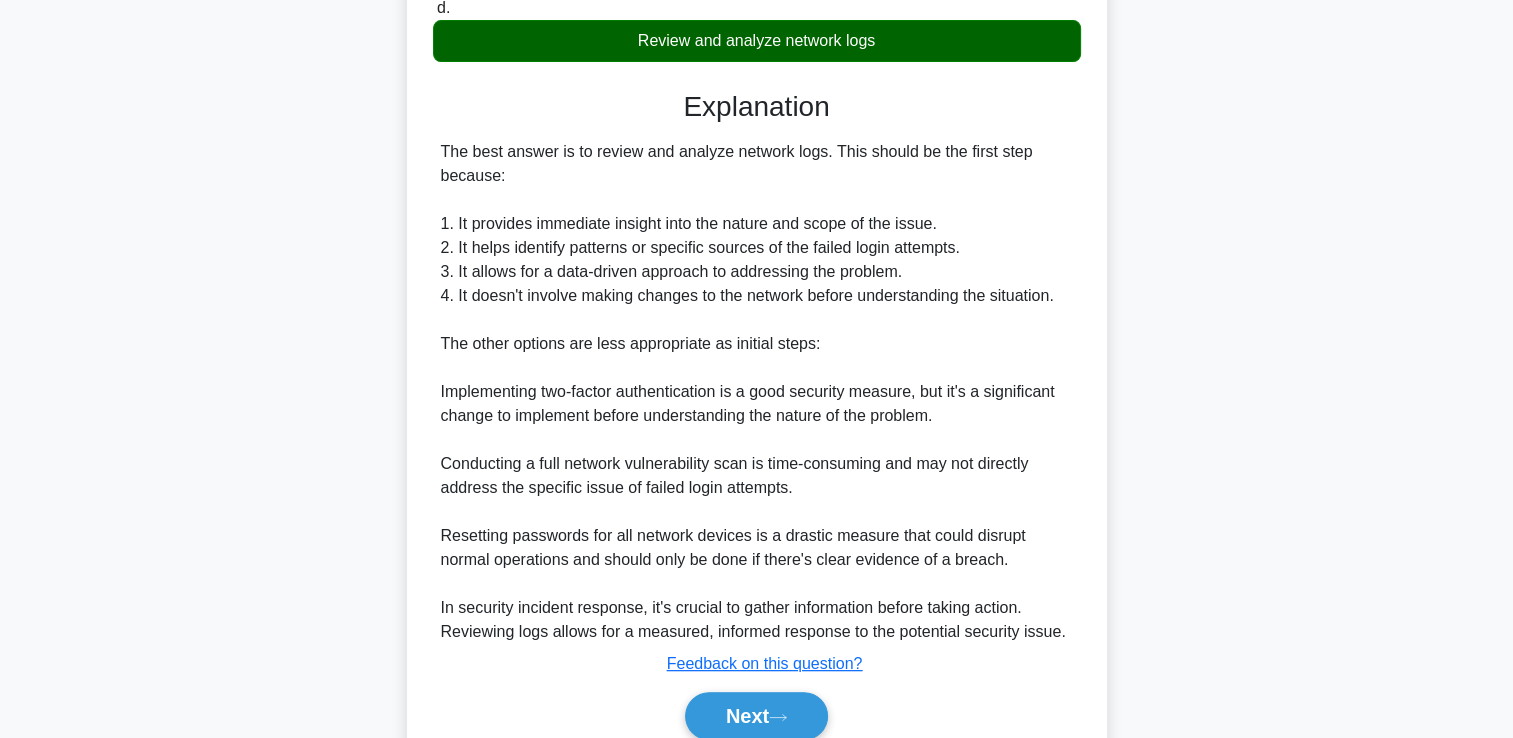 scroll, scrollTop: 591, scrollLeft: 0, axis: vertical 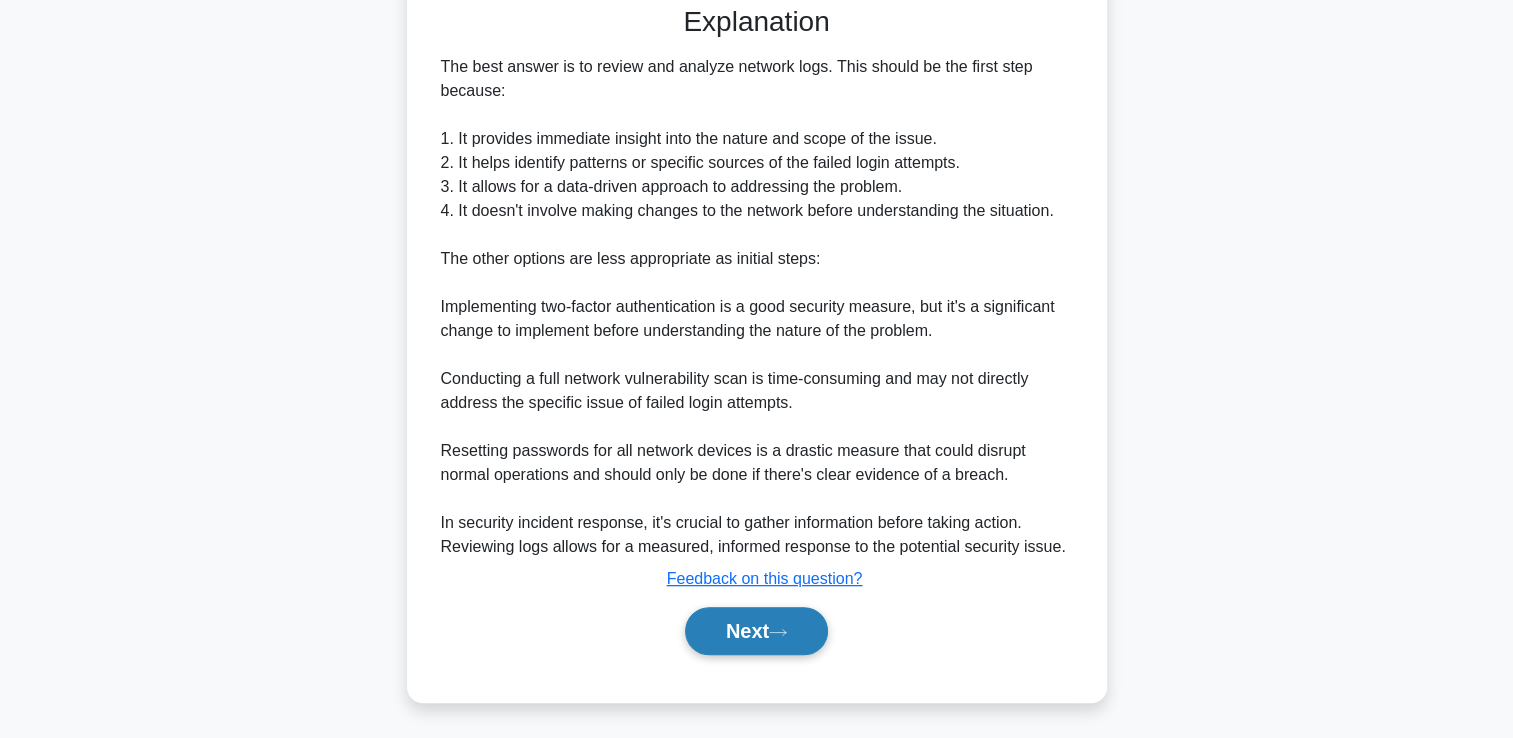 click on "Next" at bounding box center [756, 631] 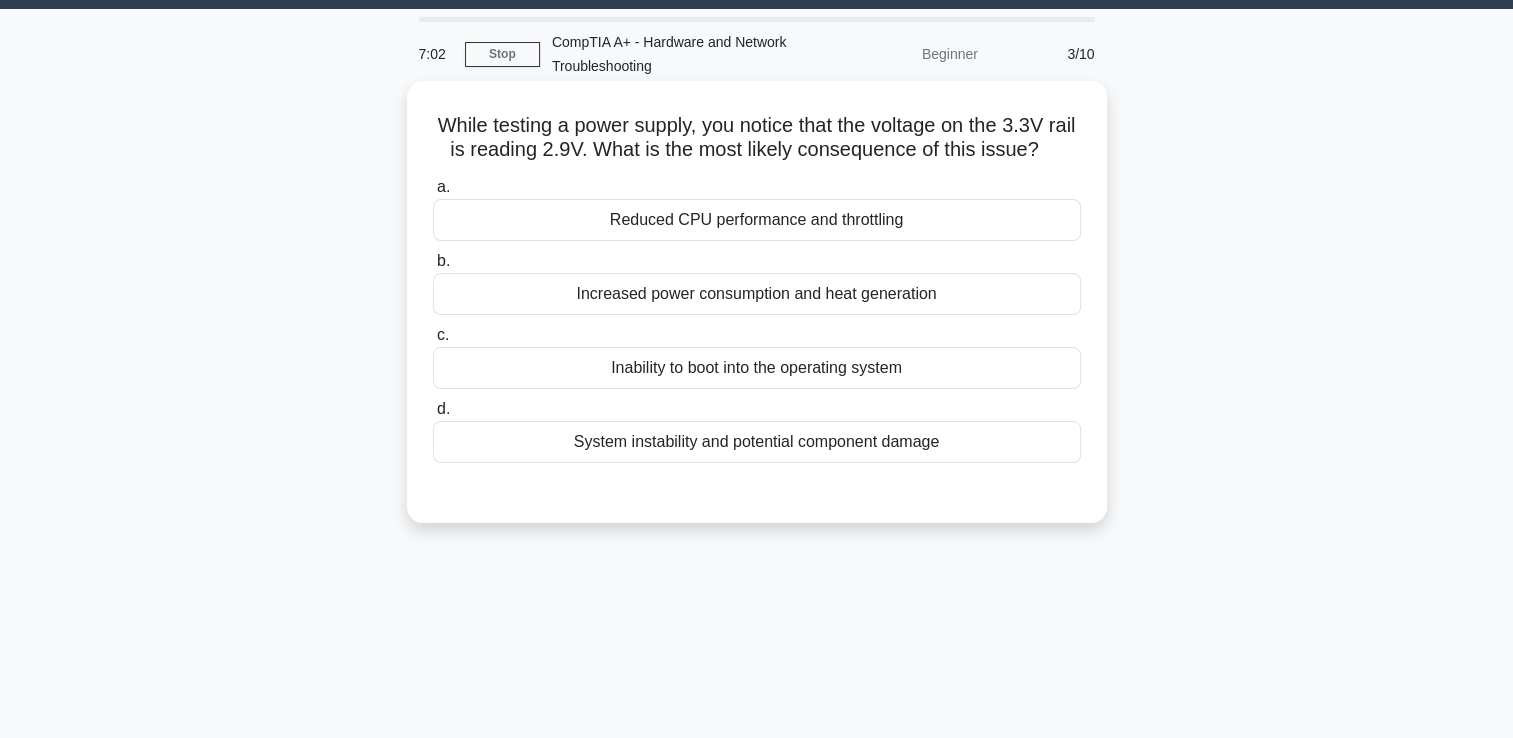 scroll, scrollTop: 42, scrollLeft: 0, axis: vertical 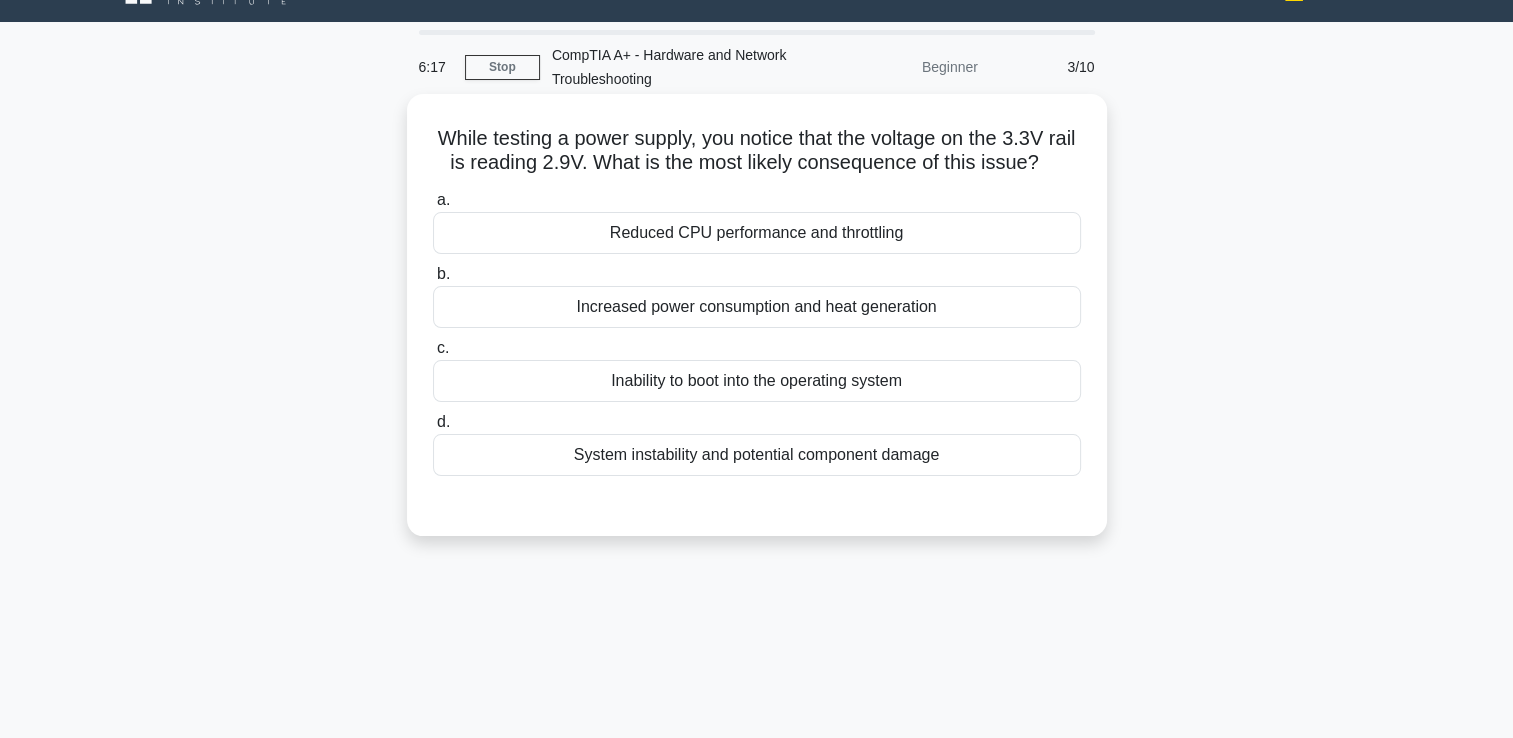 click on "System instability and potential component damage" at bounding box center [757, 455] 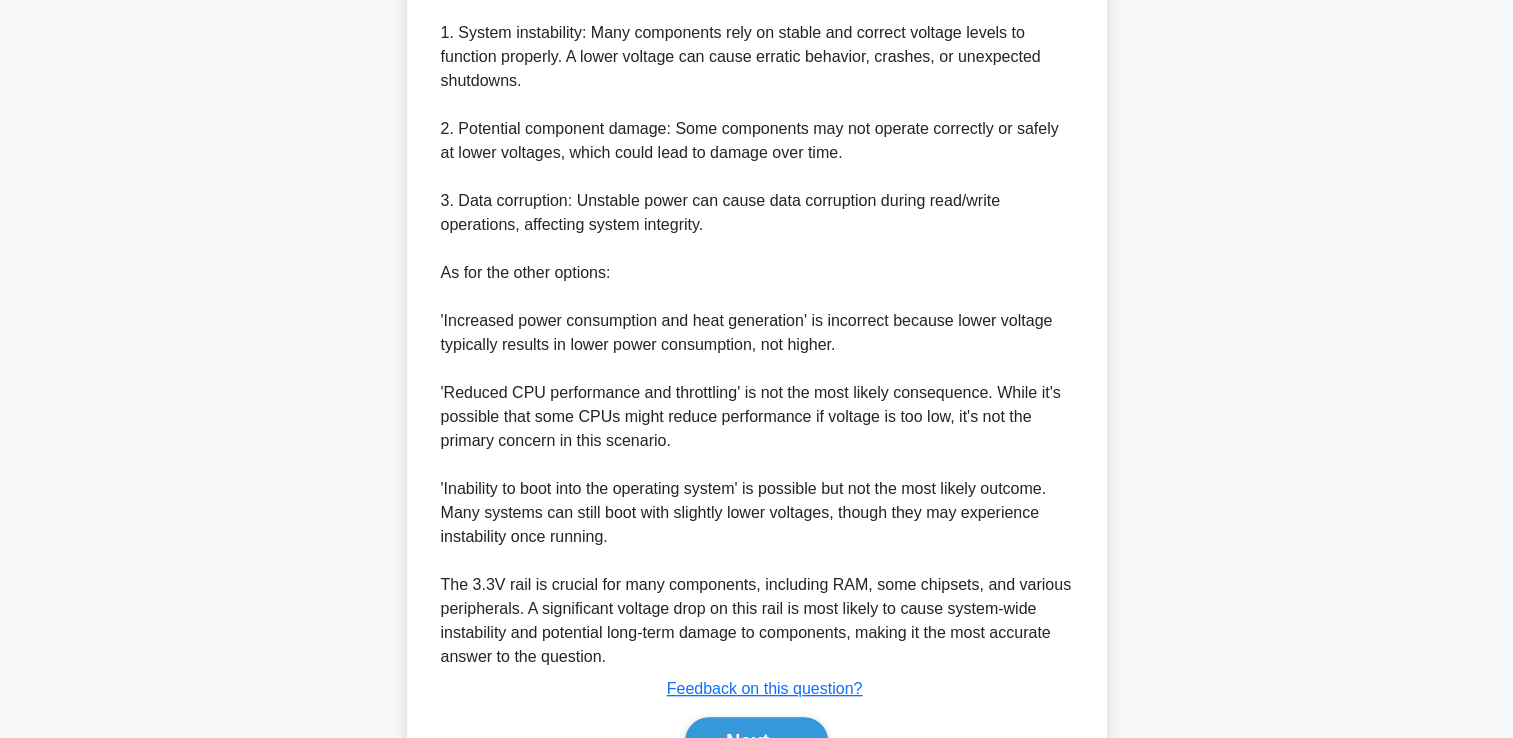 scroll, scrollTop: 742, scrollLeft: 0, axis: vertical 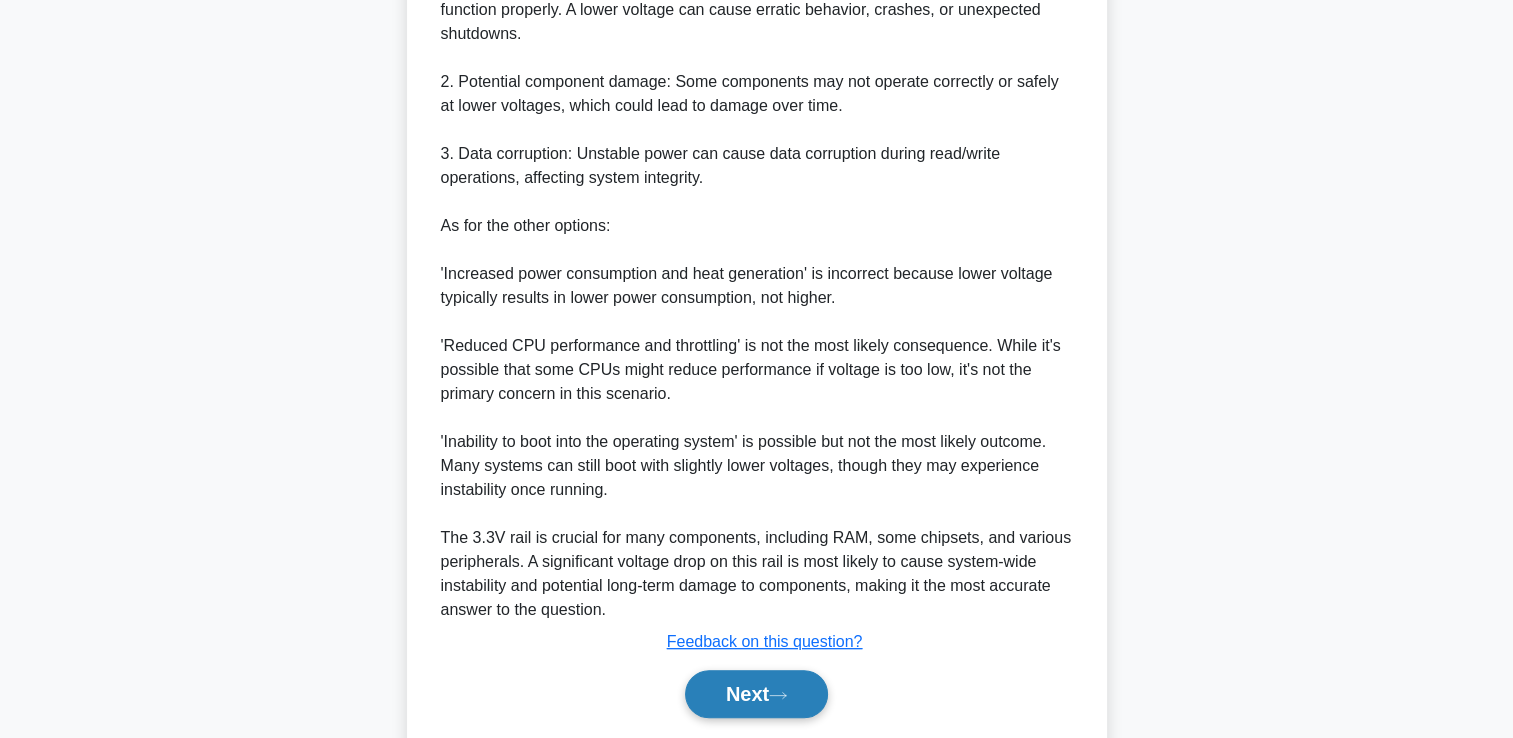 click on "Next" at bounding box center (756, 694) 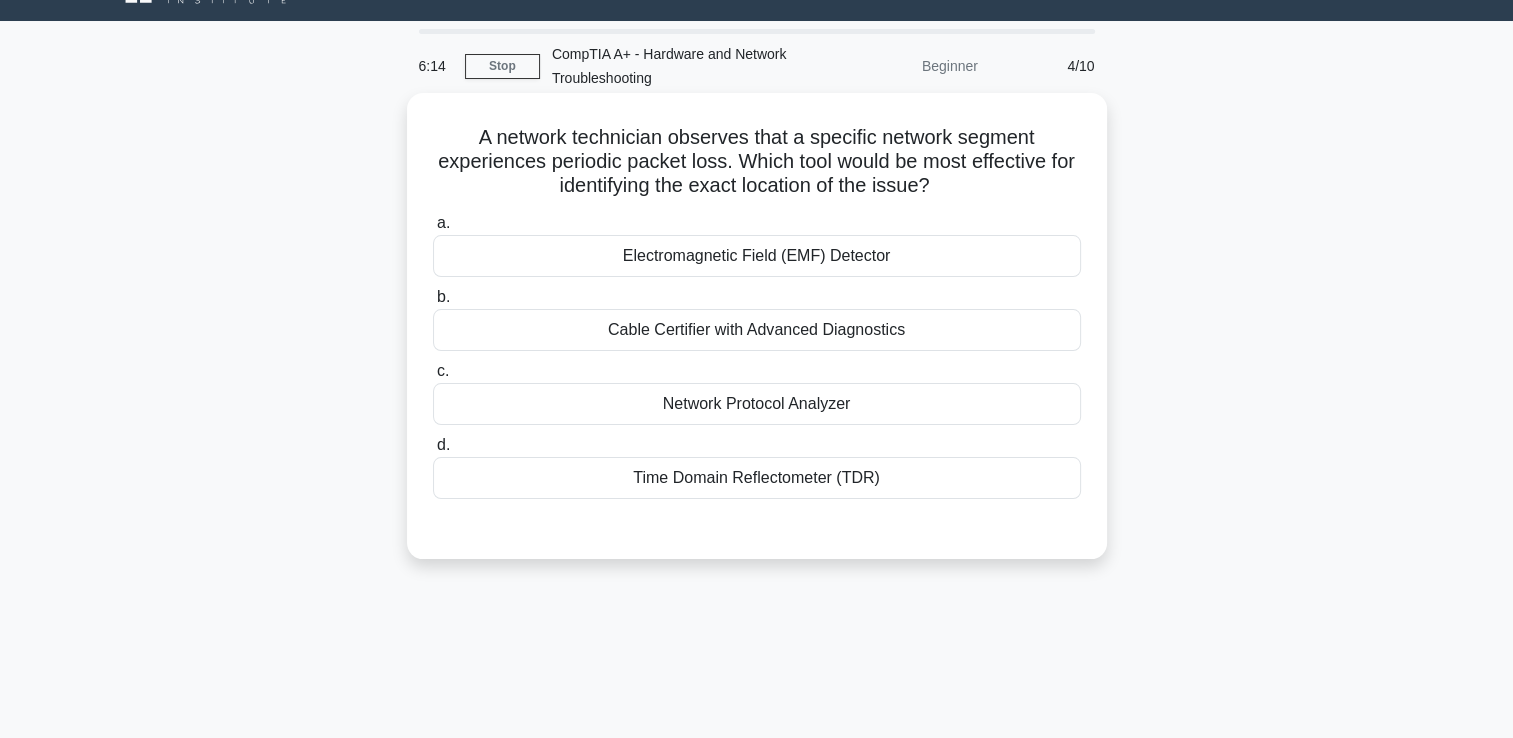 scroll, scrollTop: 42, scrollLeft: 0, axis: vertical 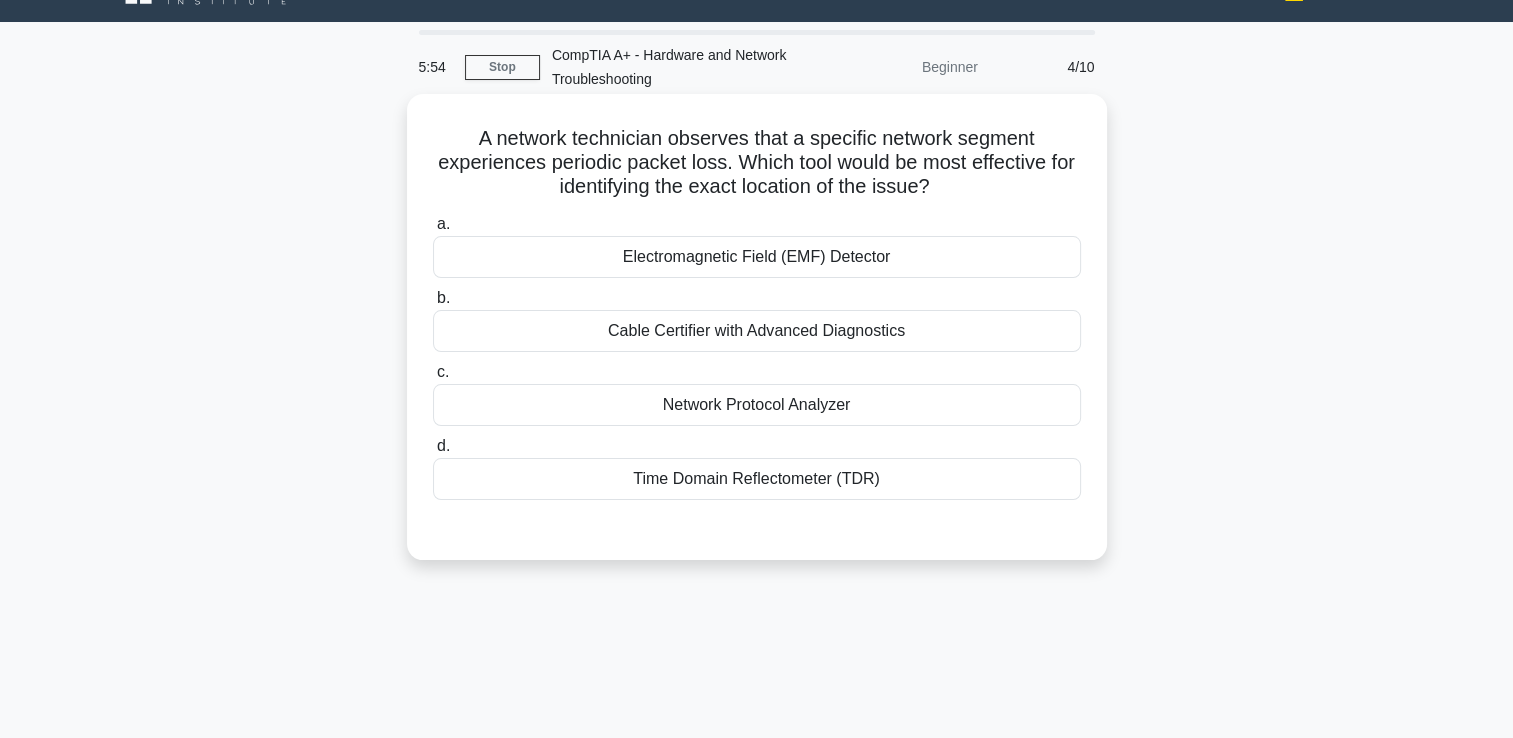 click on "Network Protocol Analyzer" at bounding box center (757, 405) 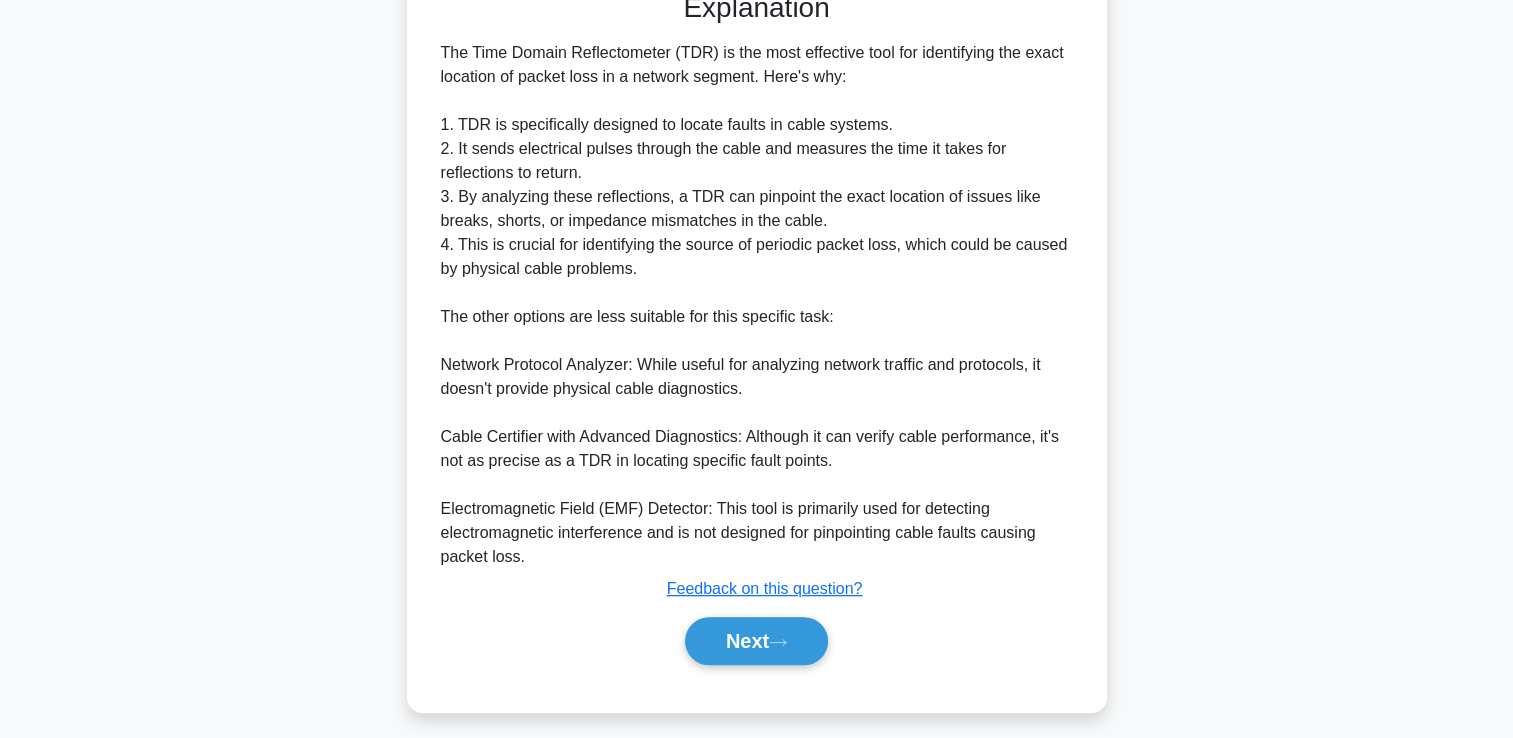 scroll, scrollTop: 591, scrollLeft: 0, axis: vertical 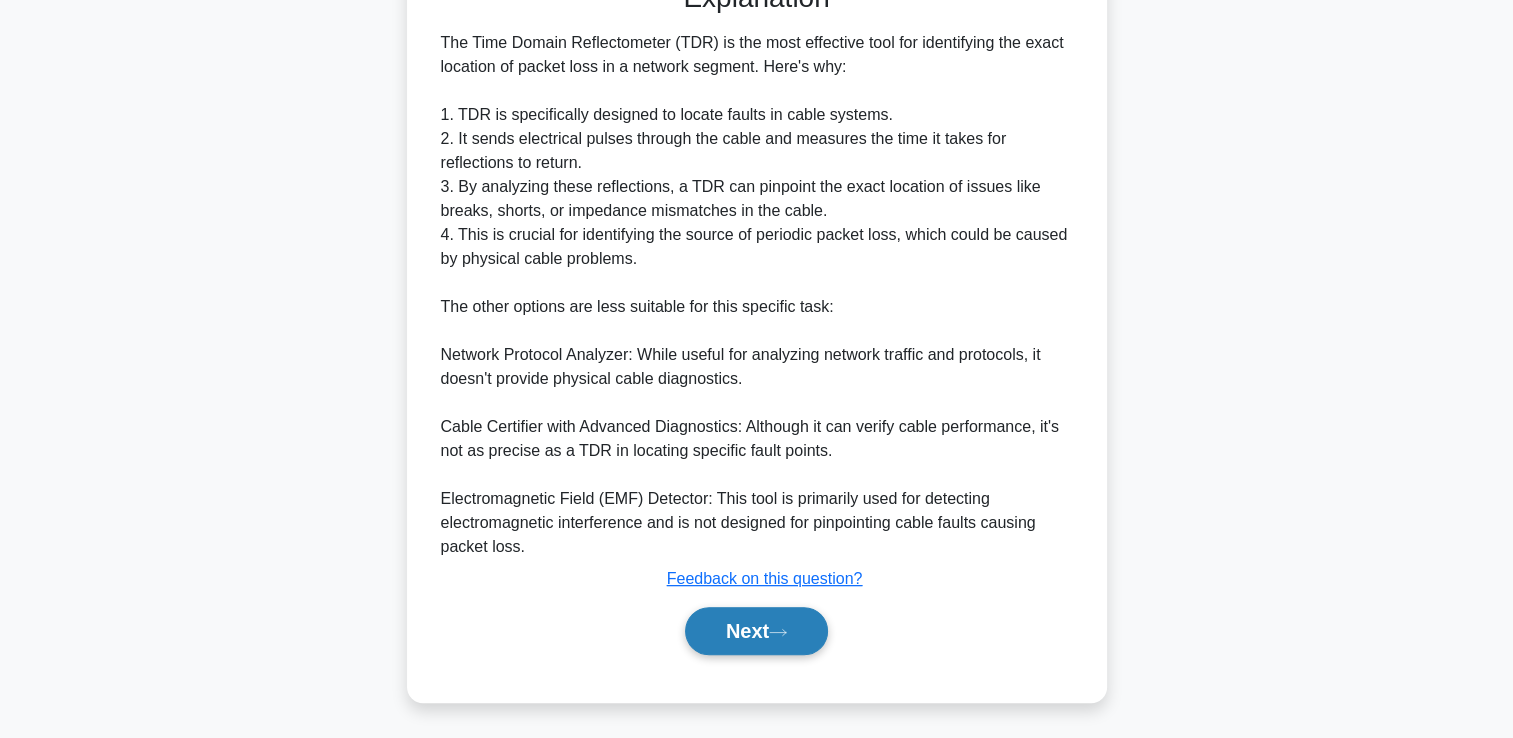 click on "Next" at bounding box center (756, 631) 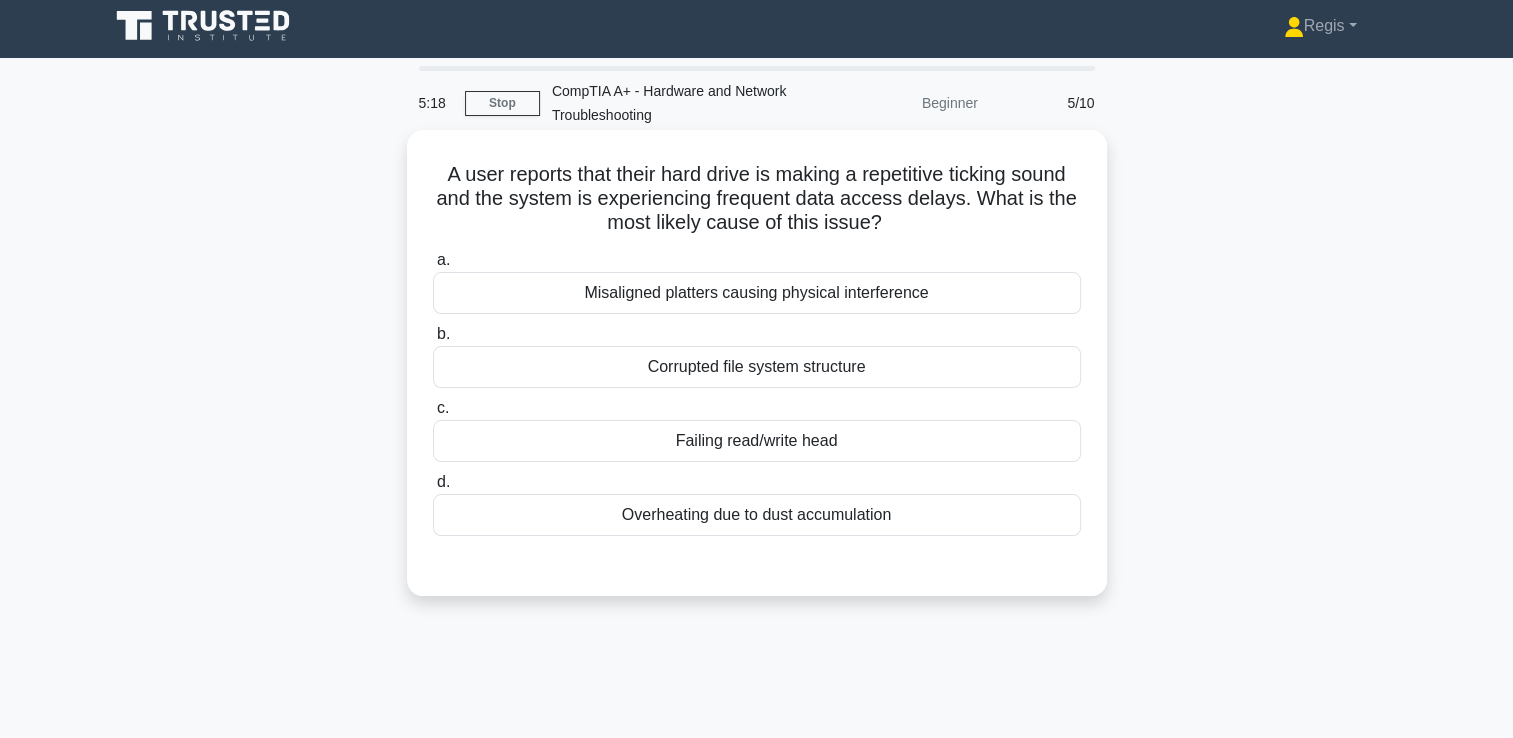 scroll, scrollTop: 0, scrollLeft: 0, axis: both 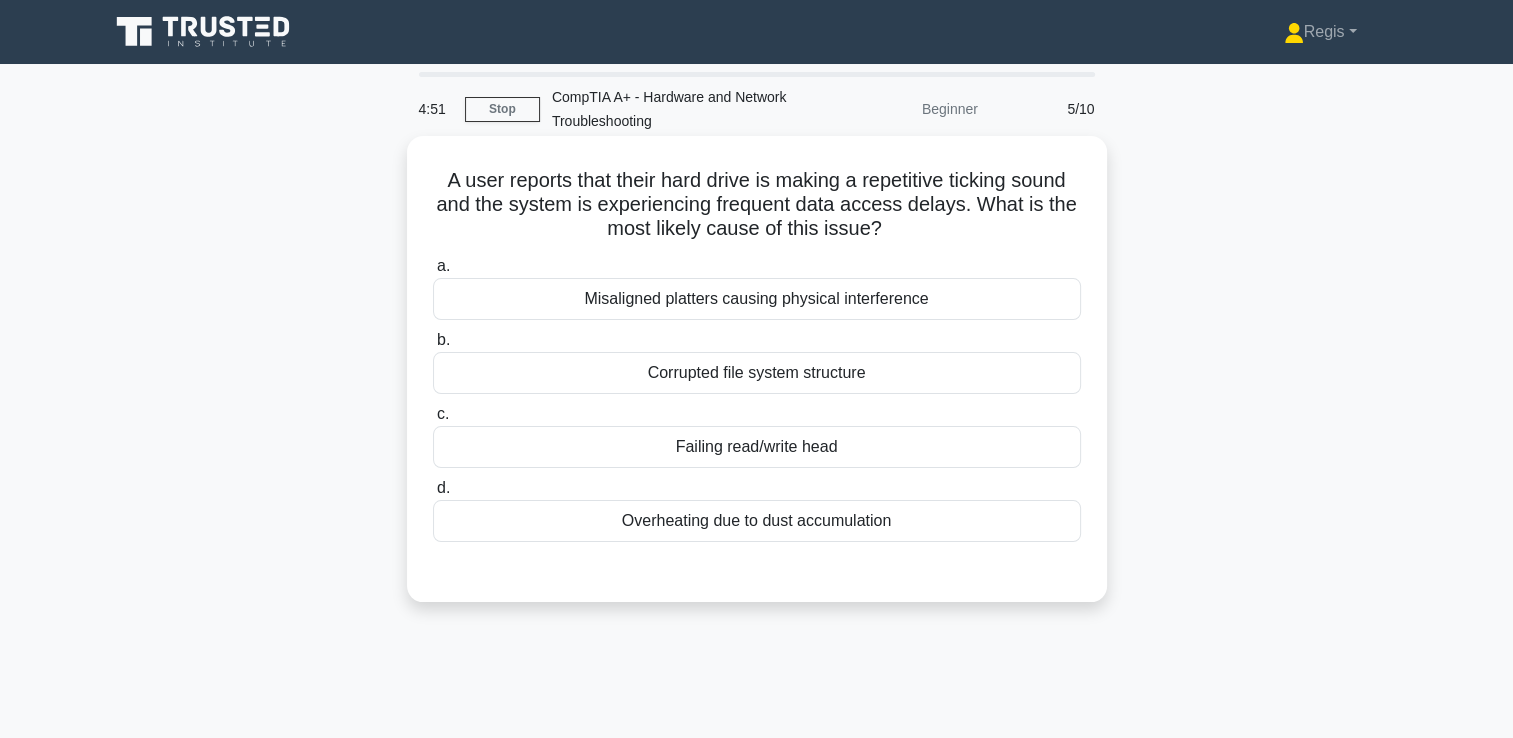 click on "Misaligned platters causing physical interference" at bounding box center [757, 299] 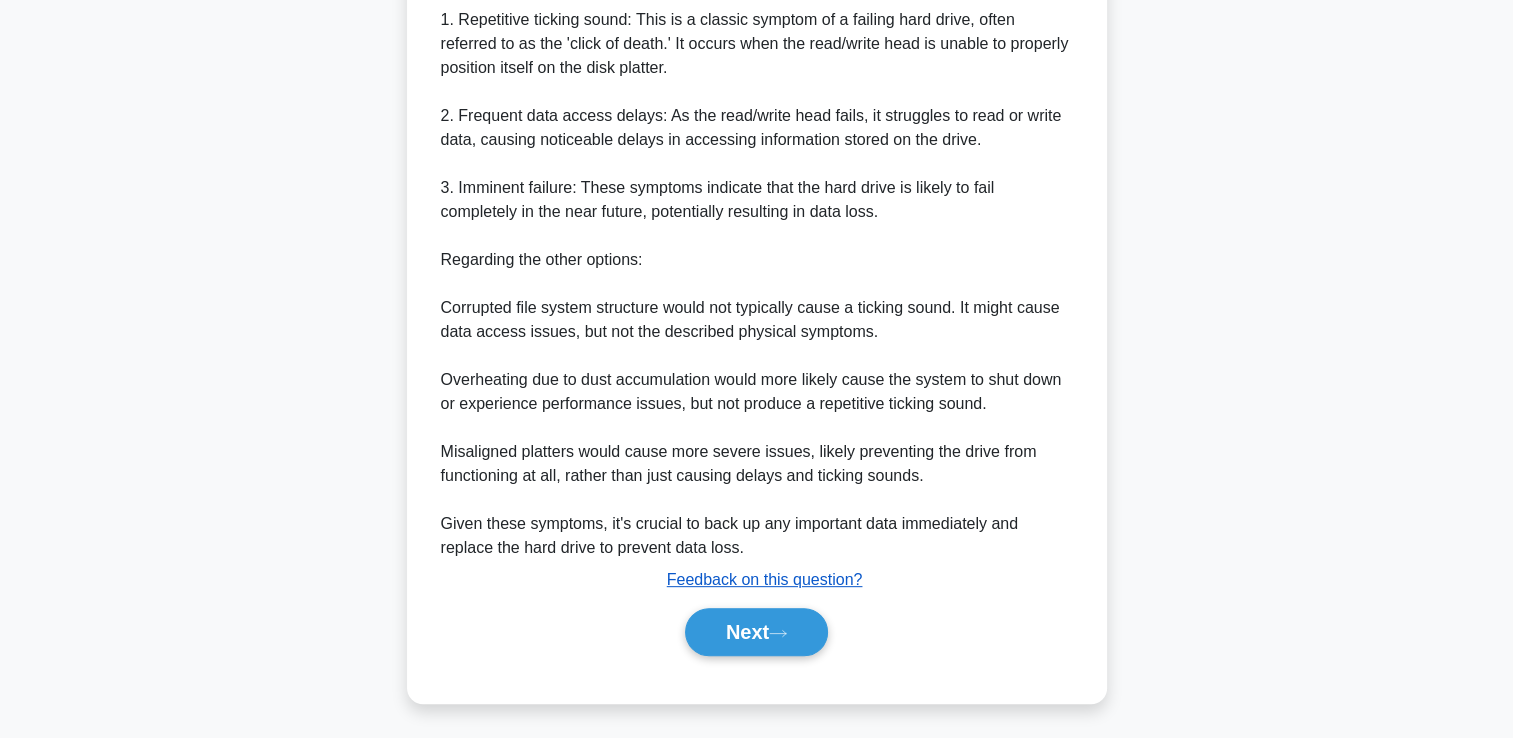 scroll, scrollTop: 663, scrollLeft: 0, axis: vertical 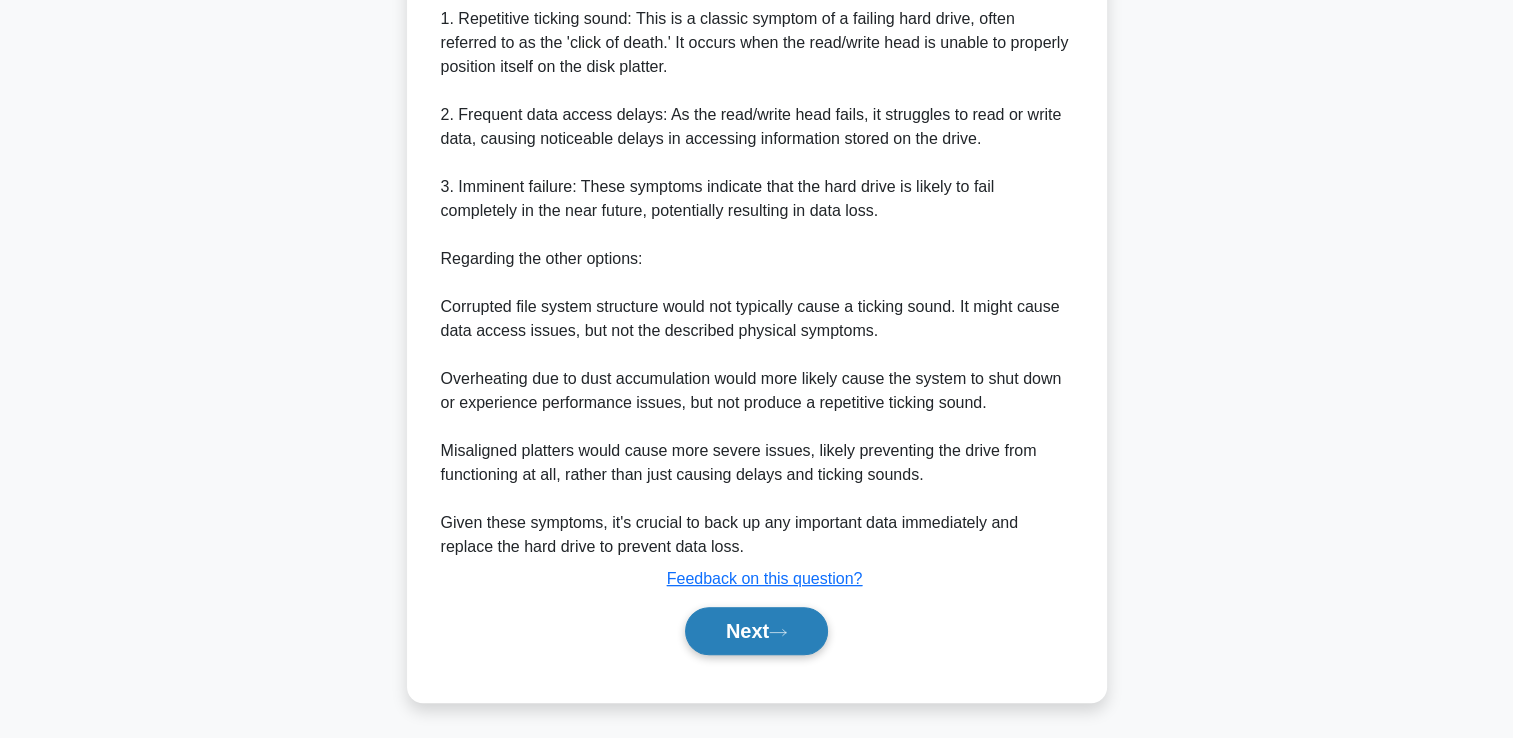 click on "Next" at bounding box center (756, 631) 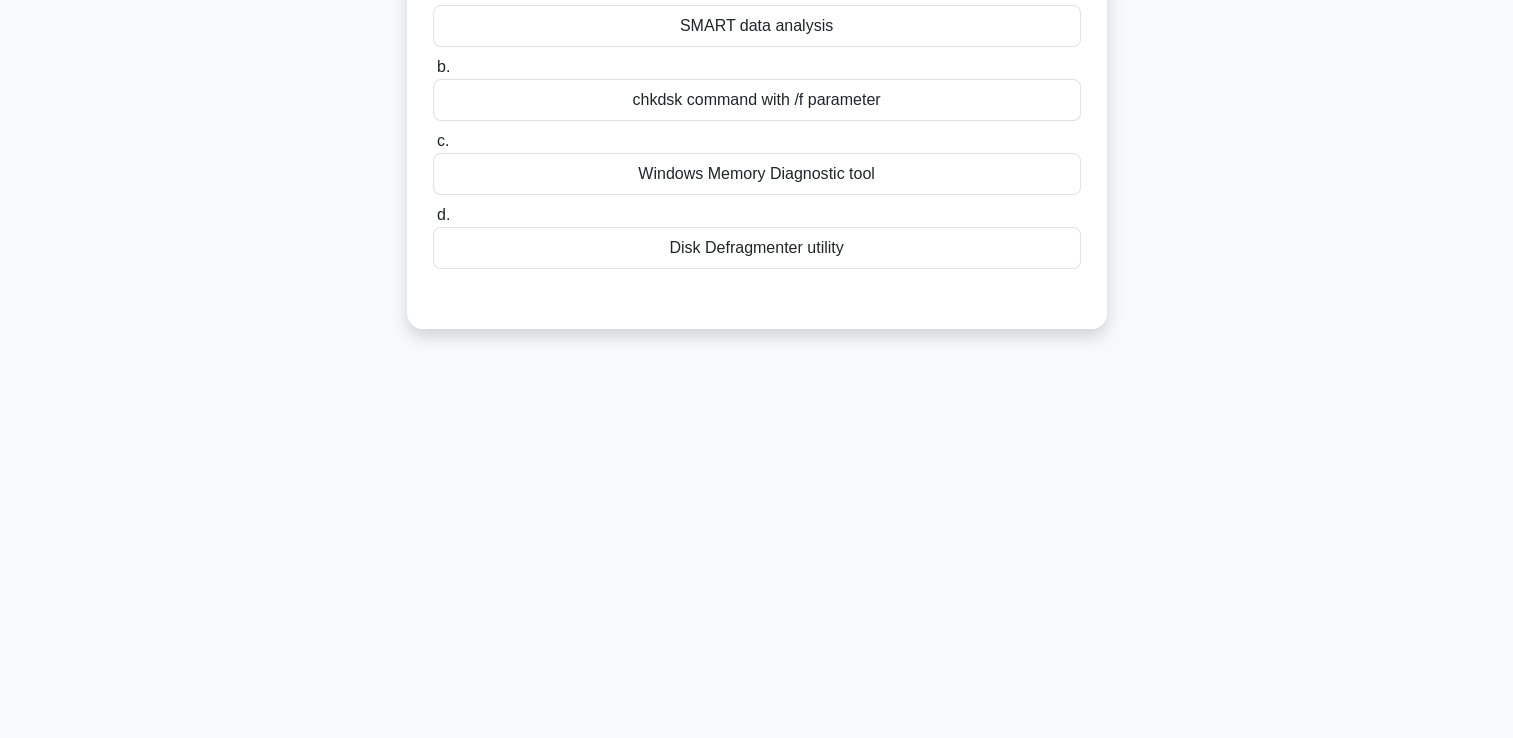 scroll, scrollTop: 0, scrollLeft: 0, axis: both 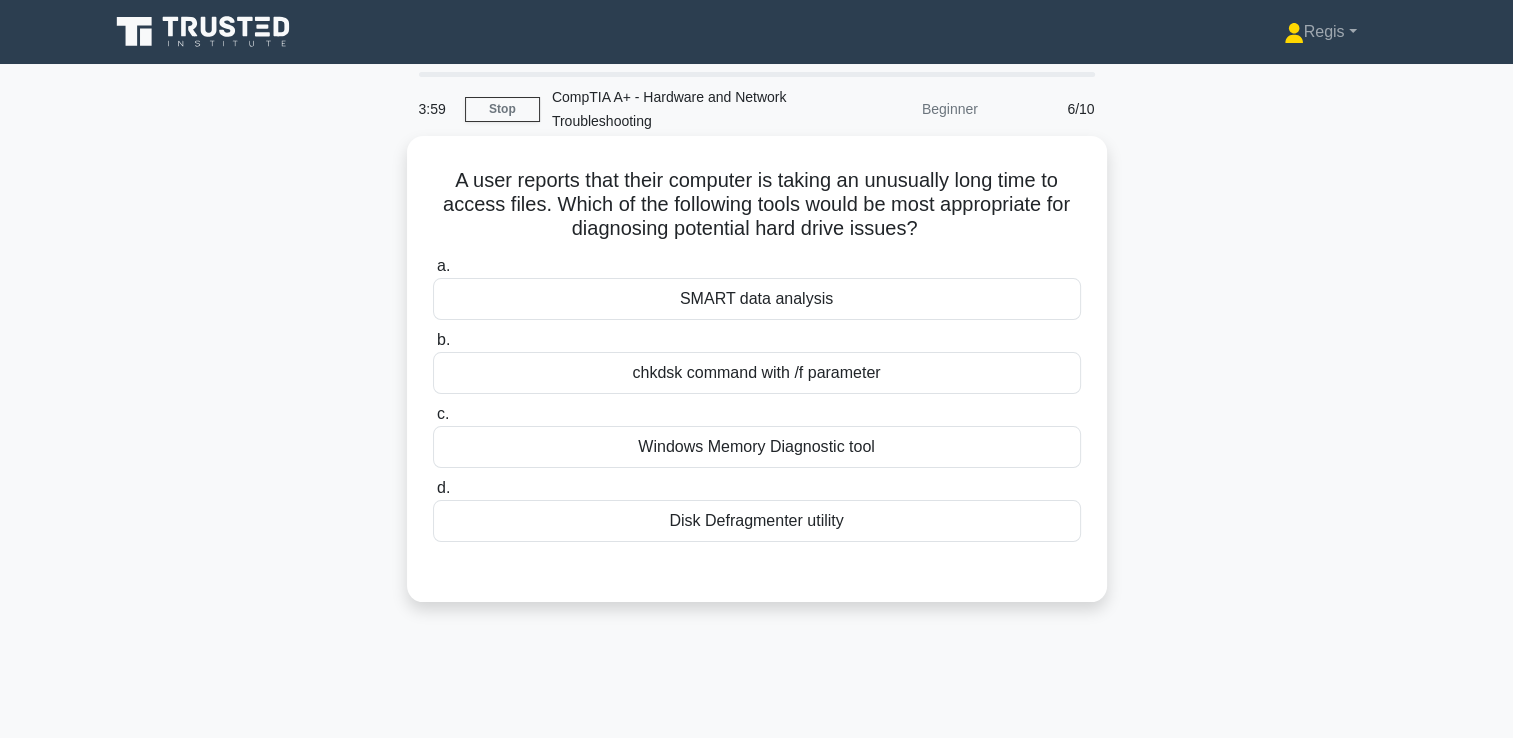 click on "Disk Defragmenter utility" at bounding box center (757, 521) 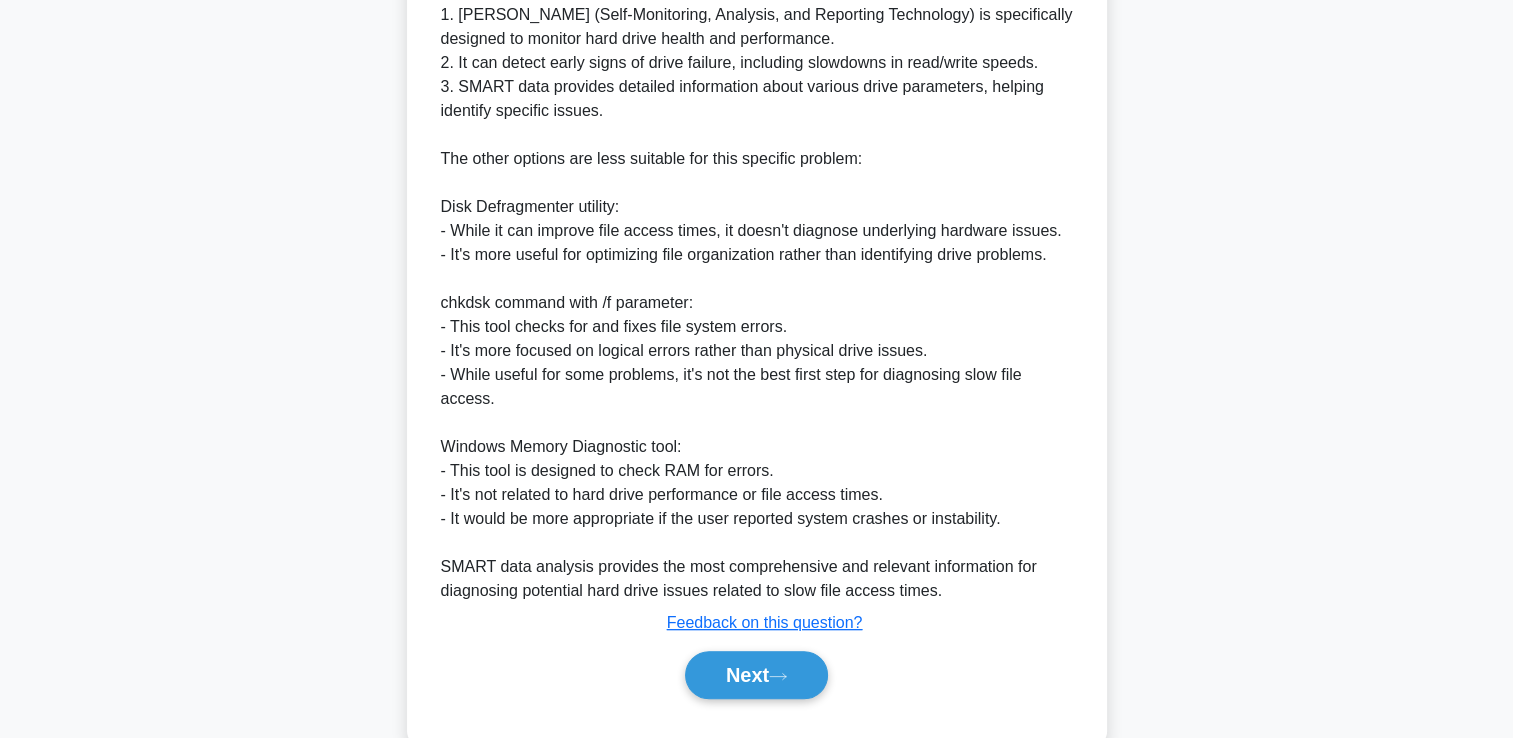 scroll, scrollTop: 700, scrollLeft: 0, axis: vertical 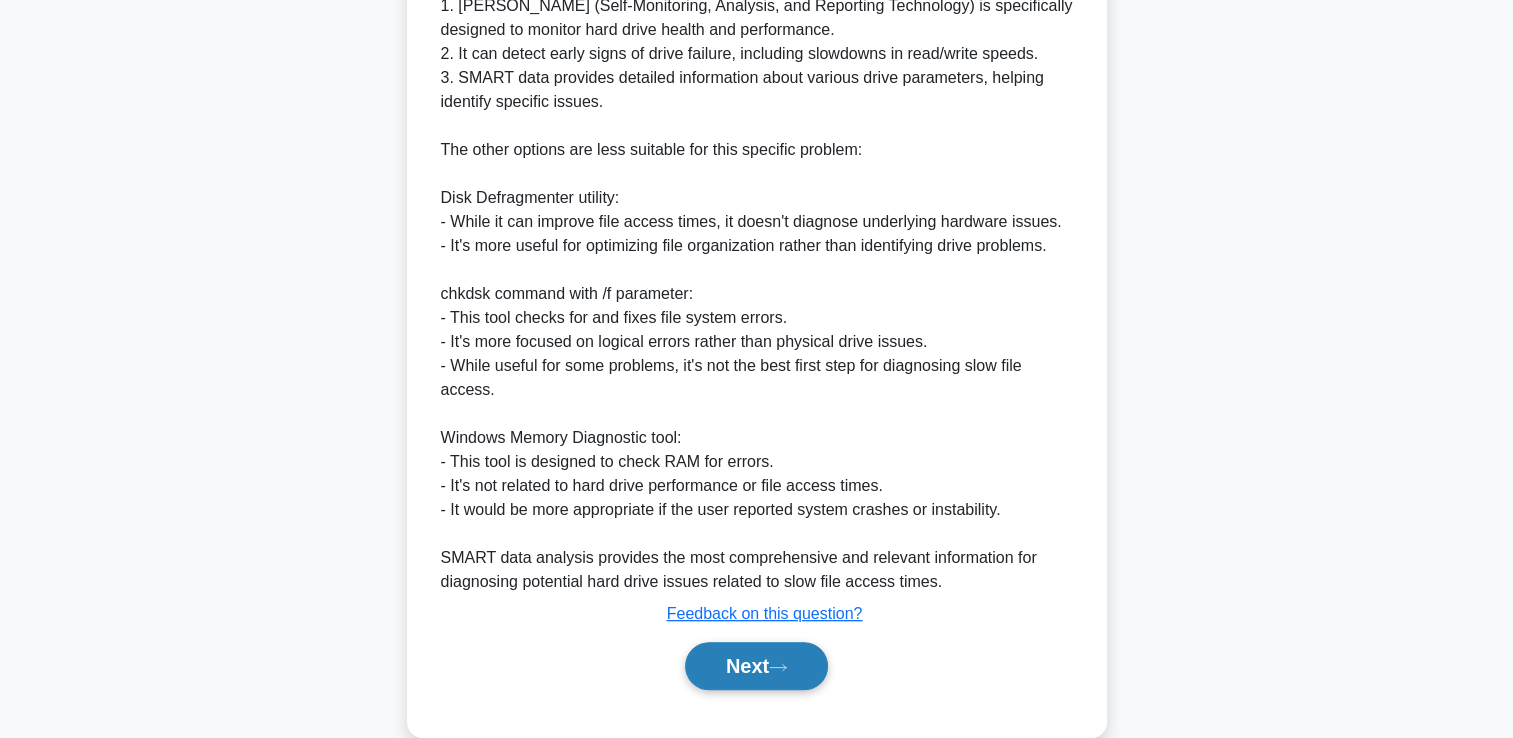 click on "Next" at bounding box center (756, 666) 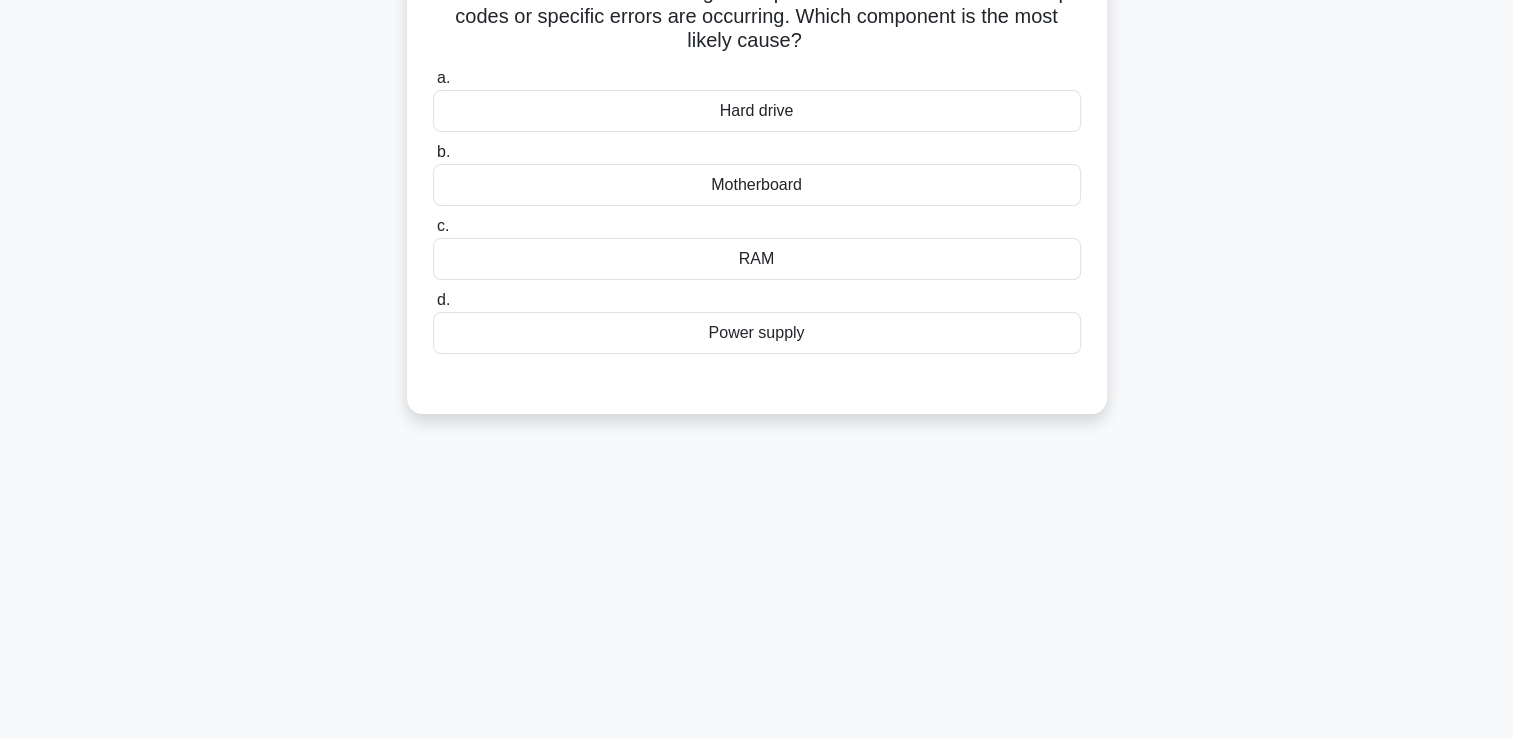 scroll, scrollTop: 0, scrollLeft: 0, axis: both 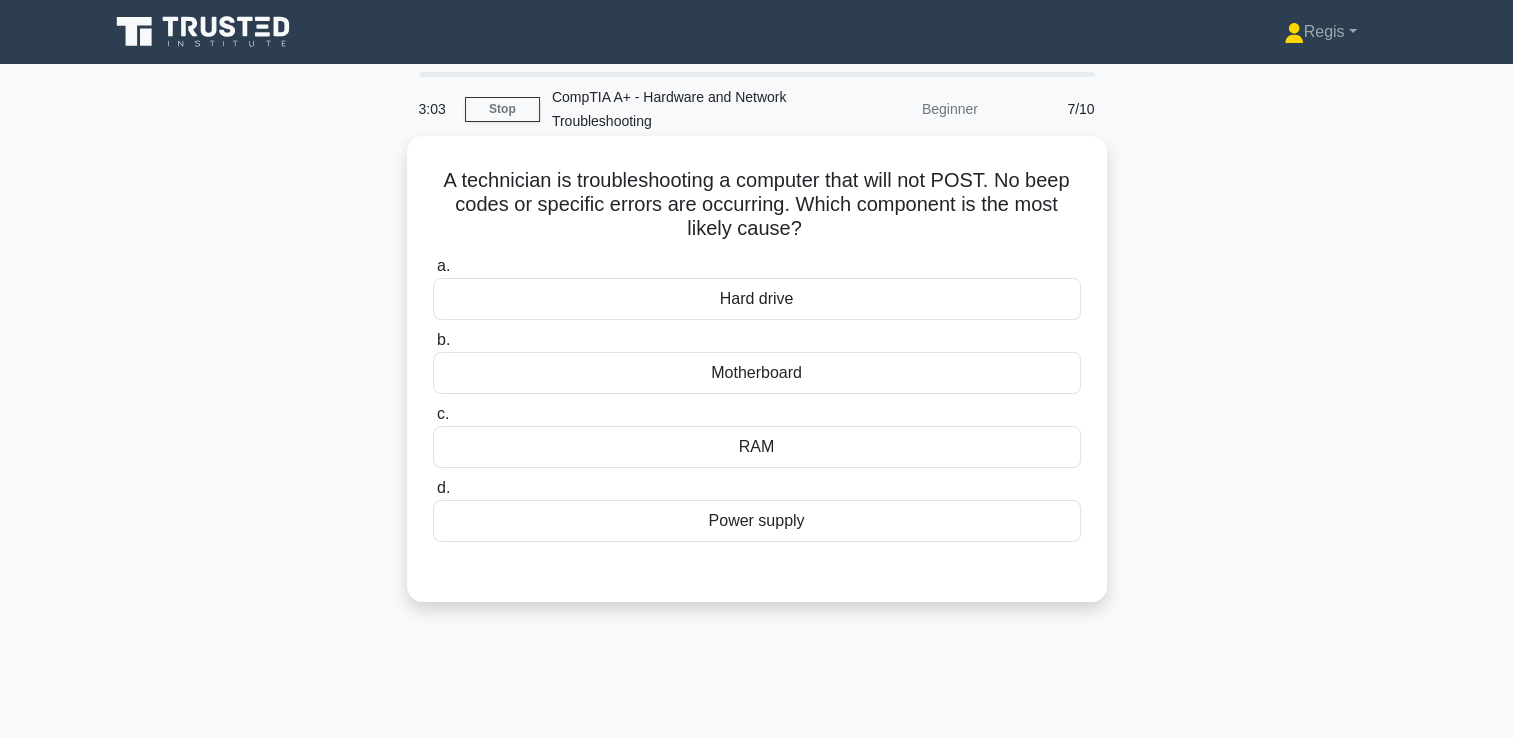 click on "Motherboard" at bounding box center [757, 373] 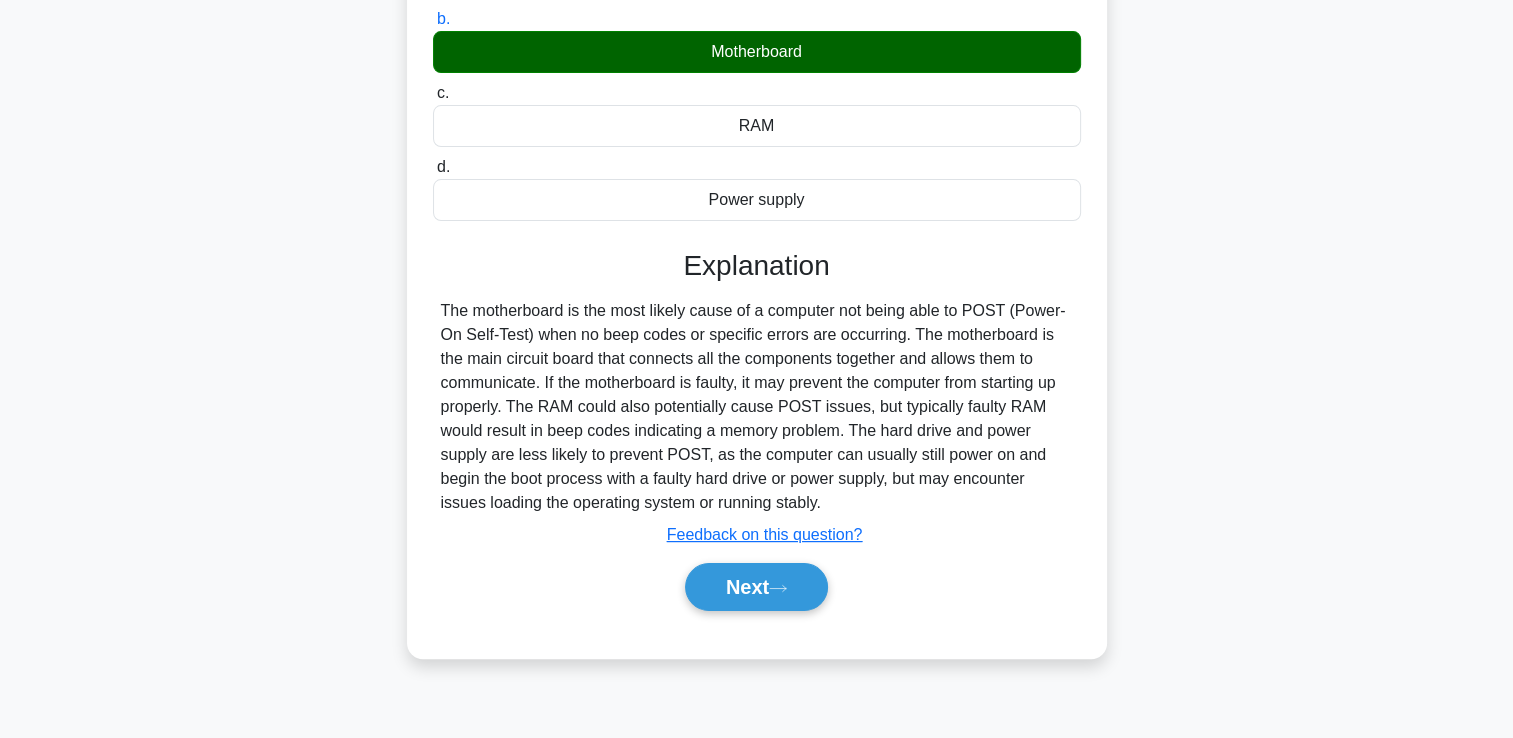 scroll, scrollTop: 342, scrollLeft: 0, axis: vertical 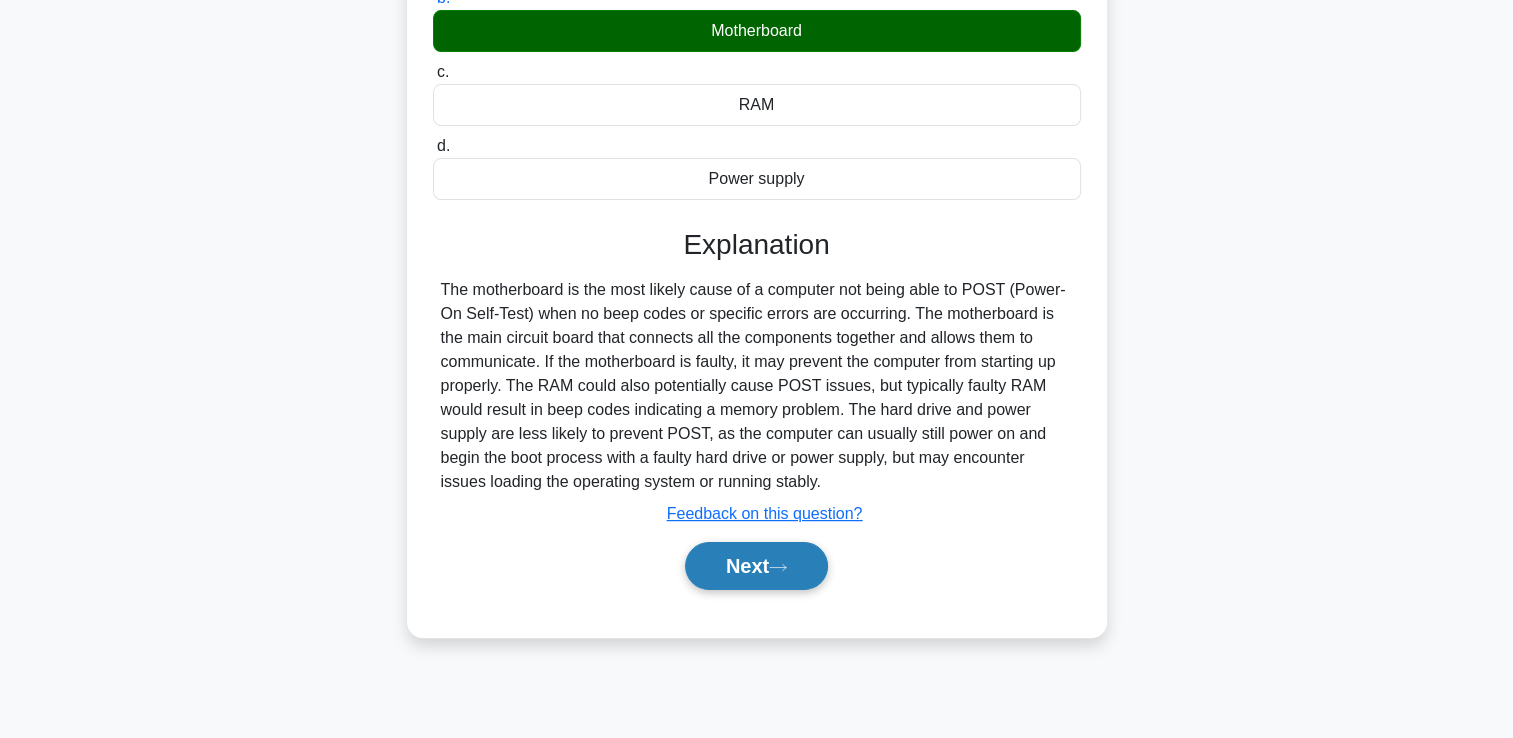 click on "Next" at bounding box center (756, 566) 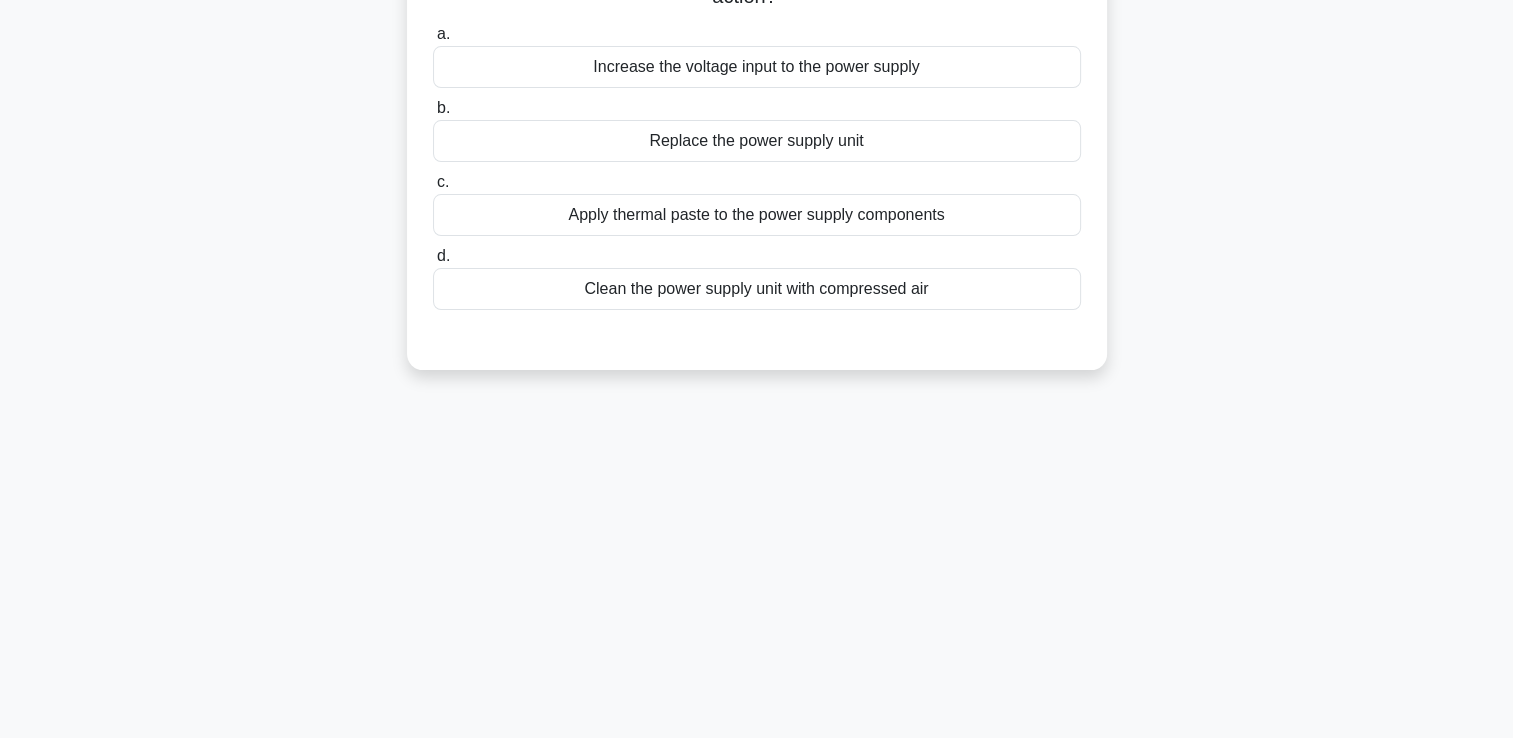 scroll, scrollTop: 42, scrollLeft: 0, axis: vertical 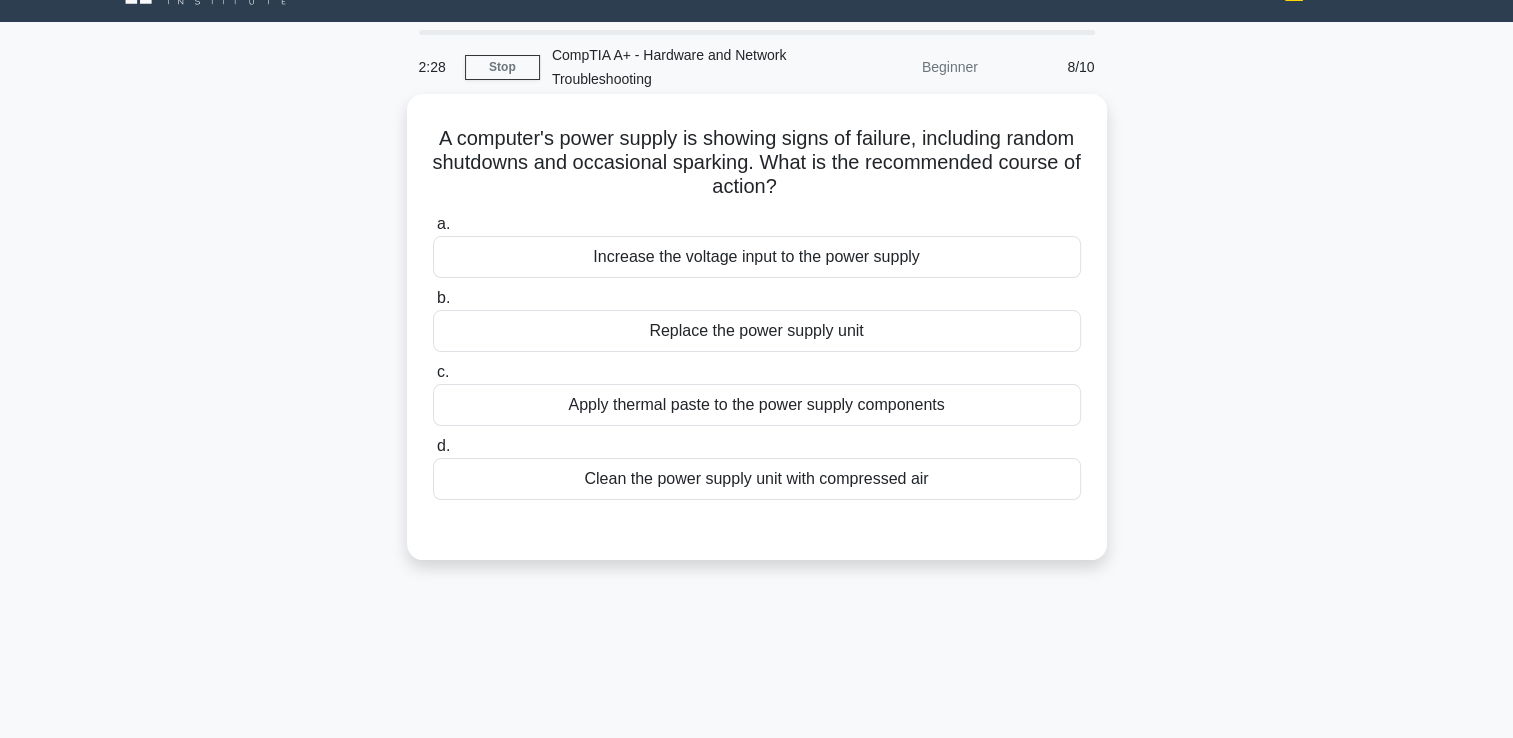 click on "Replace the power supply unit" at bounding box center (757, 331) 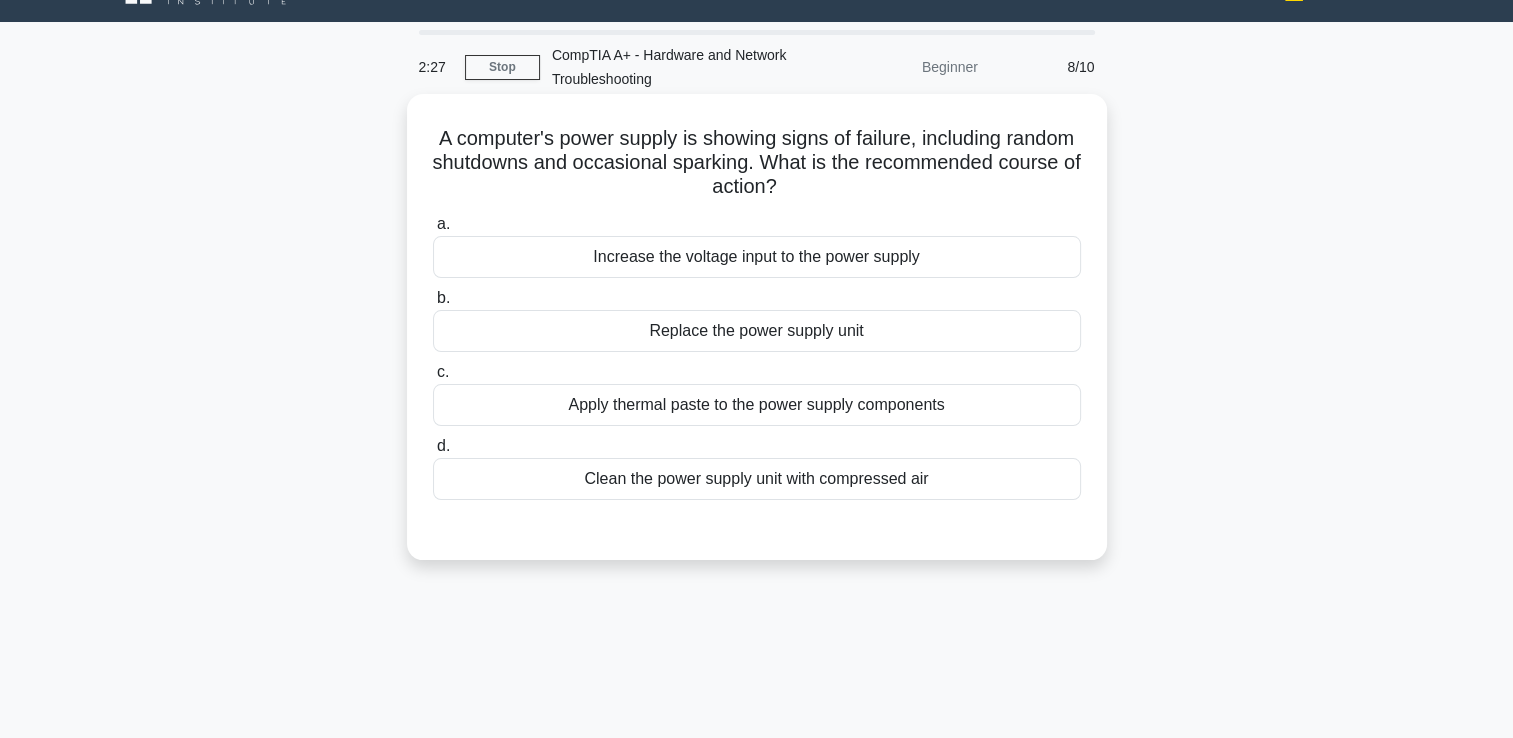 drag, startPoint x: 750, startPoint y: 339, endPoint x: 787, endPoint y: 344, distance: 37.336308 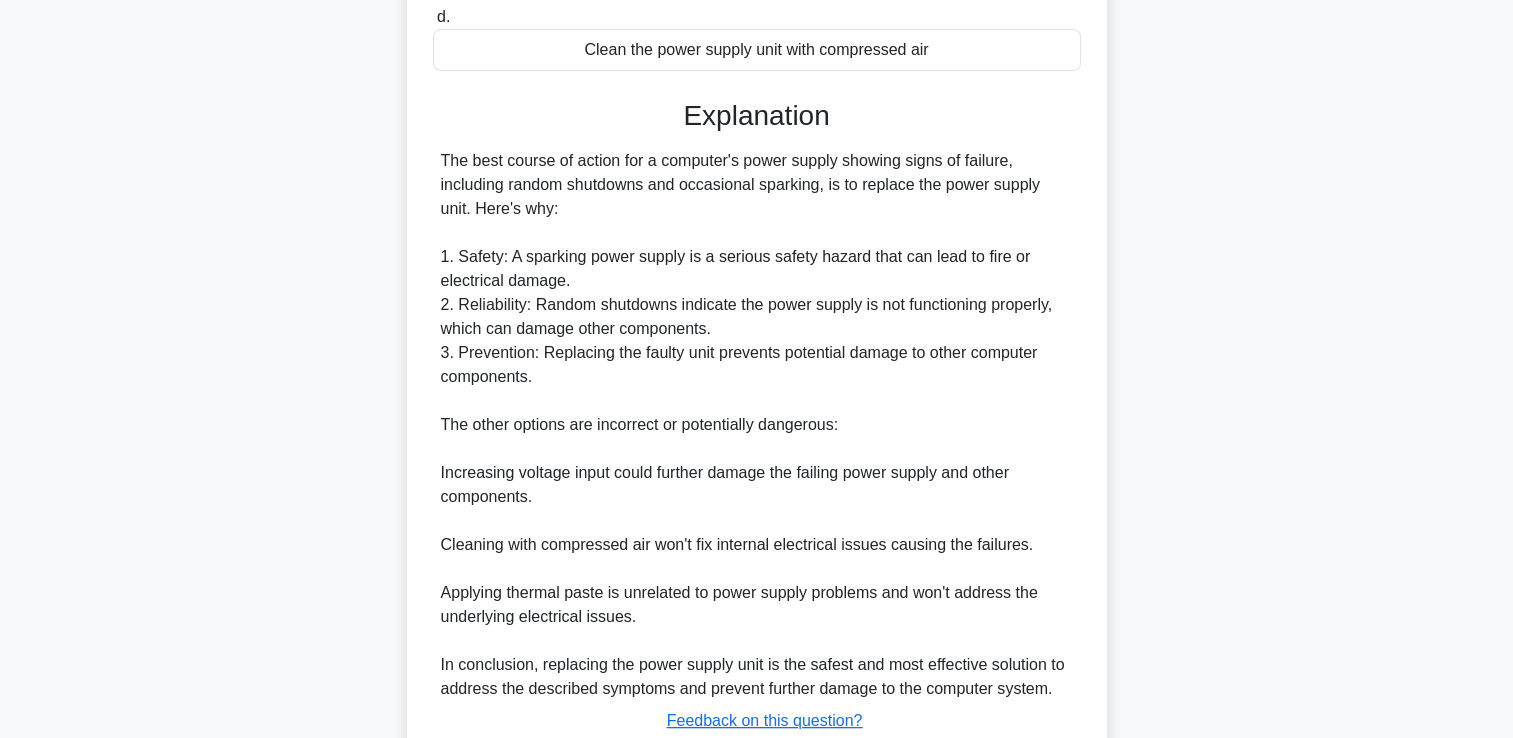 scroll, scrollTop: 613, scrollLeft: 0, axis: vertical 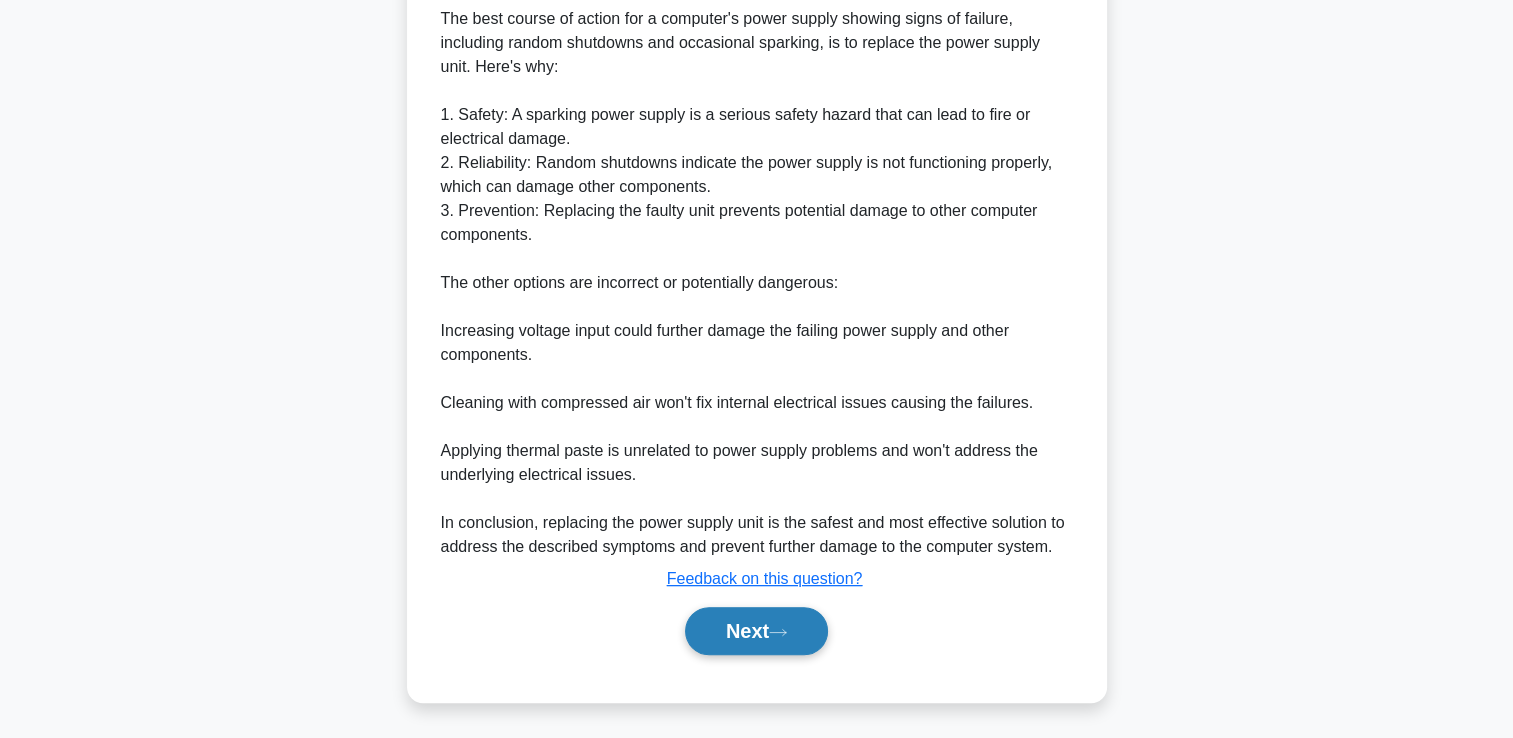 click on "Next" at bounding box center [756, 631] 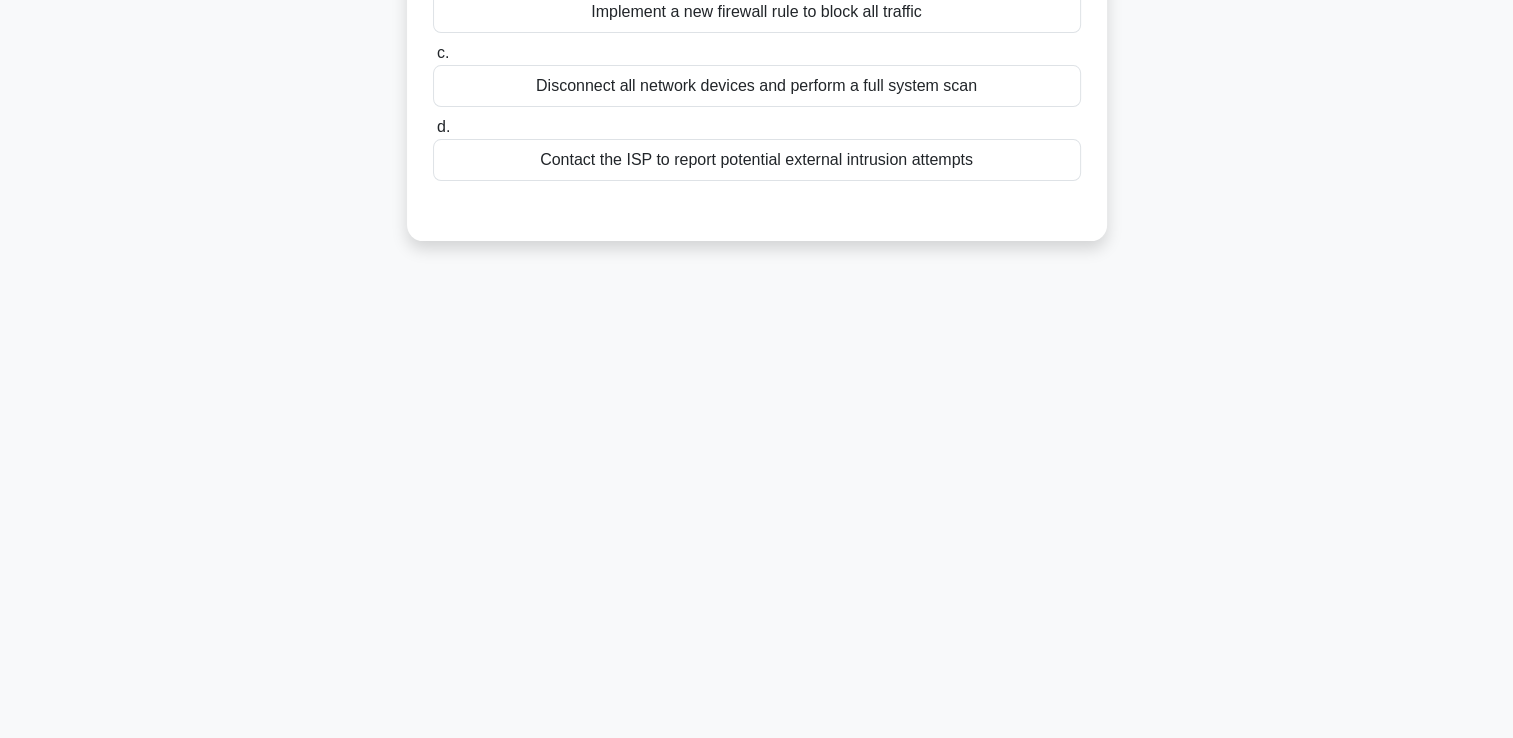 scroll, scrollTop: 42, scrollLeft: 0, axis: vertical 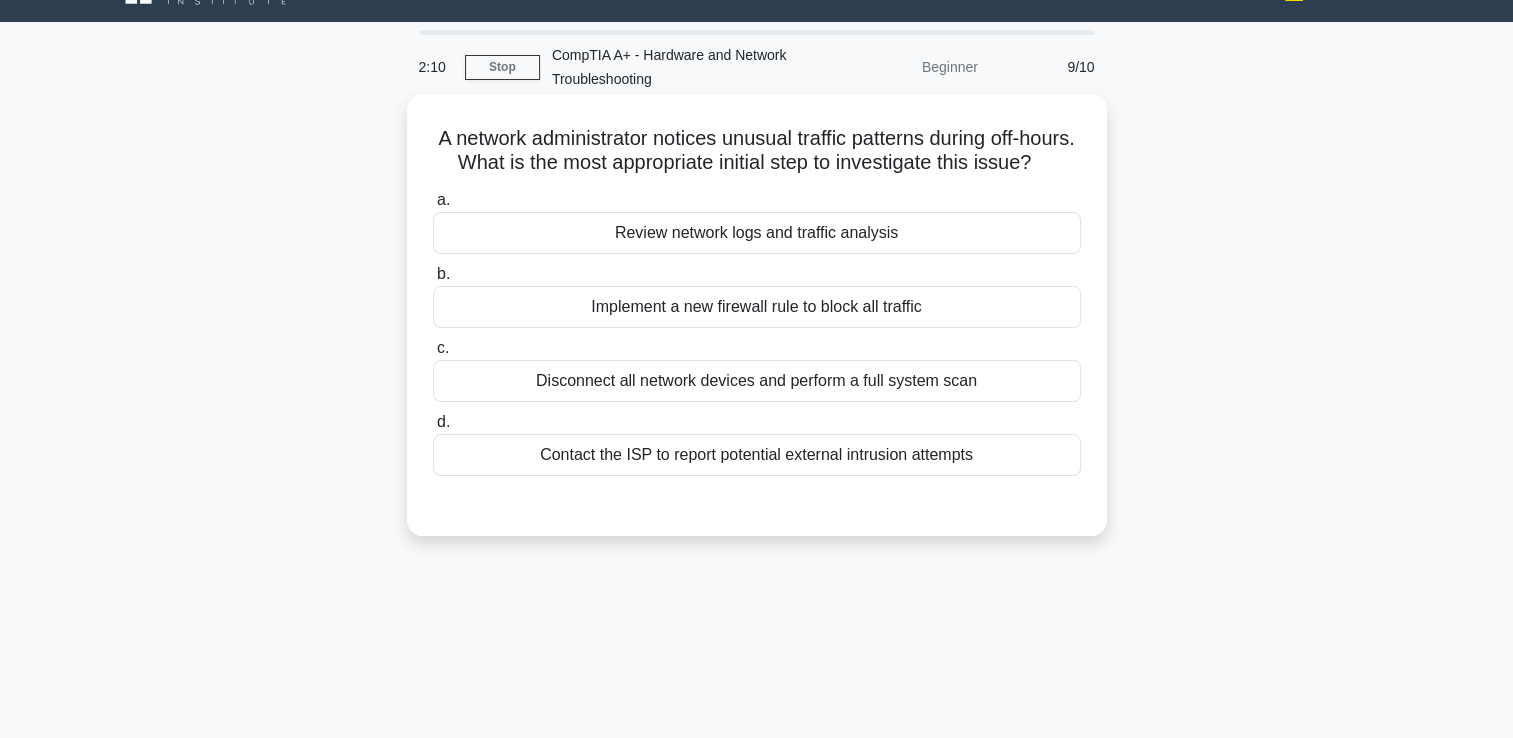 click on "Review network logs and traffic analysis" at bounding box center (757, 233) 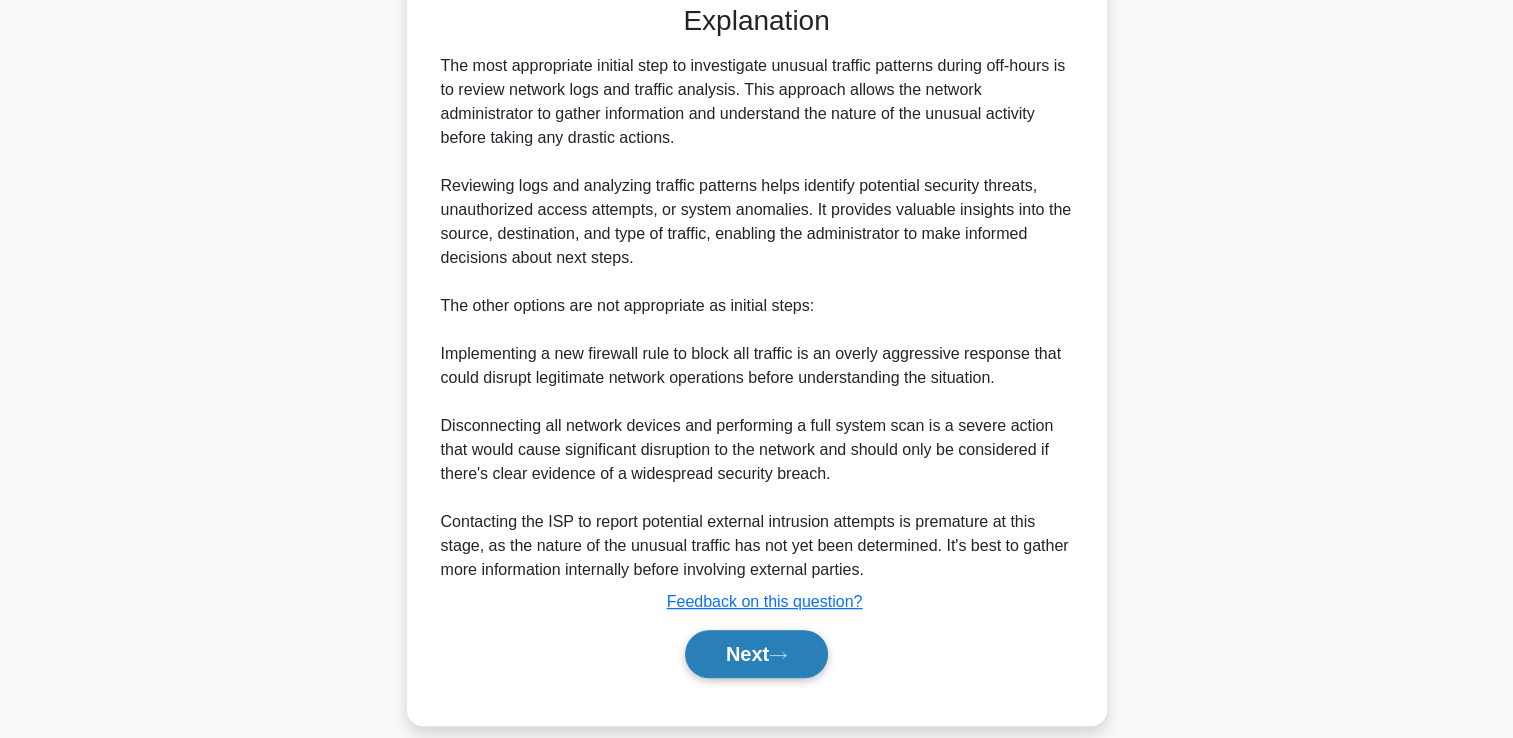 click on "Next" at bounding box center (756, 654) 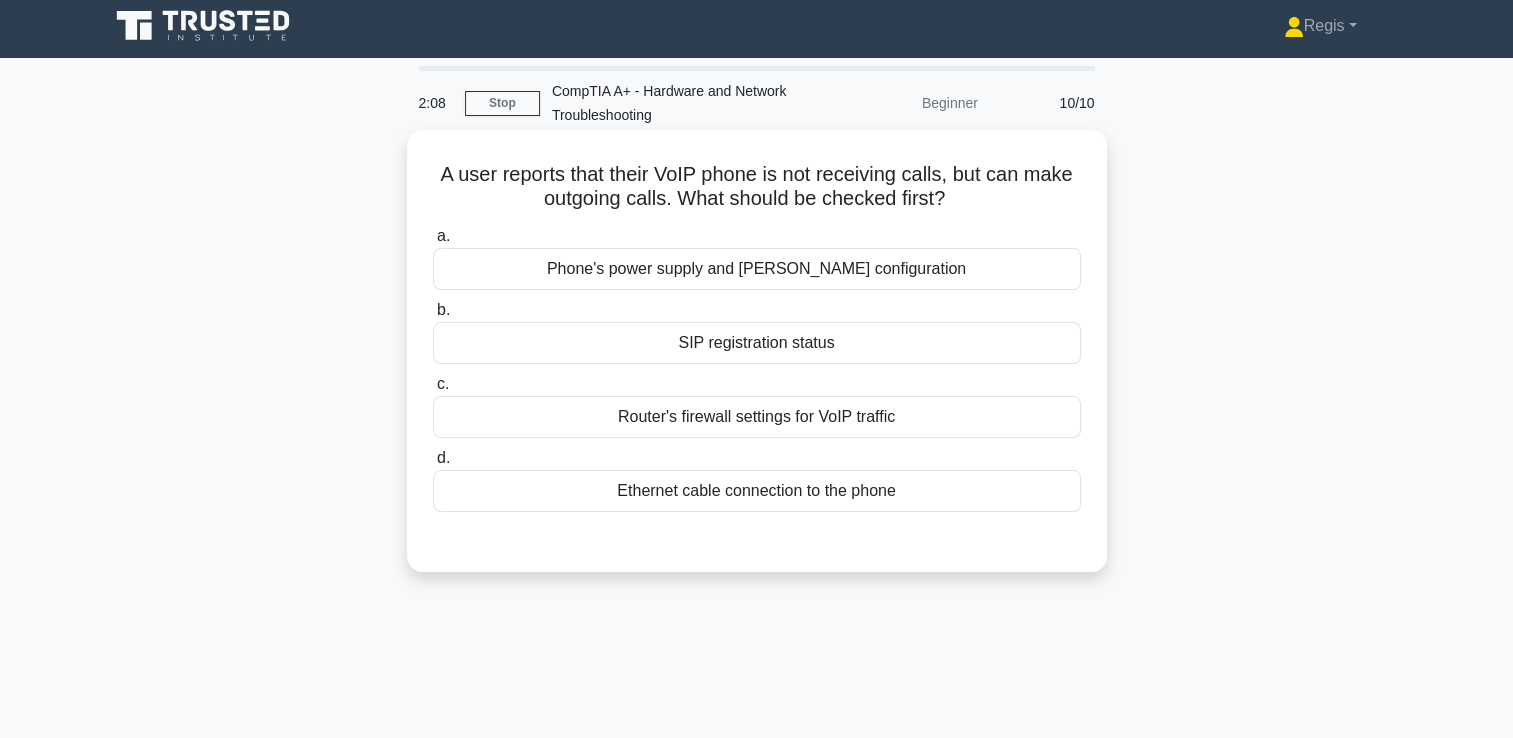 scroll, scrollTop: 0, scrollLeft: 0, axis: both 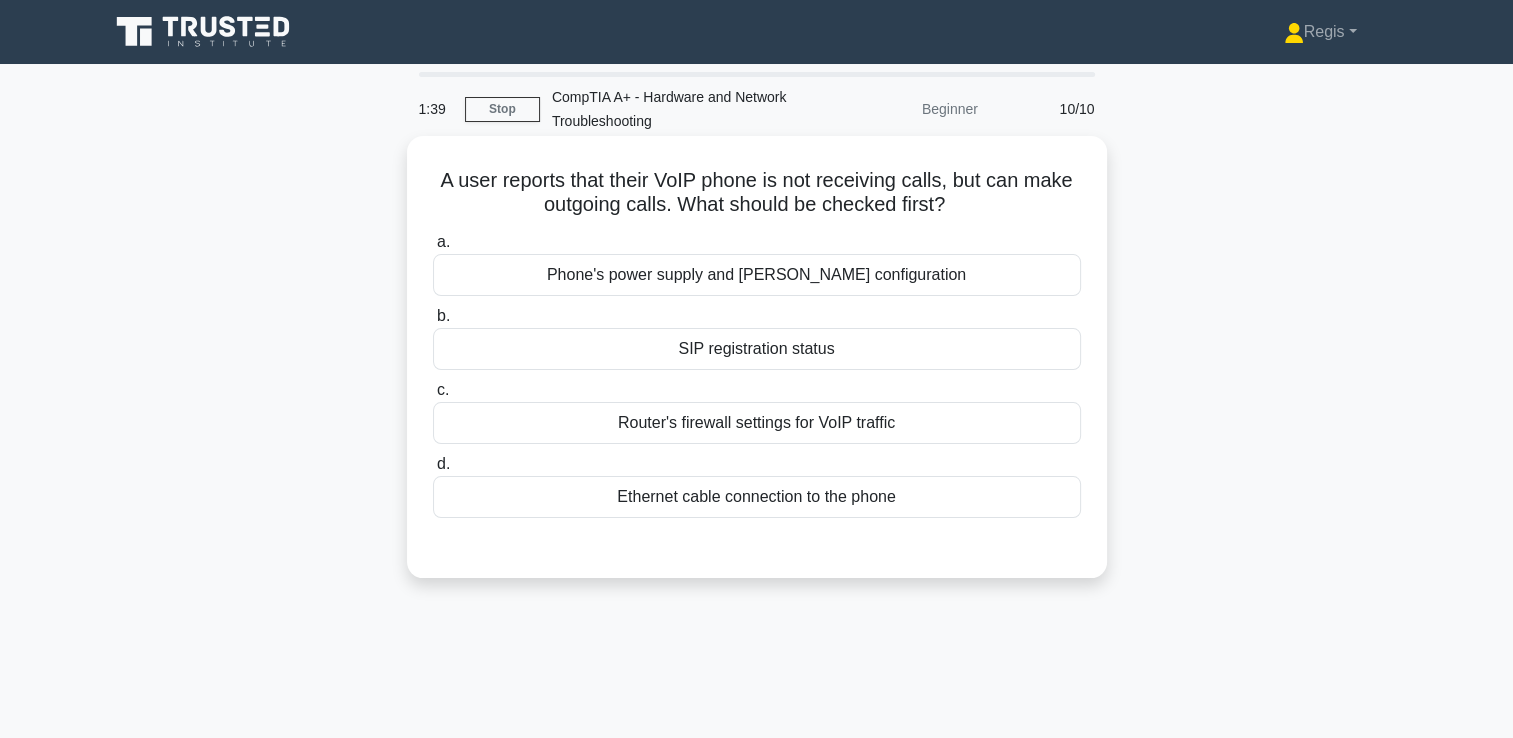 click on "Router's firewall settings for VoIP traffic" at bounding box center (757, 423) 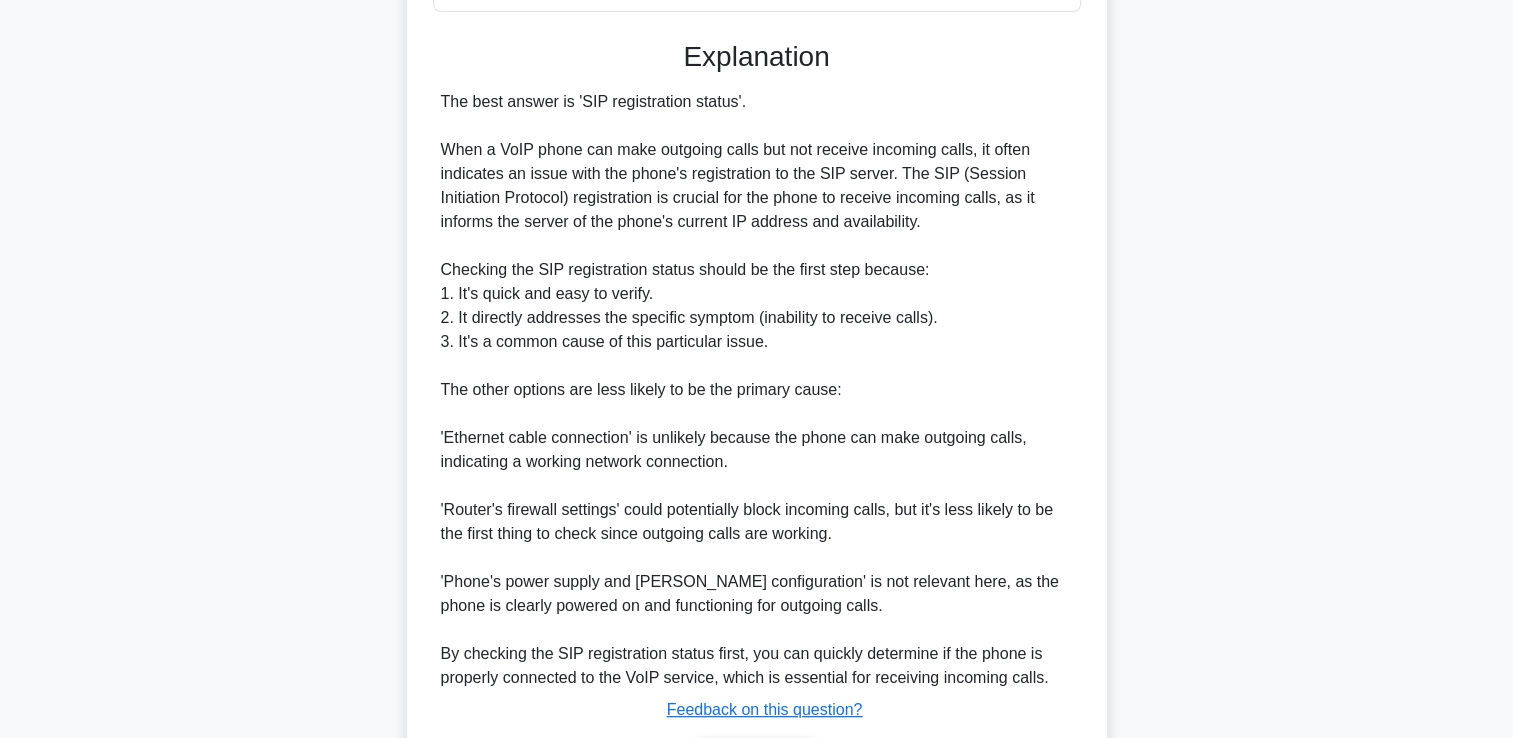 scroll, scrollTop: 639, scrollLeft: 0, axis: vertical 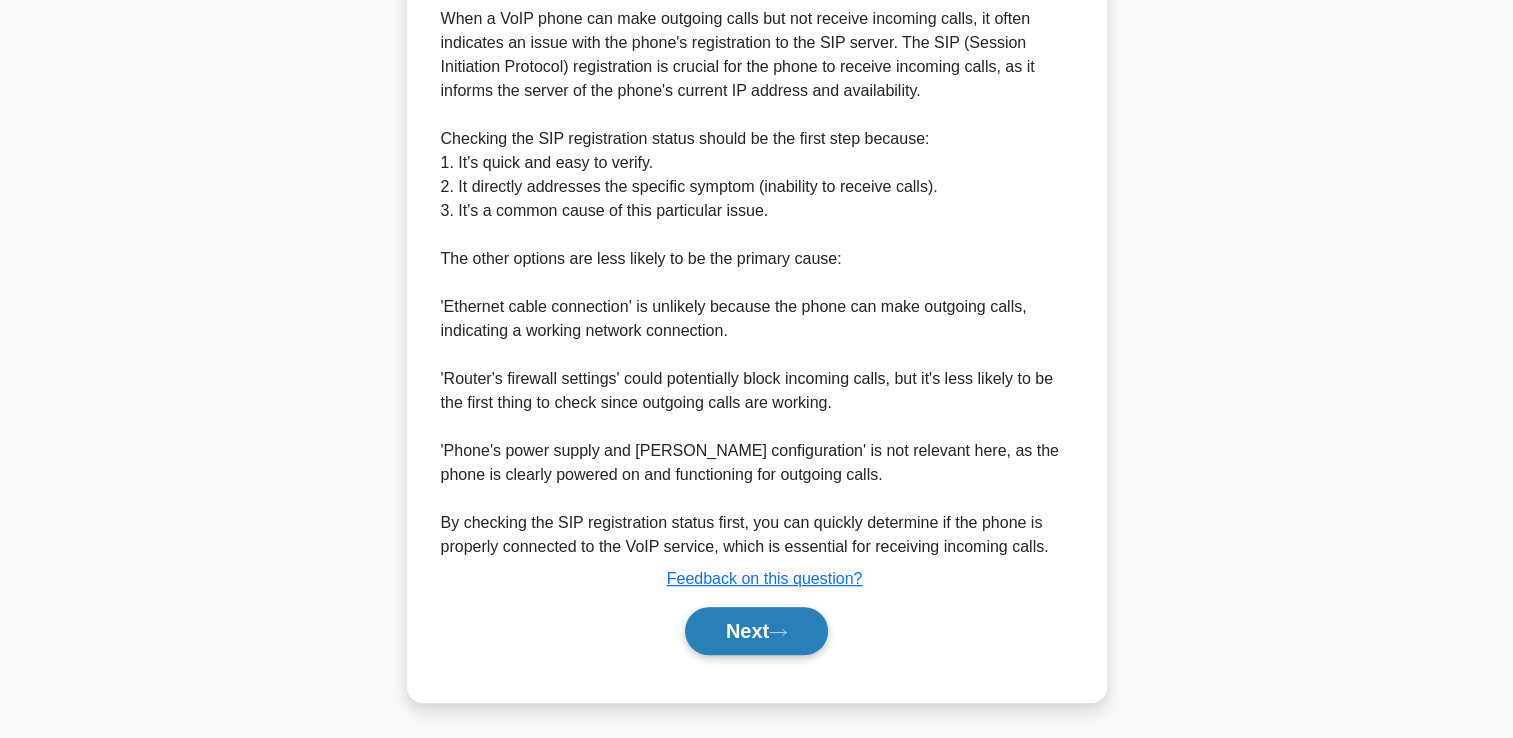 click on "Next" at bounding box center [756, 631] 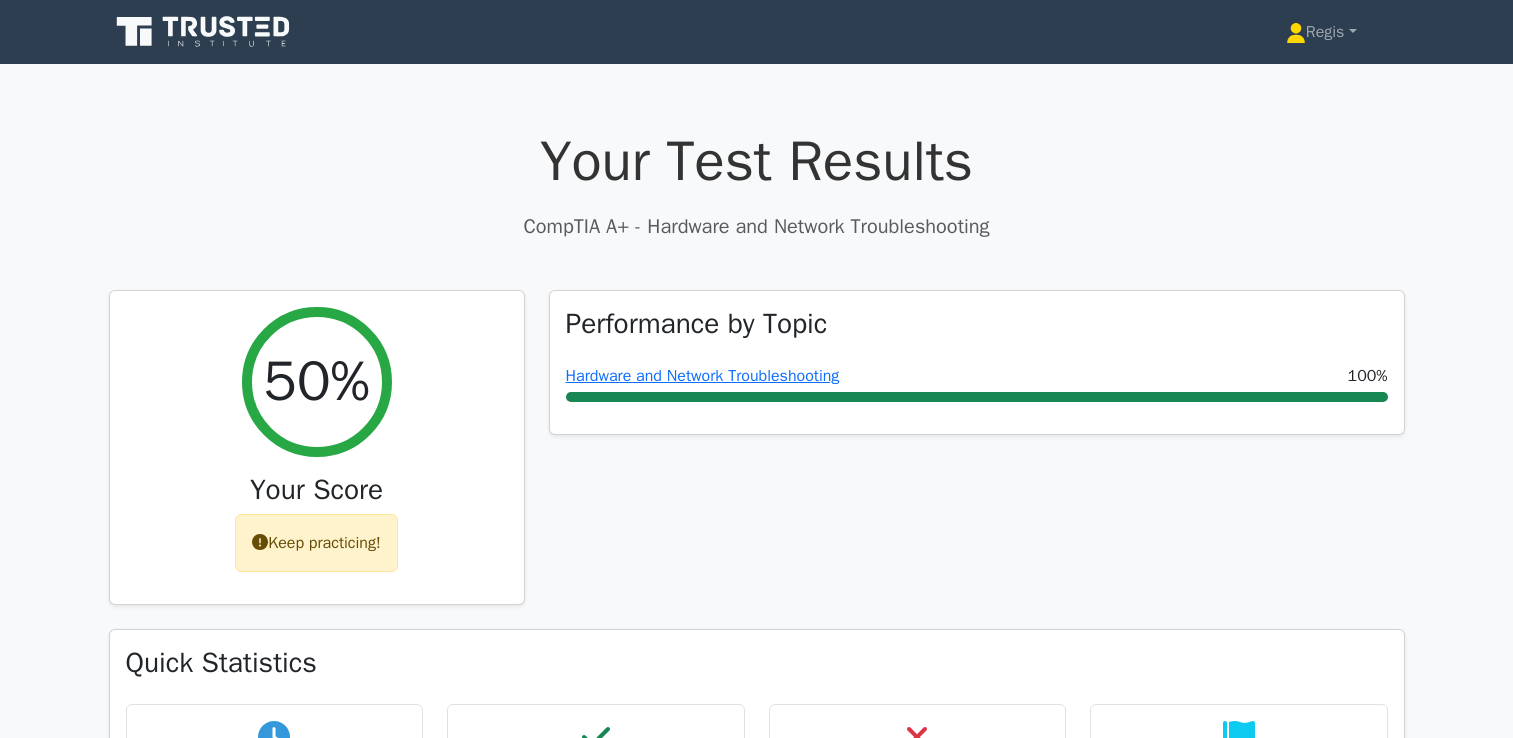 scroll, scrollTop: 0, scrollLeft: 0, axis: both 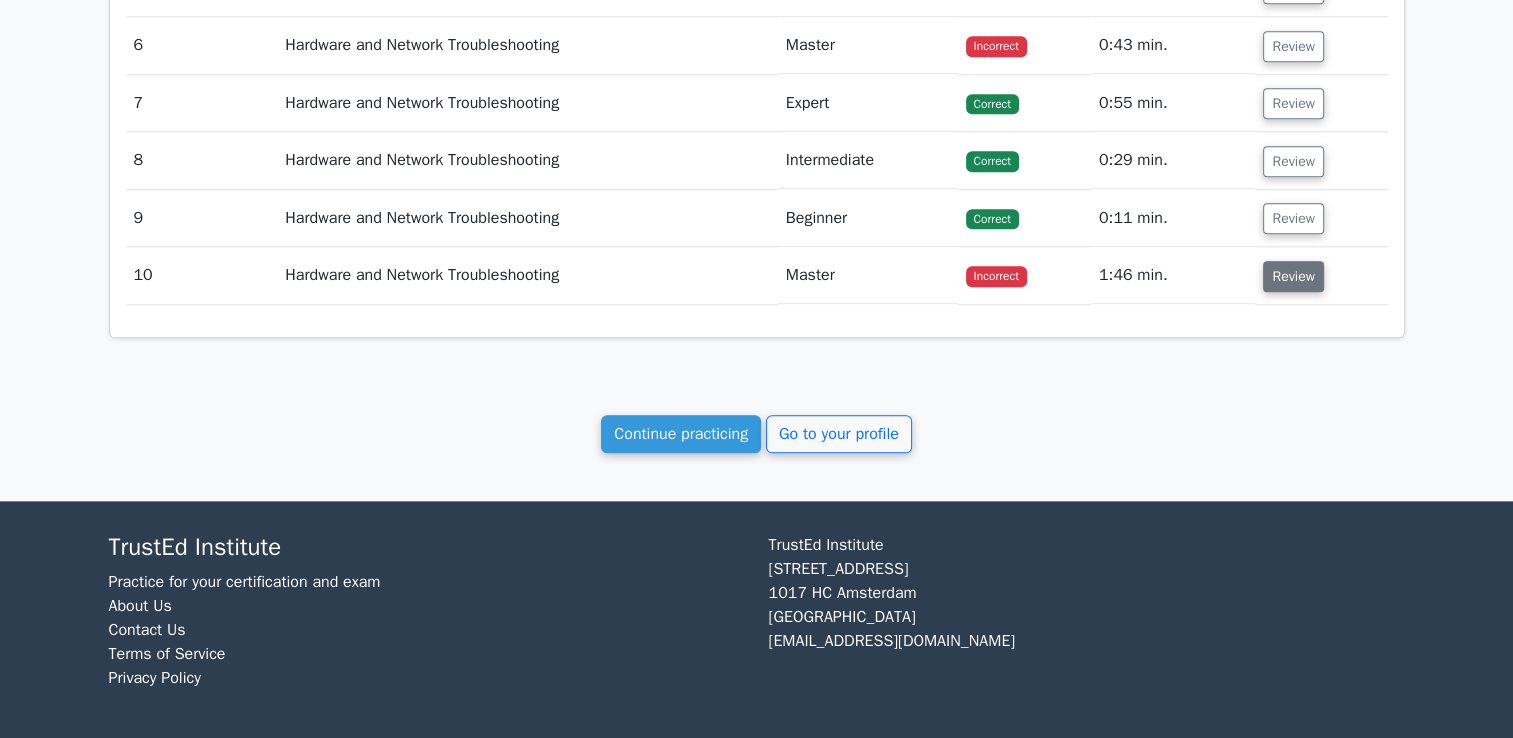 click on "Review" at bounding box center (1293, 276) 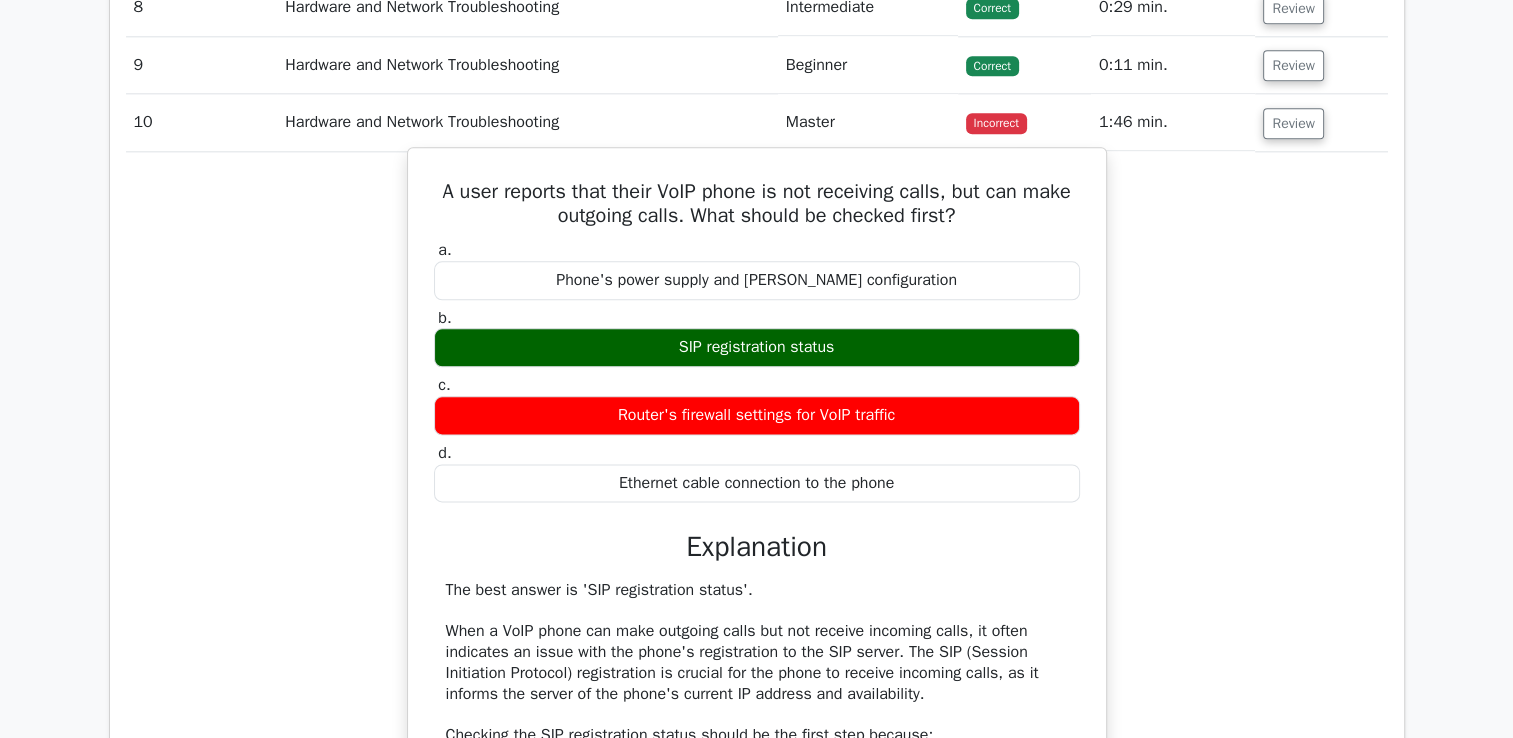 scroll, scrollTop: 2582, scrollLeft: 0, axis: vertical 